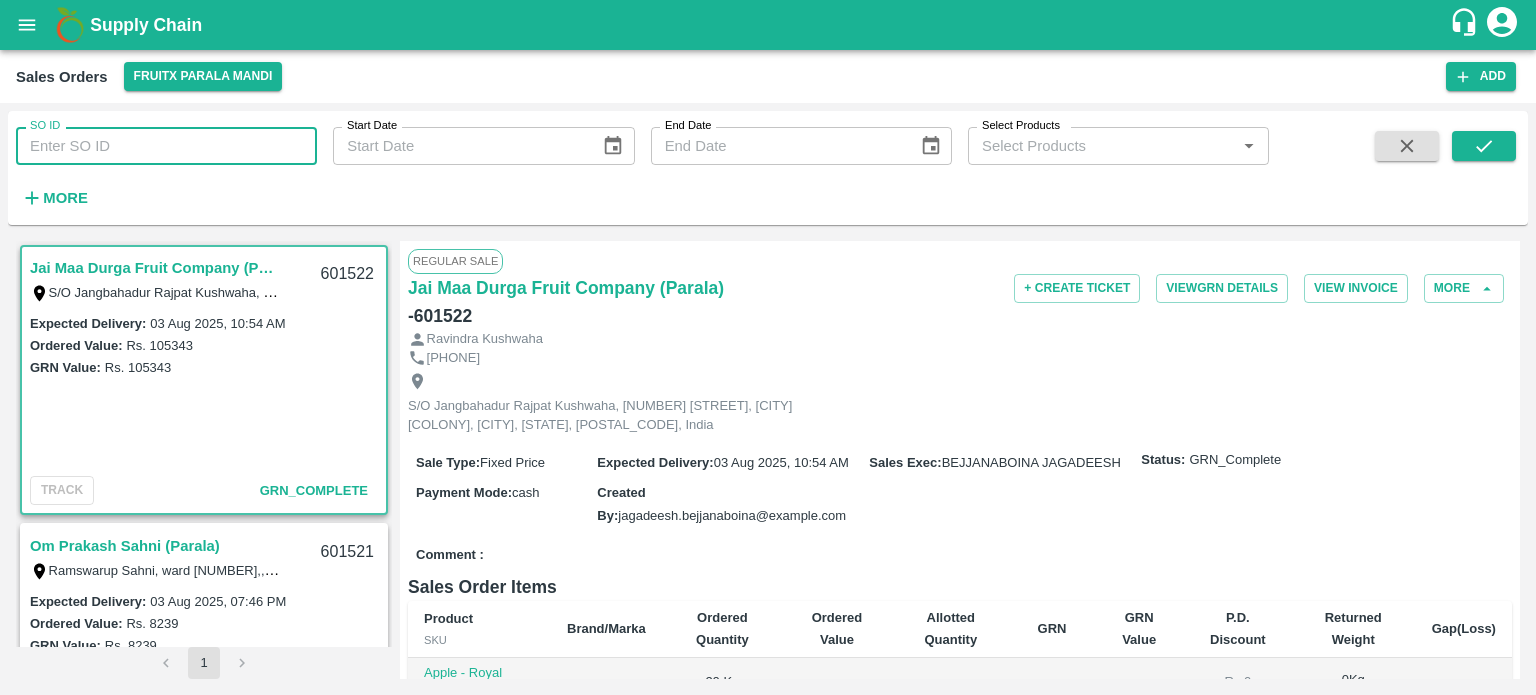 scroll, scrollTop: 0, scrollLeft: 0, axis: both 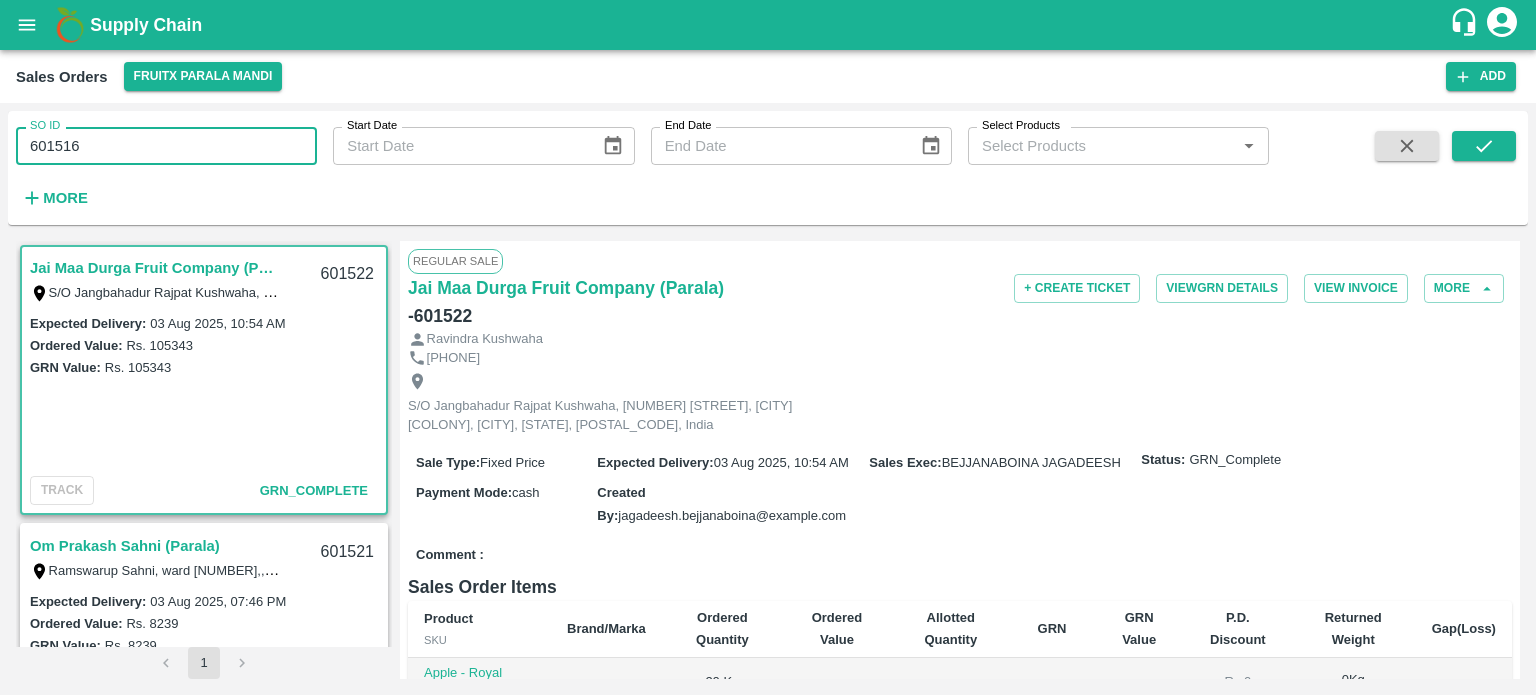 type on "601516" 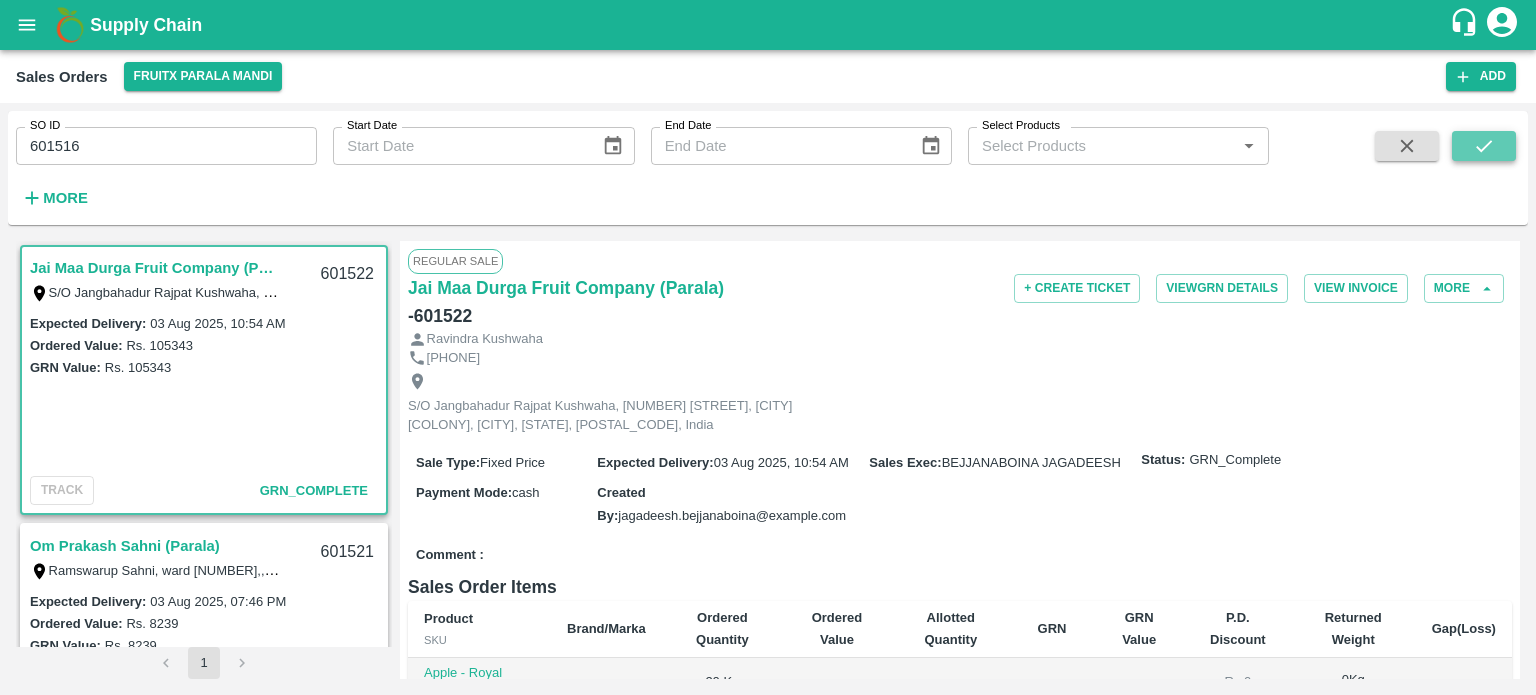 click at bounding box center (1484, 146) 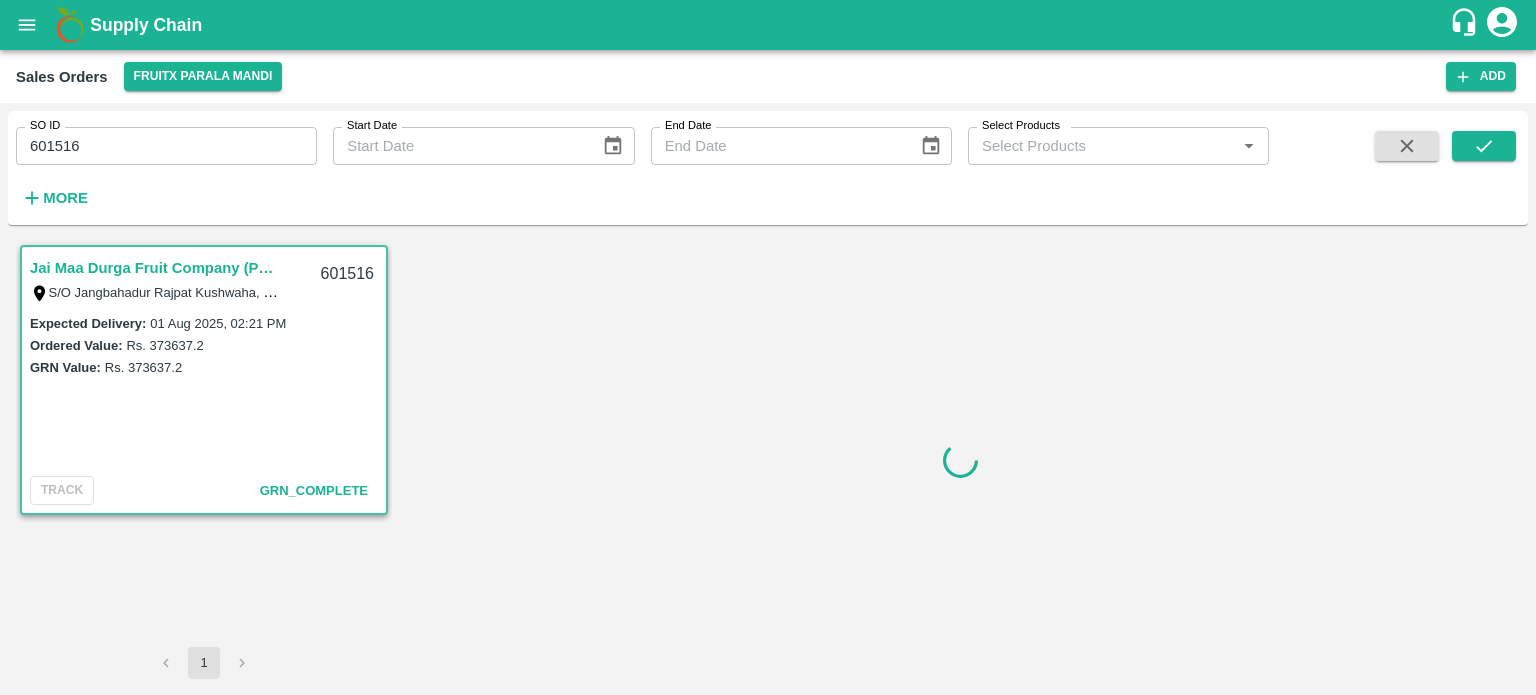 click on "601516" at bounding box center [166, 146] 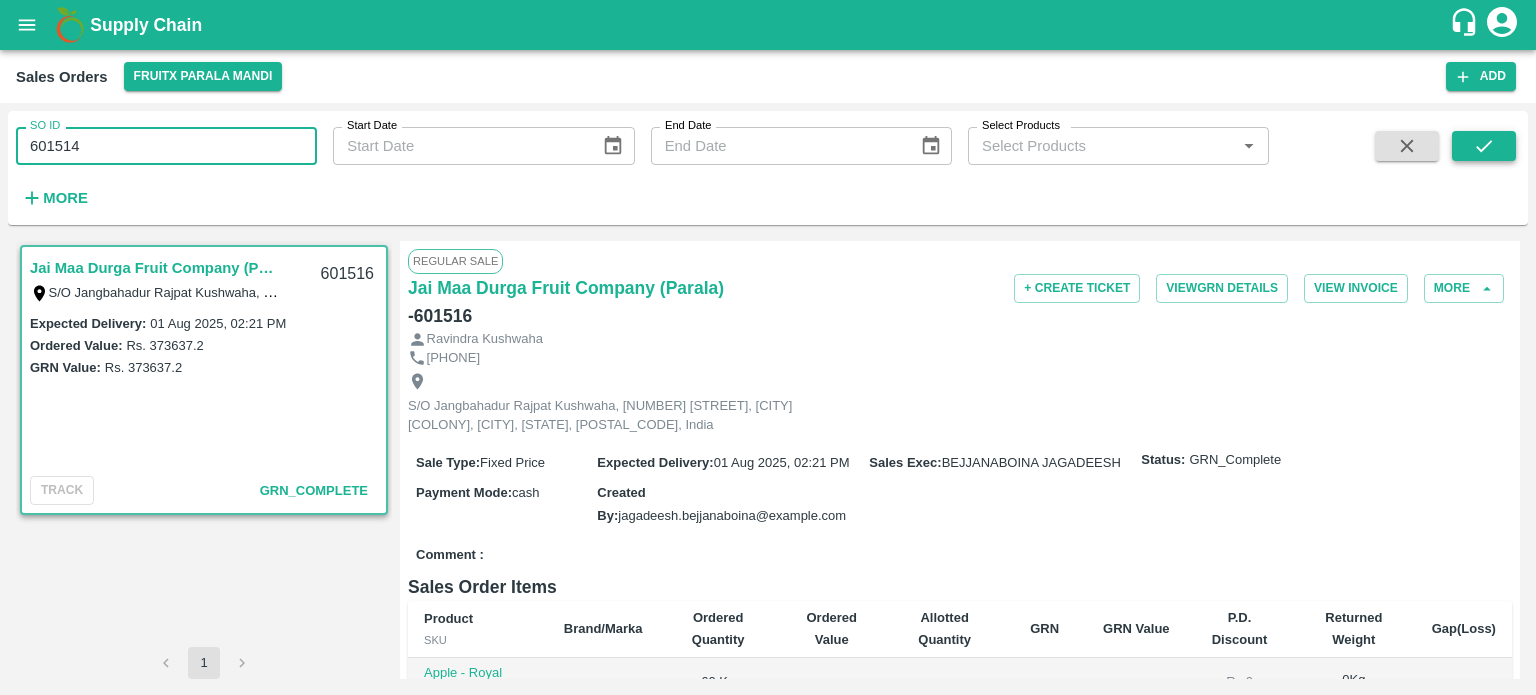 click 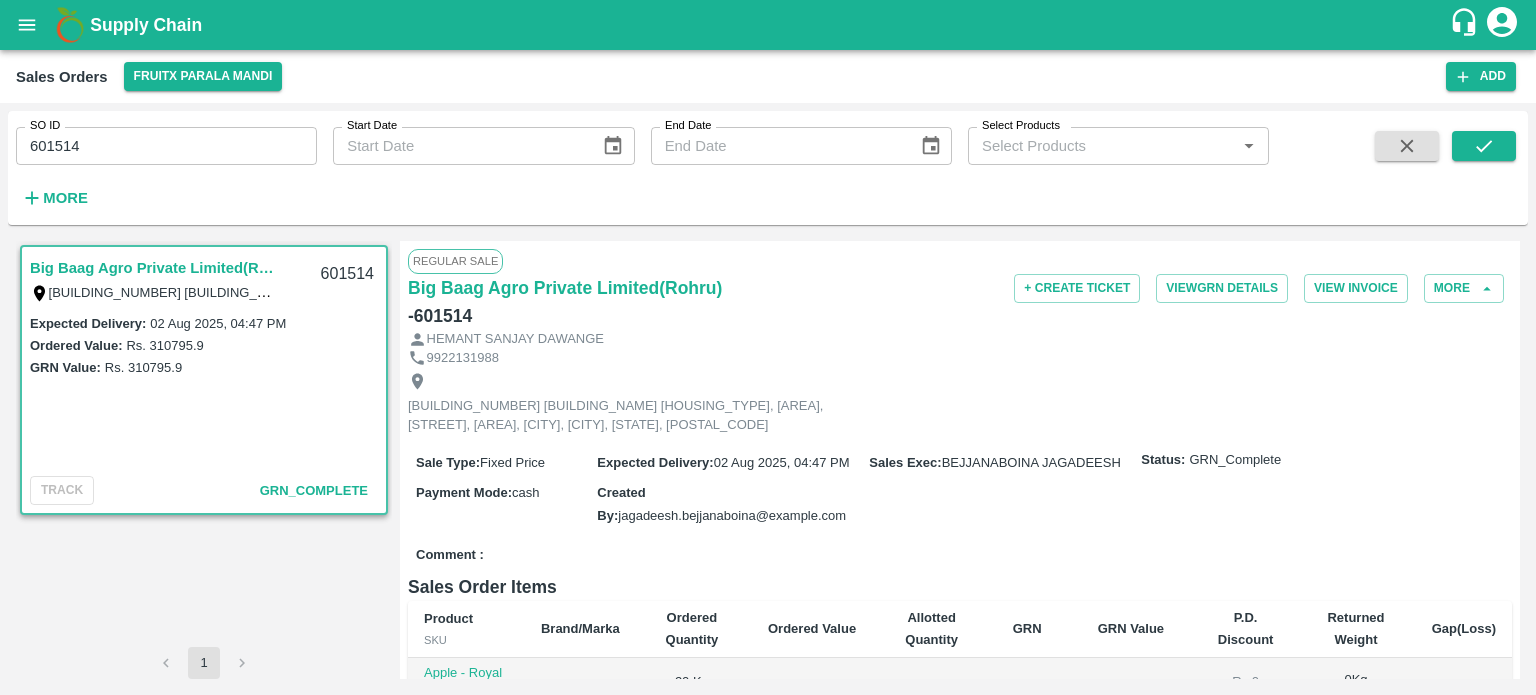 click on "601514" at bounding box center [166, 146] 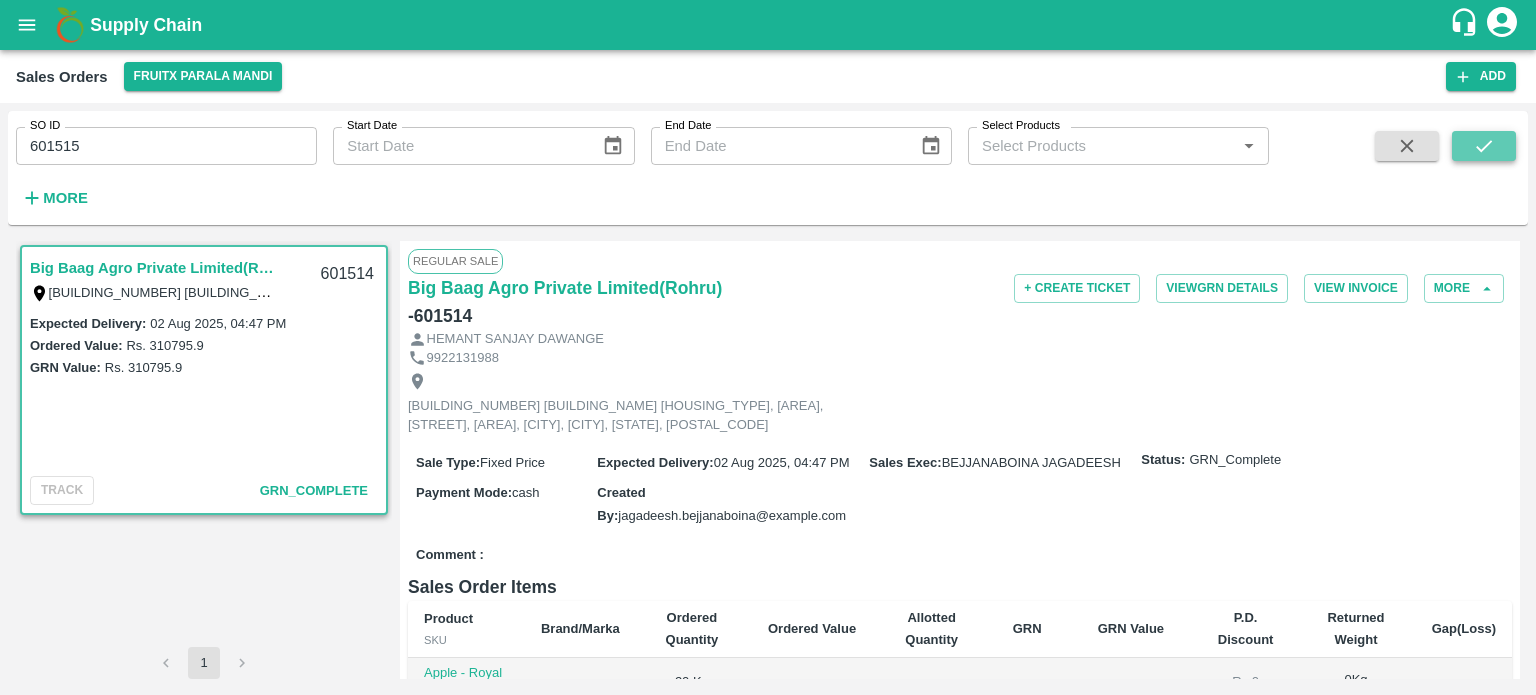 click 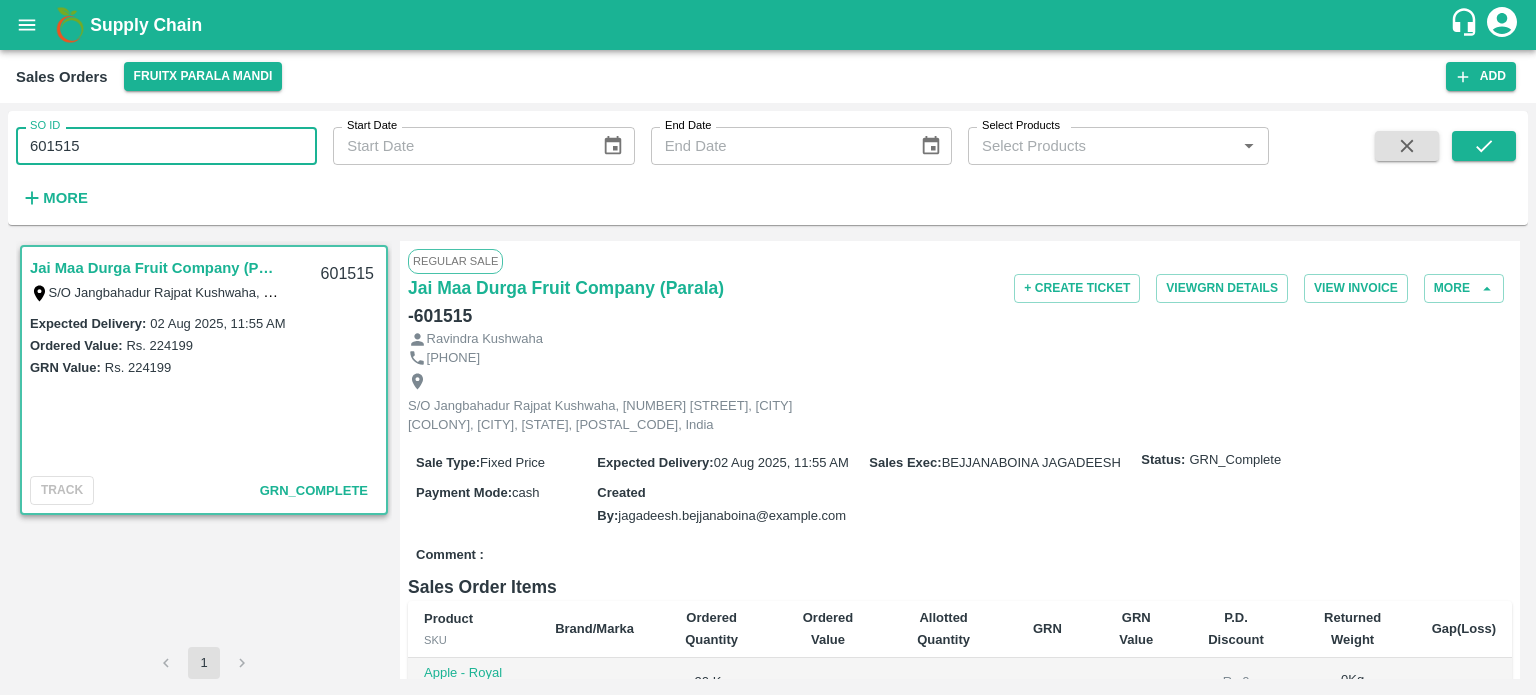 click on "601515" at bounding box center [166, 146] 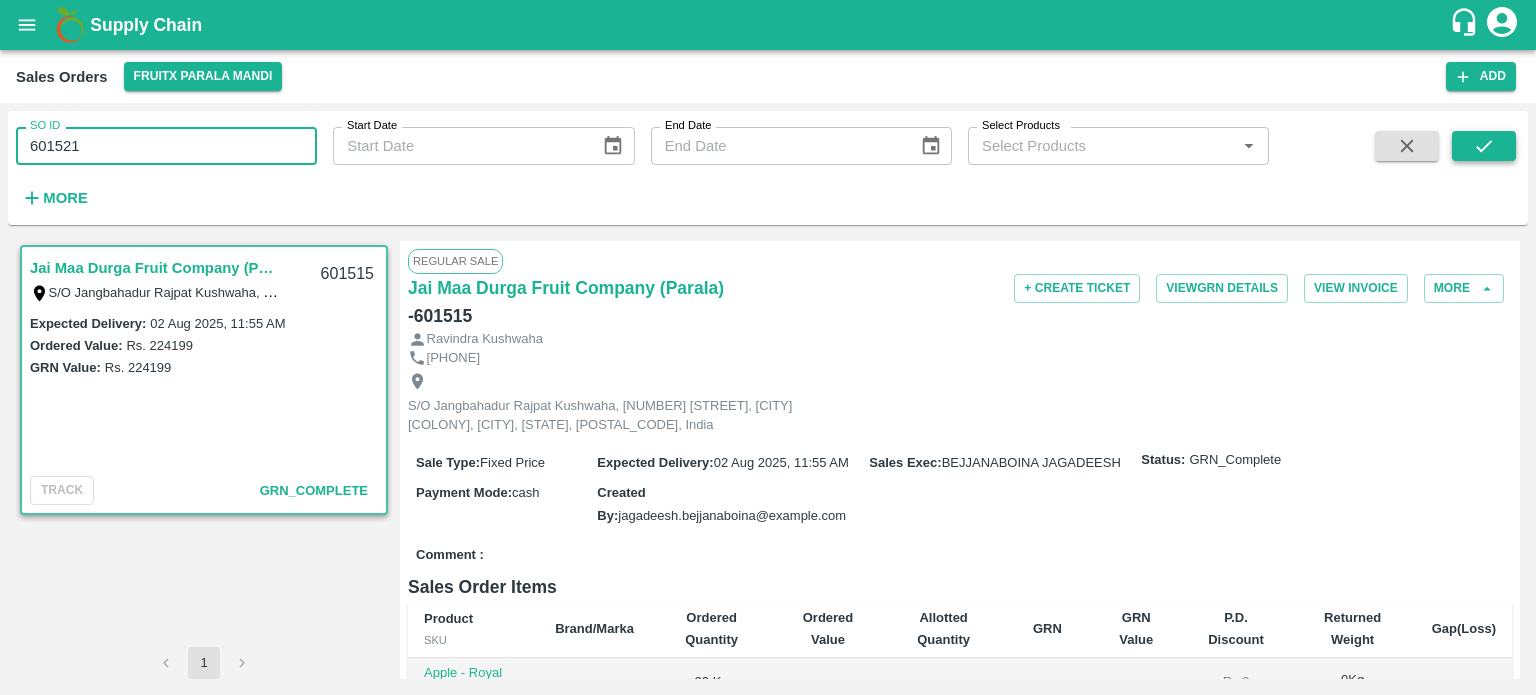 click 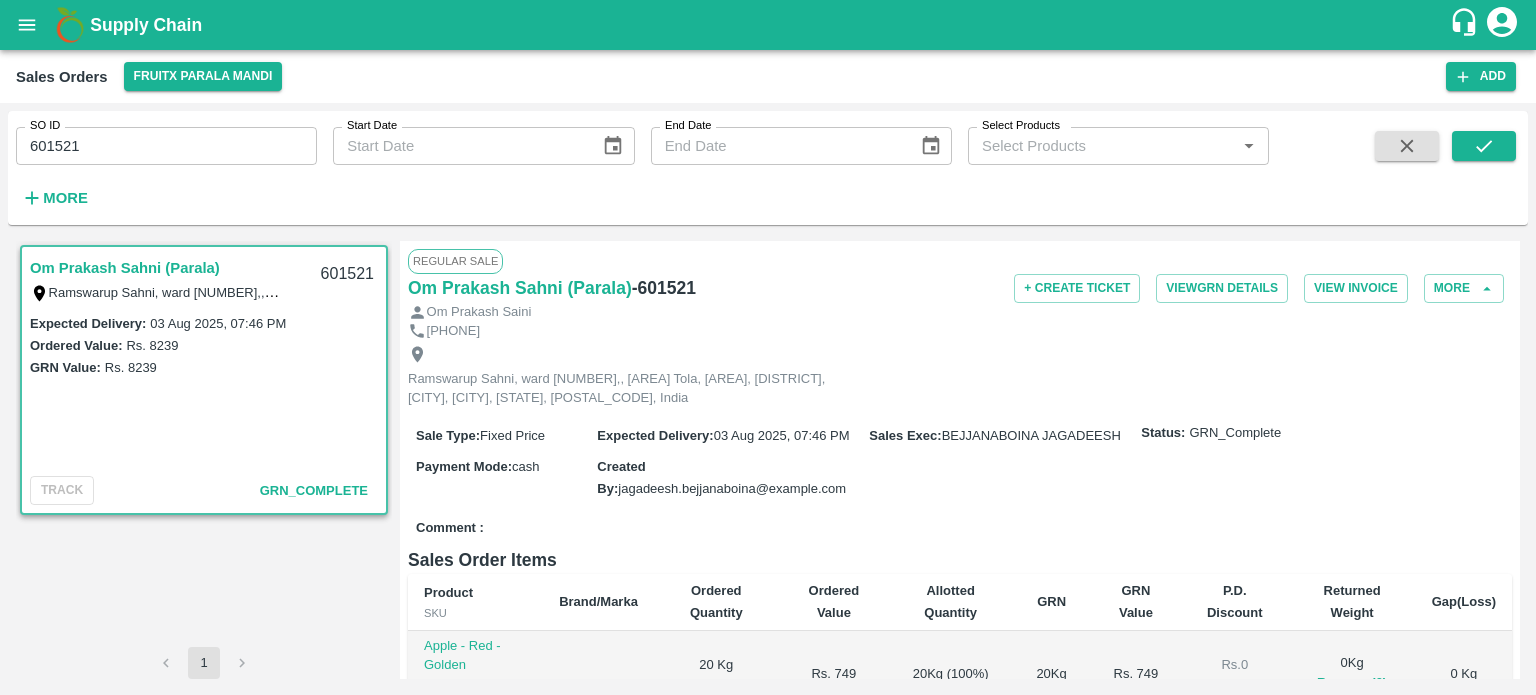 click on "601521" at bounding box center (166, 146) 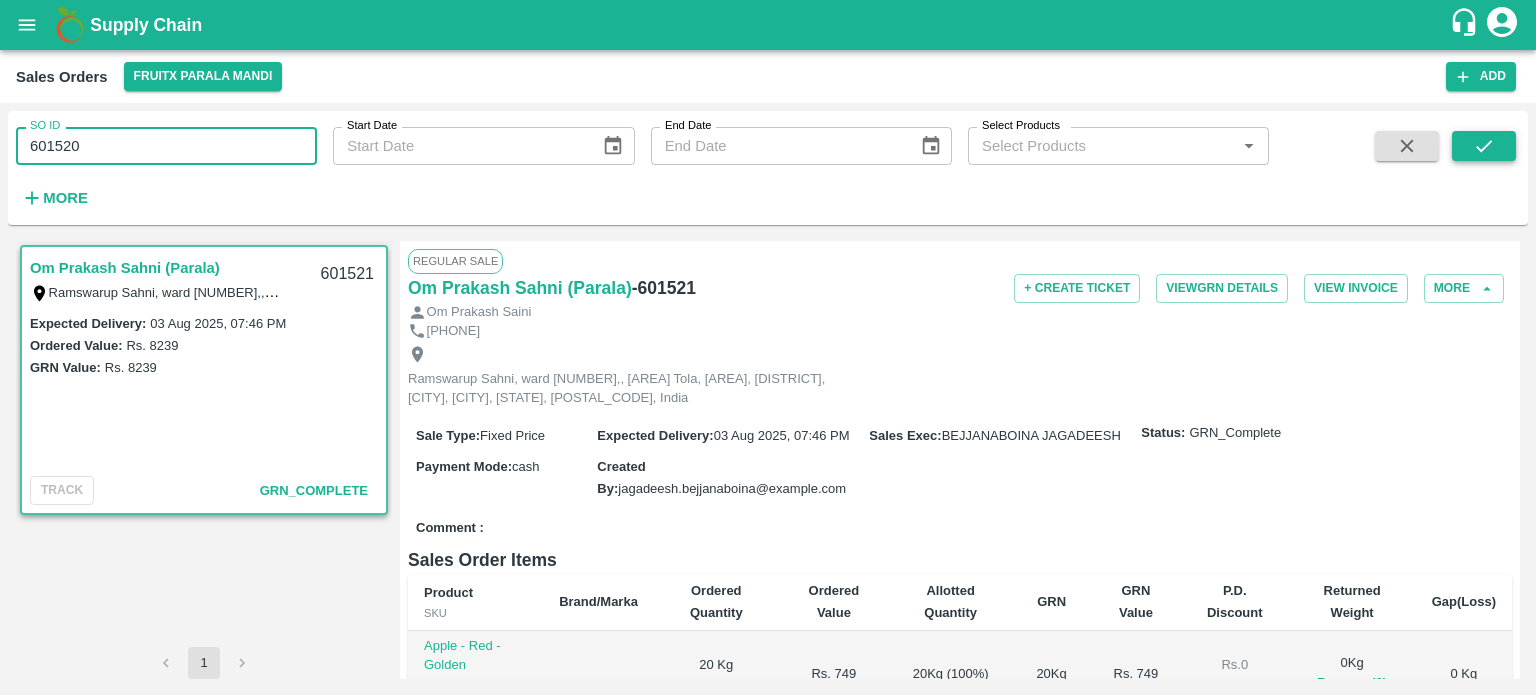 click 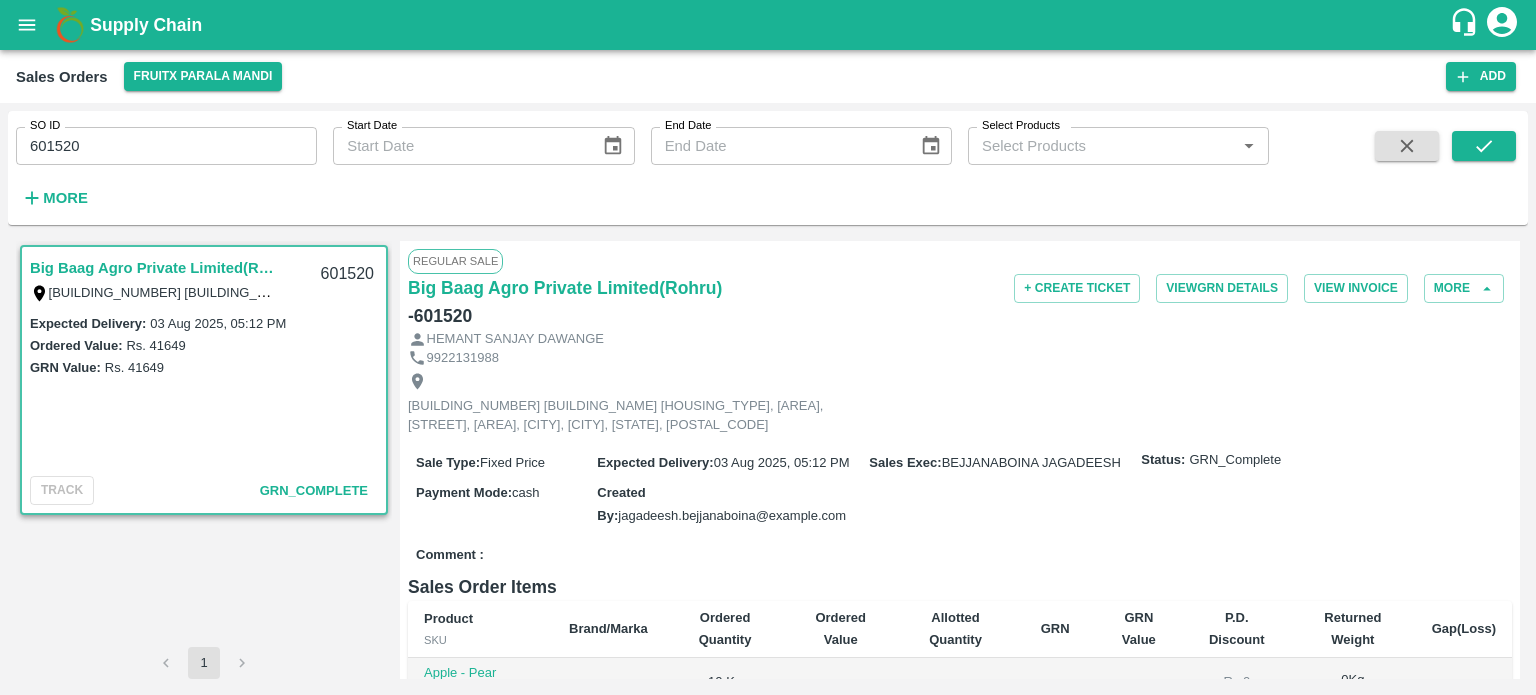 click on "601520" at bounding box center [166, 146] 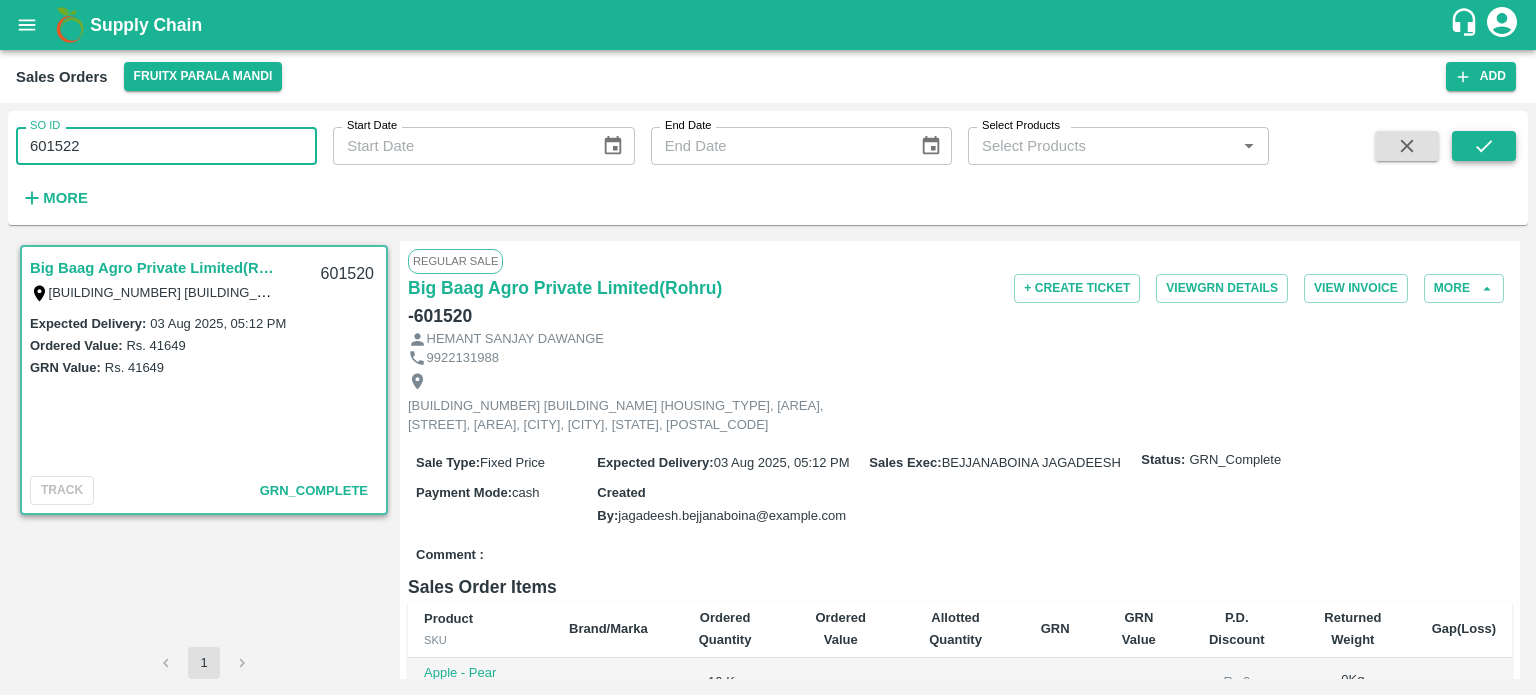 click at bounding box center (1484, 146) 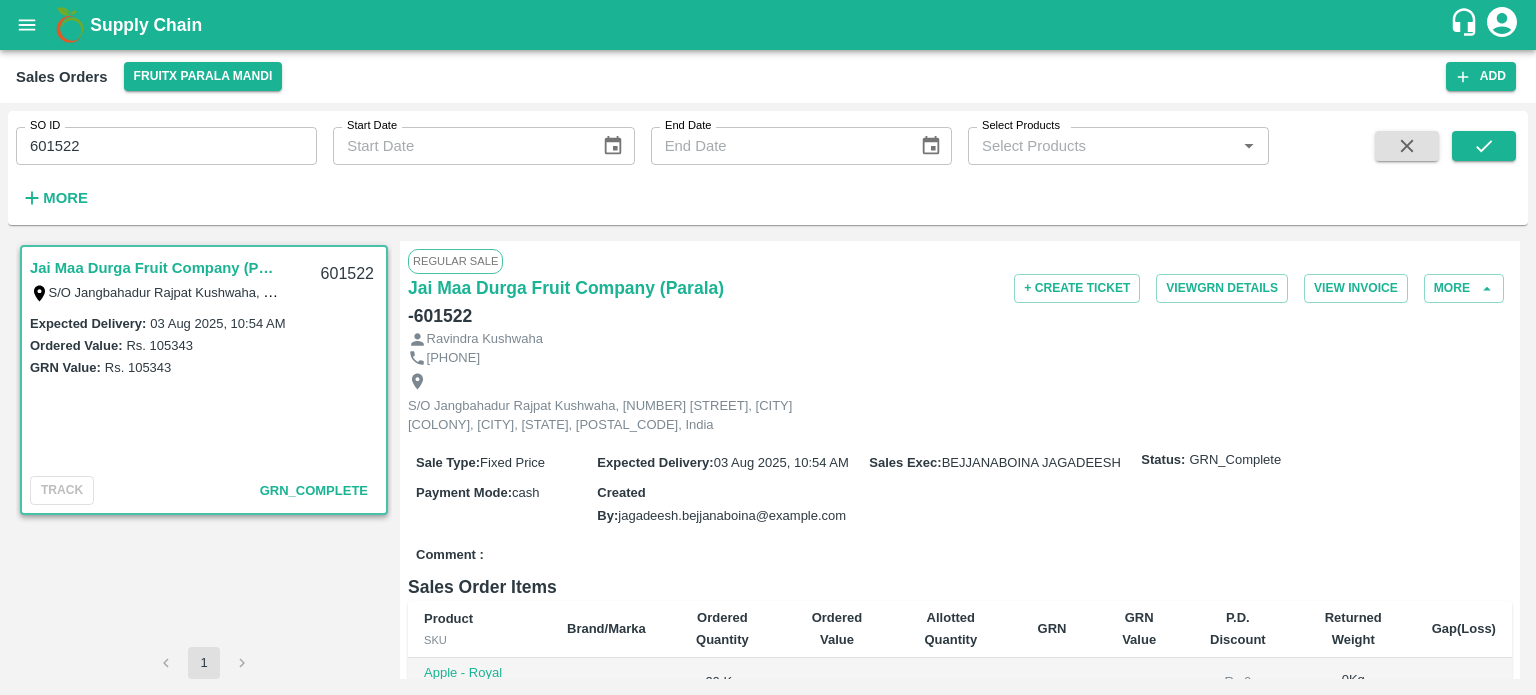 drag, startPoint x: 54, startPoint y: 134, endPoint x: 79, endPoint y: 135, distance: 25.019993 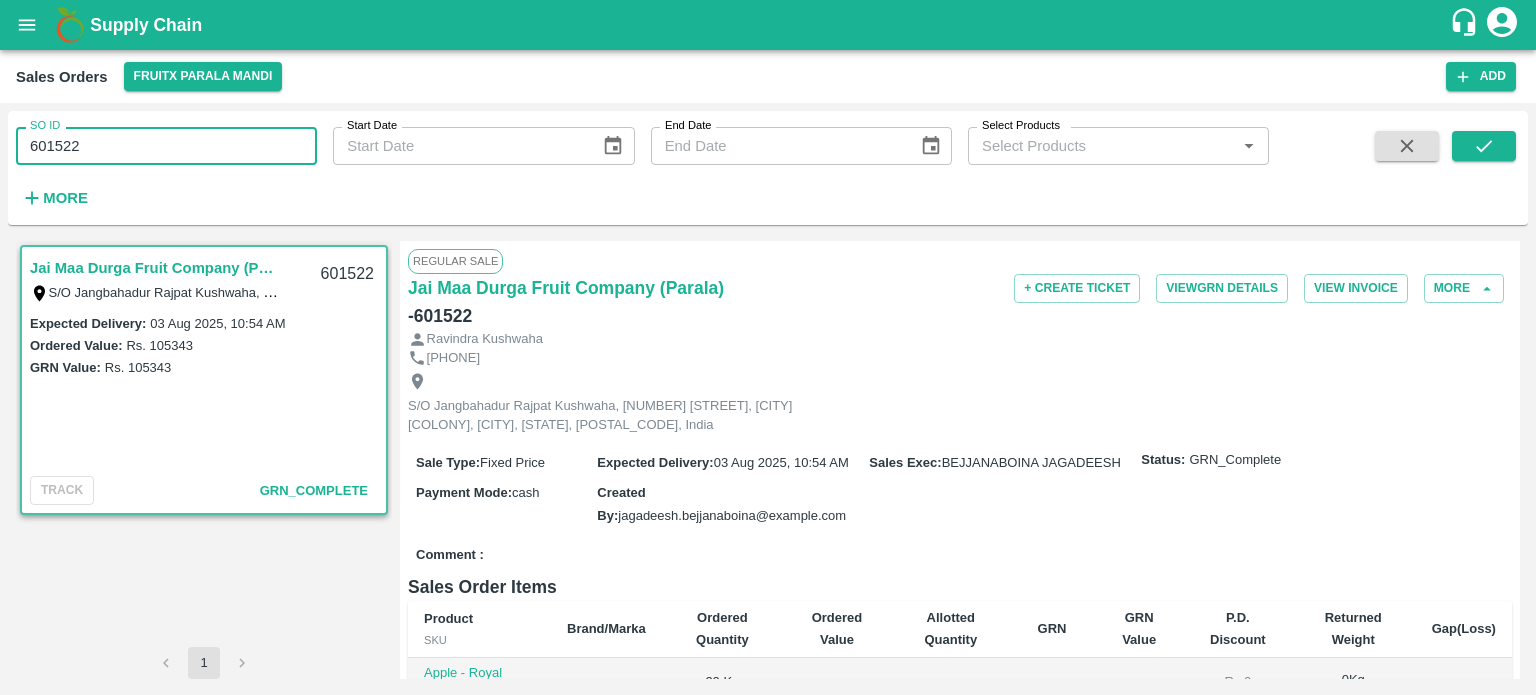 click on "601522" at bounding box center [166, 146] 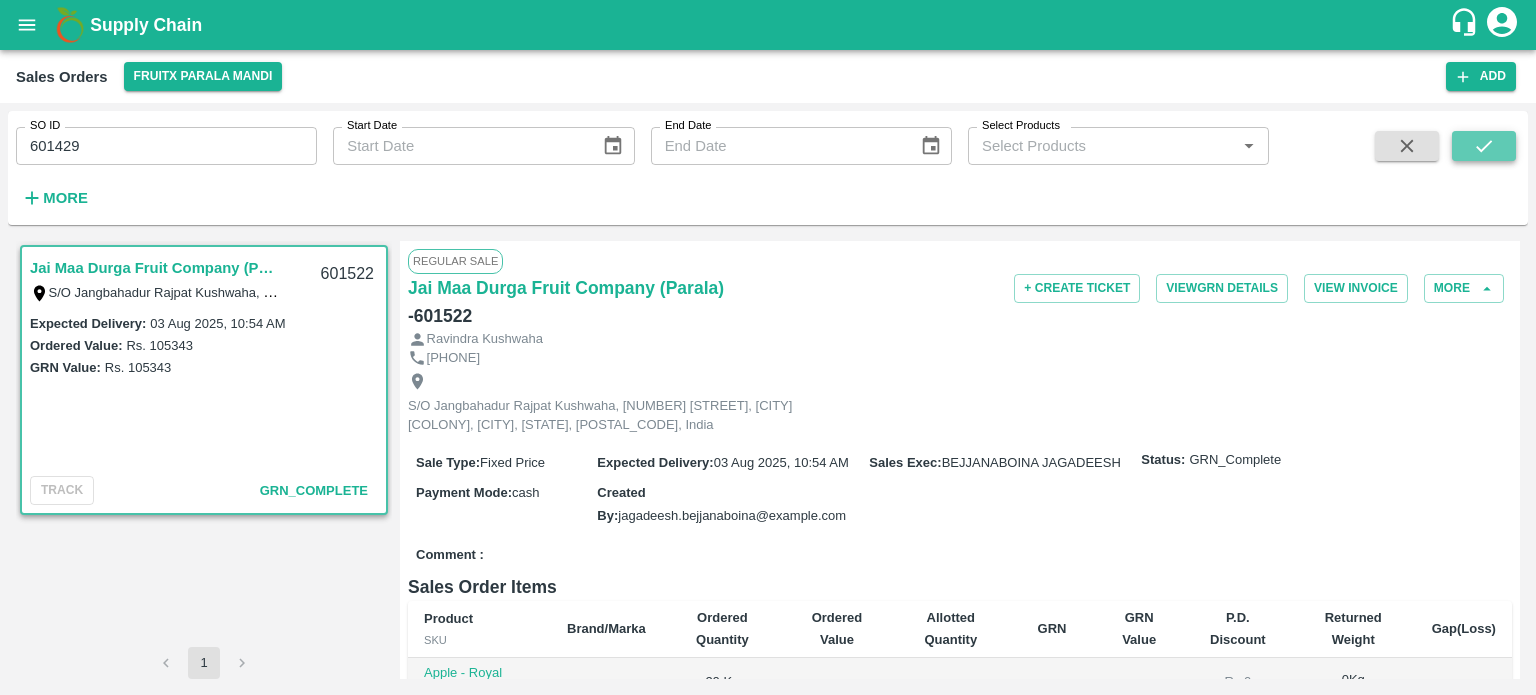 click at bounding box center (1484, 146) 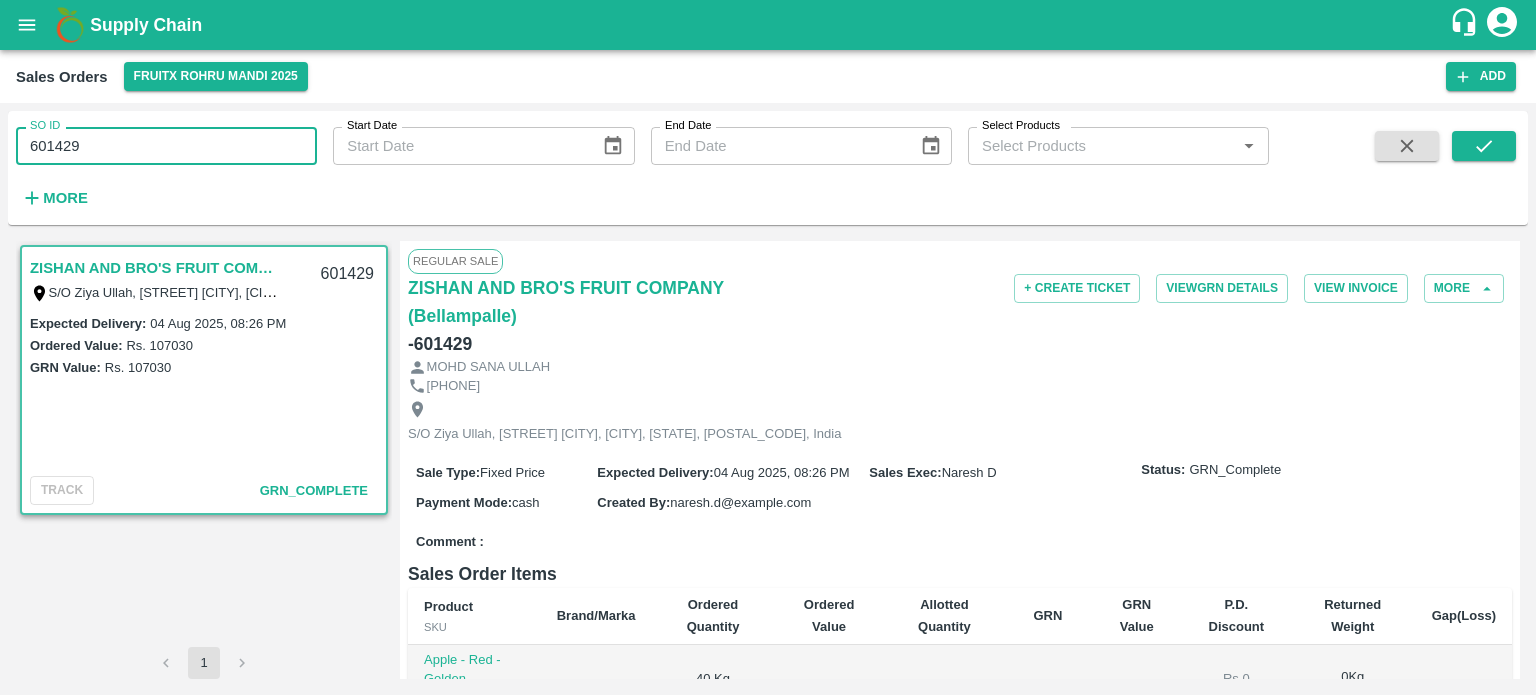 click on "601429" at bounding box center (166, 146) 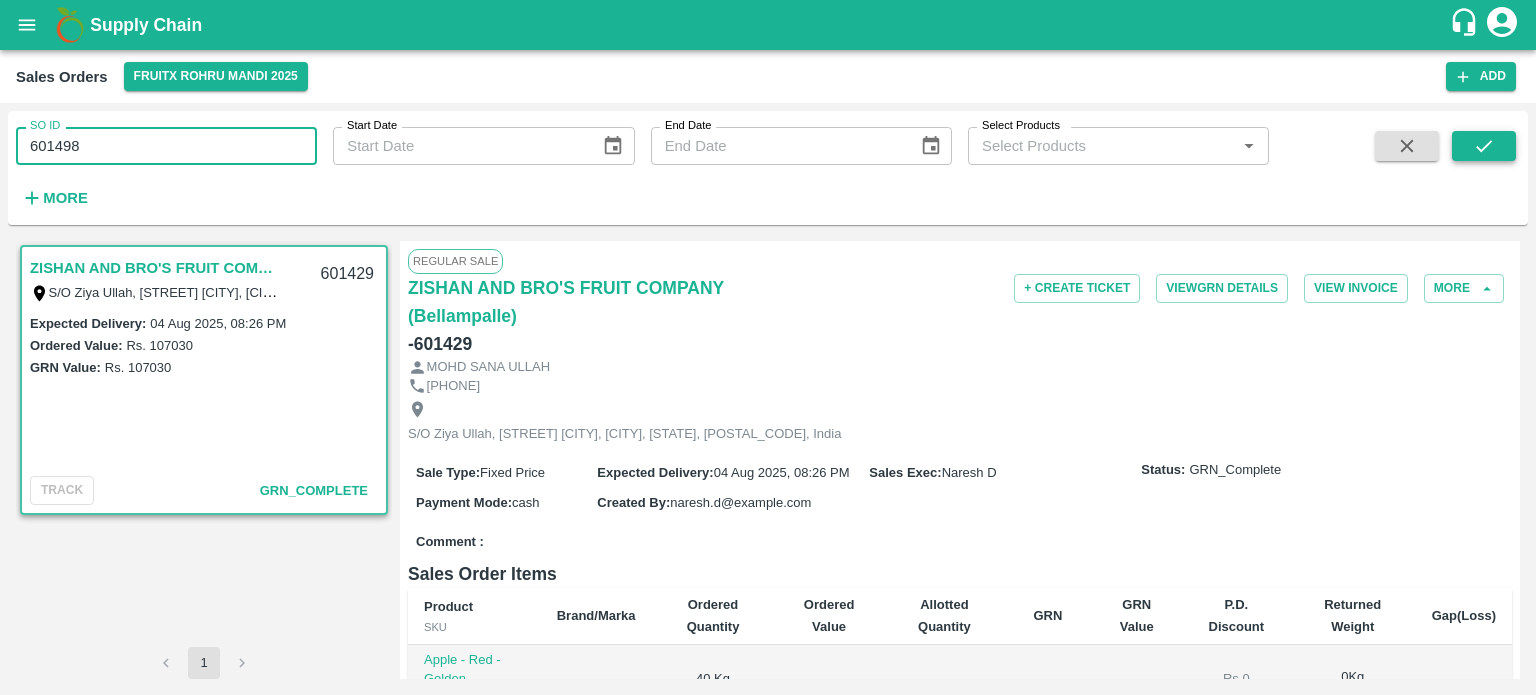 click at bounding box center (1484, 146) 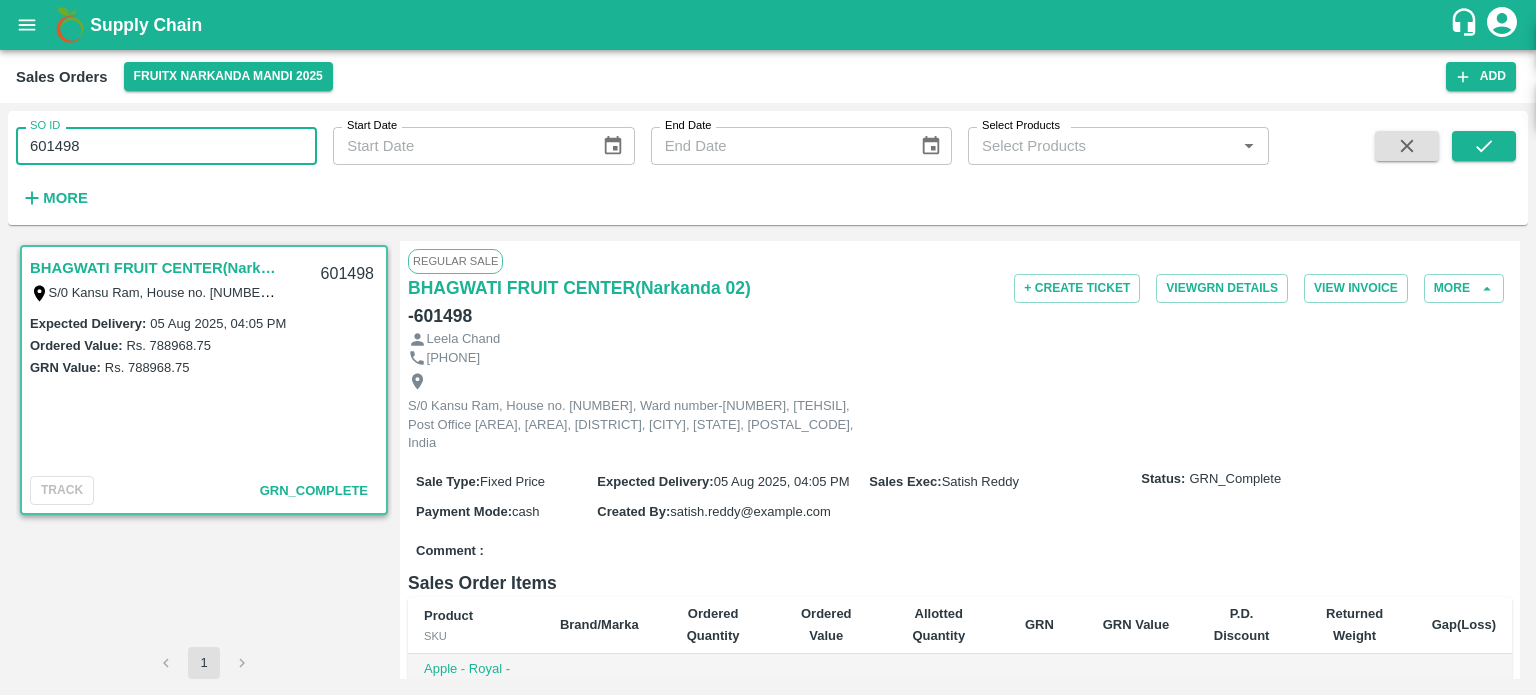 click on "601498" at bounding box center [166, 146] 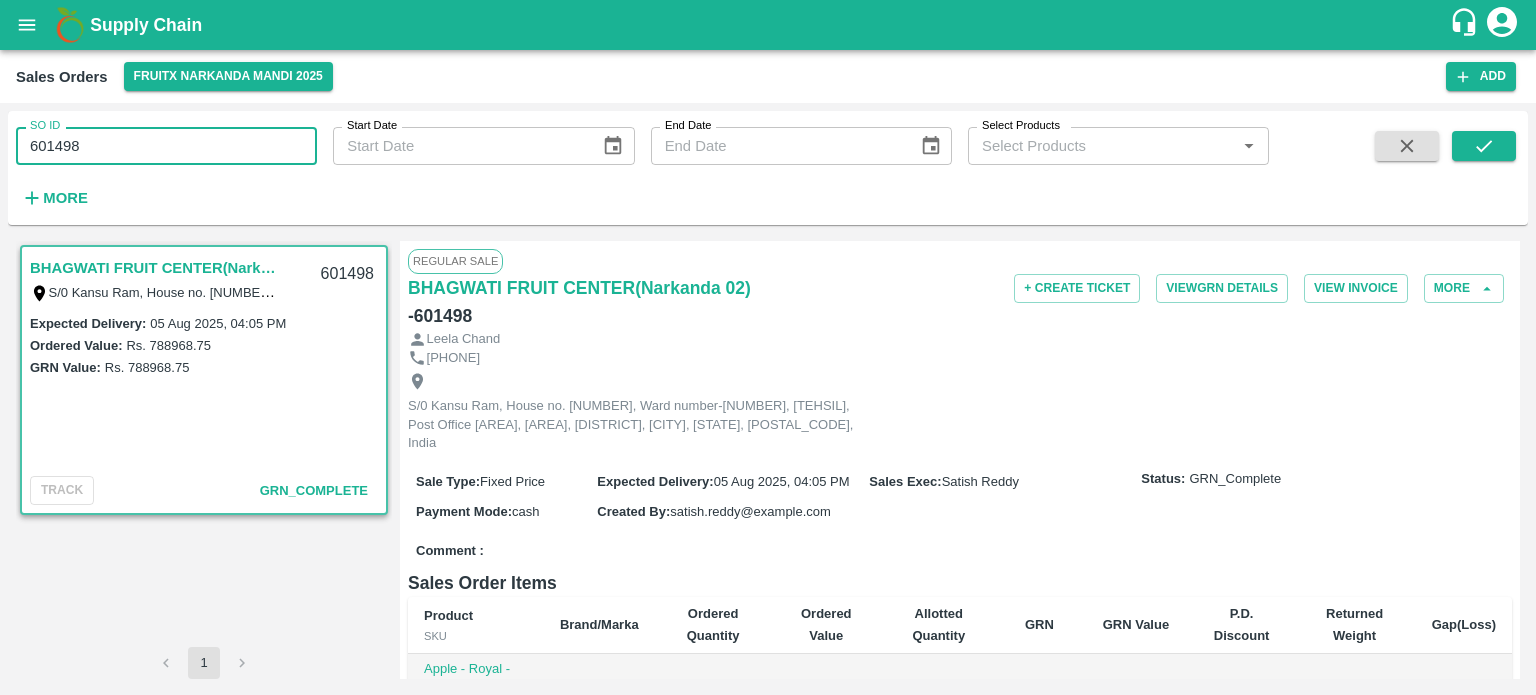 drag, startPoint x: 54, startPoint y: 140, endPoint x: 185, endPoint y: 132, distance: 131.24405 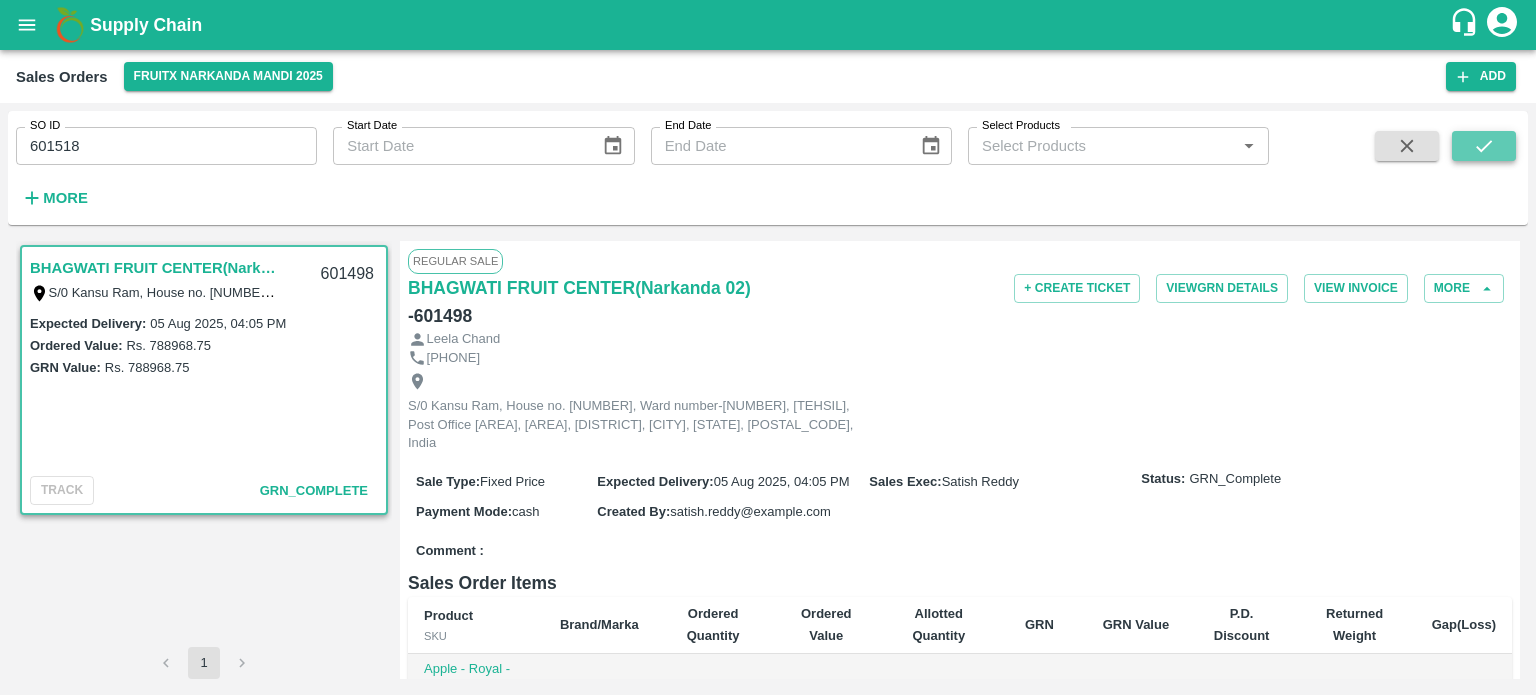 click at bounding box center (1484, 146) 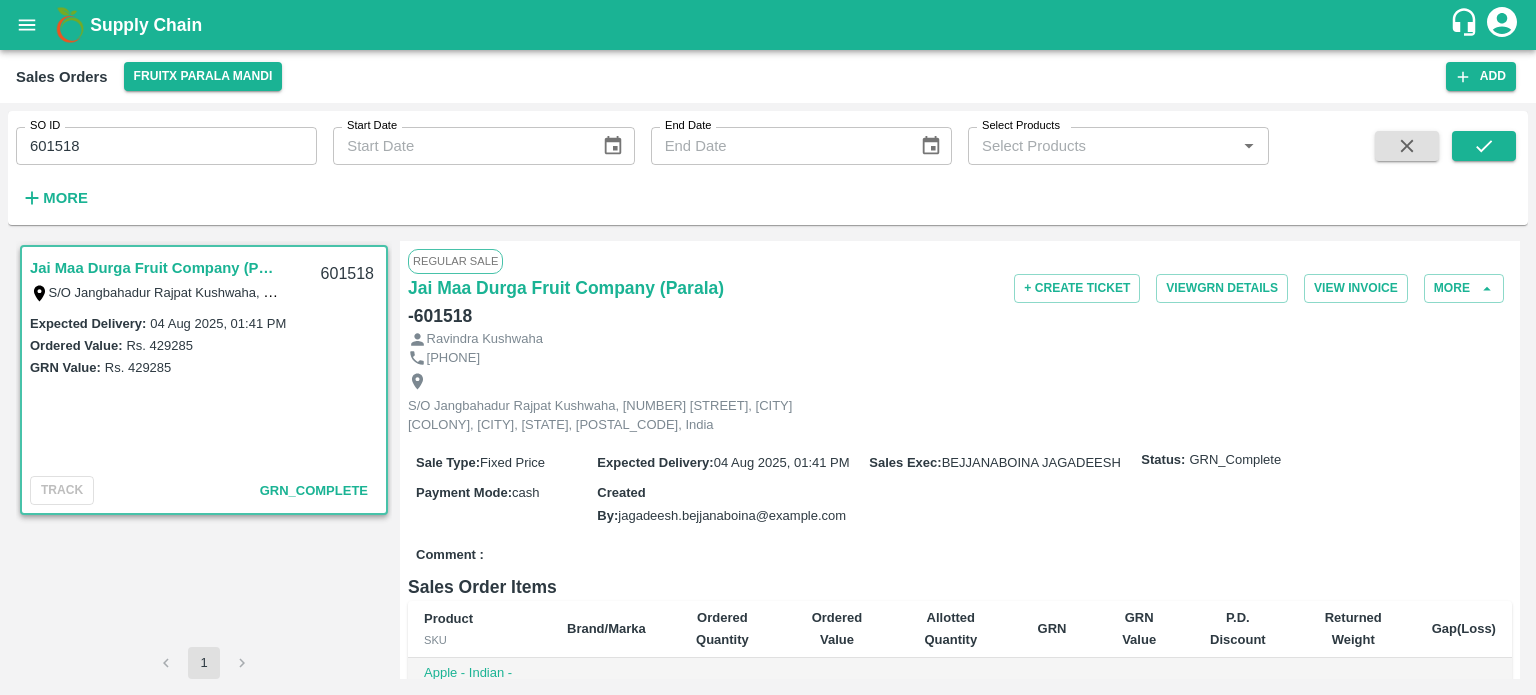 click on "601518" at bounding box center [166, 146] 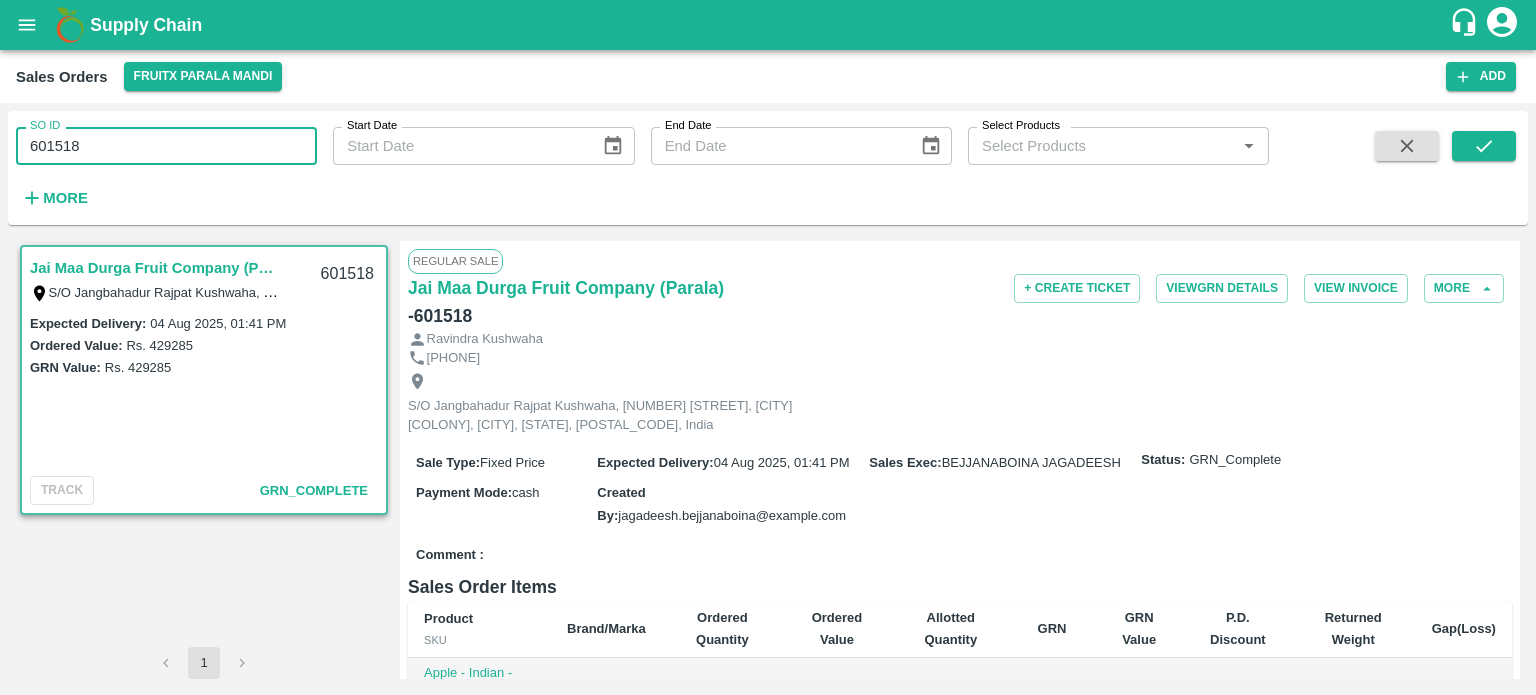 drag, startPoint x: 53, startPoint y: 140, endPoint x: 217, endPoint y: 137, distance: 164.02744 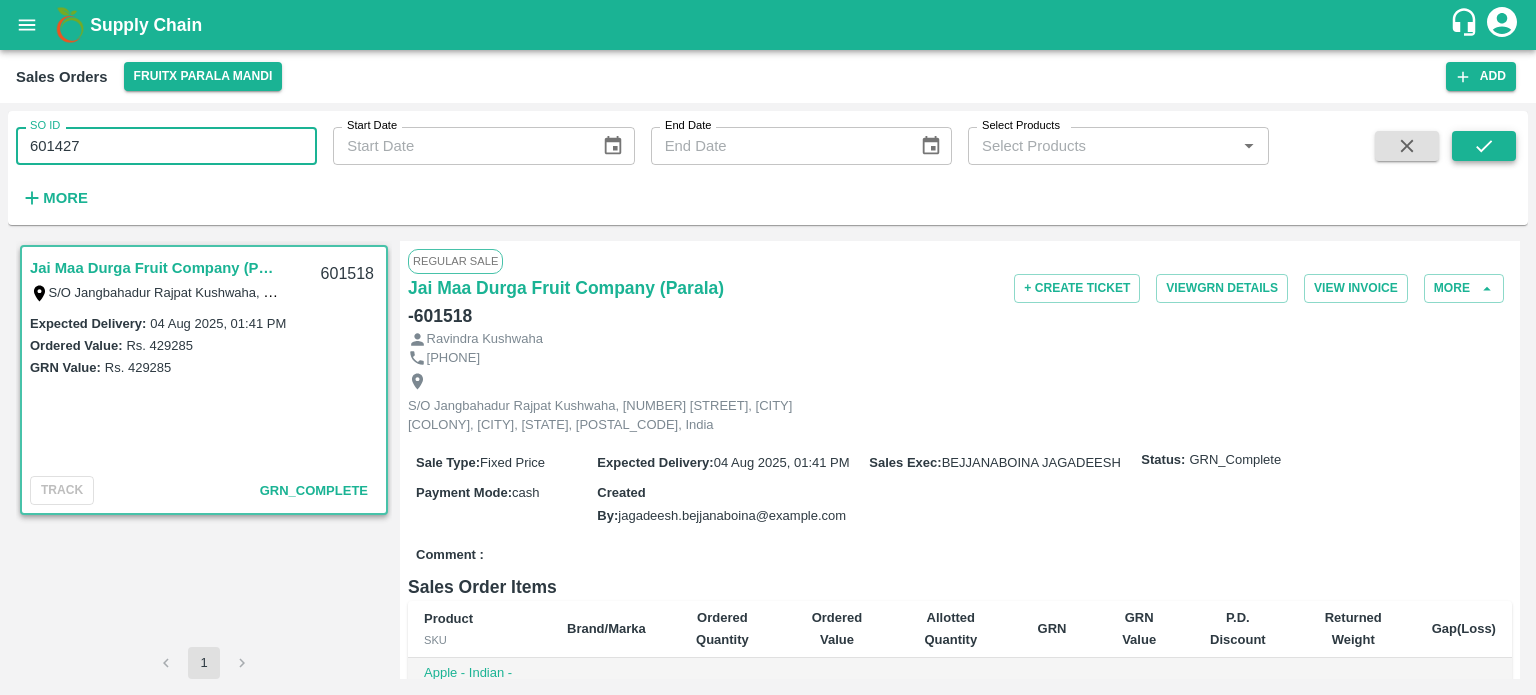 click at bounding box center (1484, 146) 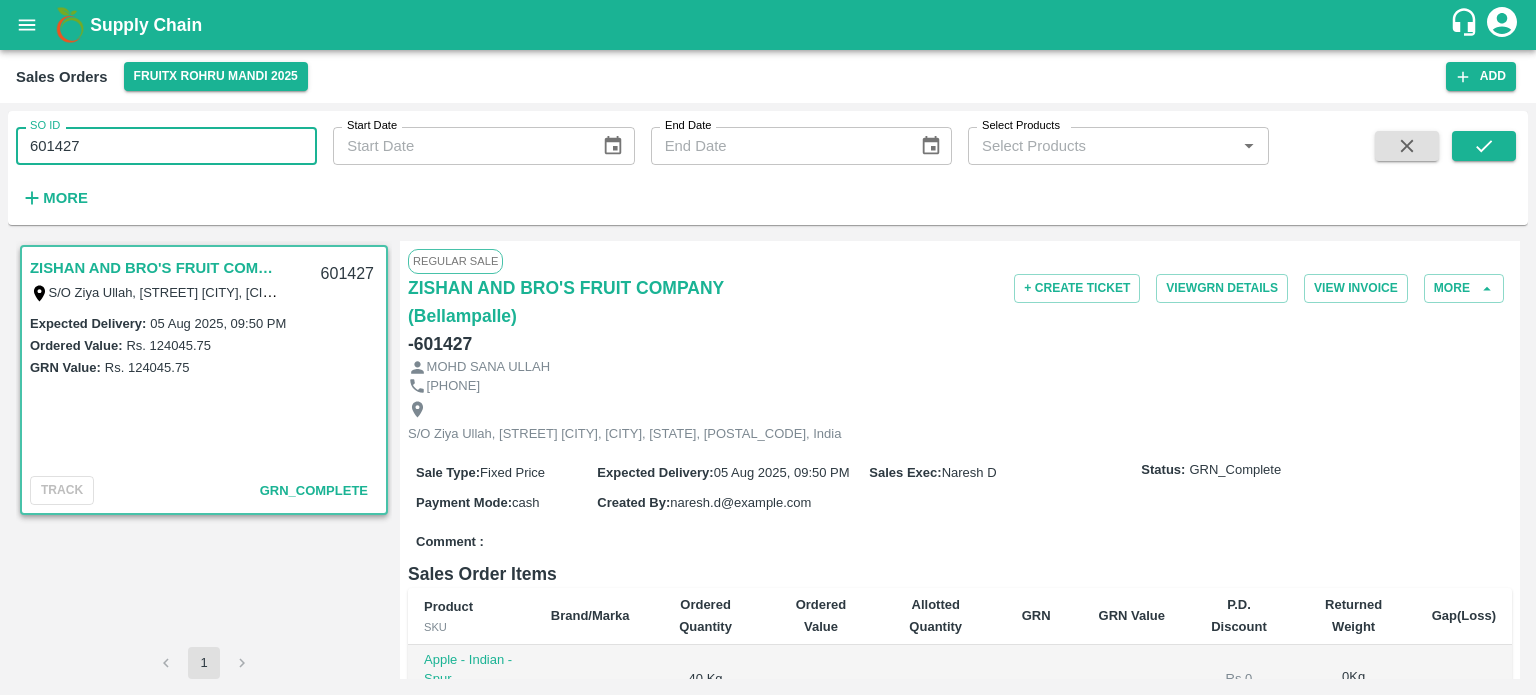 click on "601427" at bounding box center [166, 146] 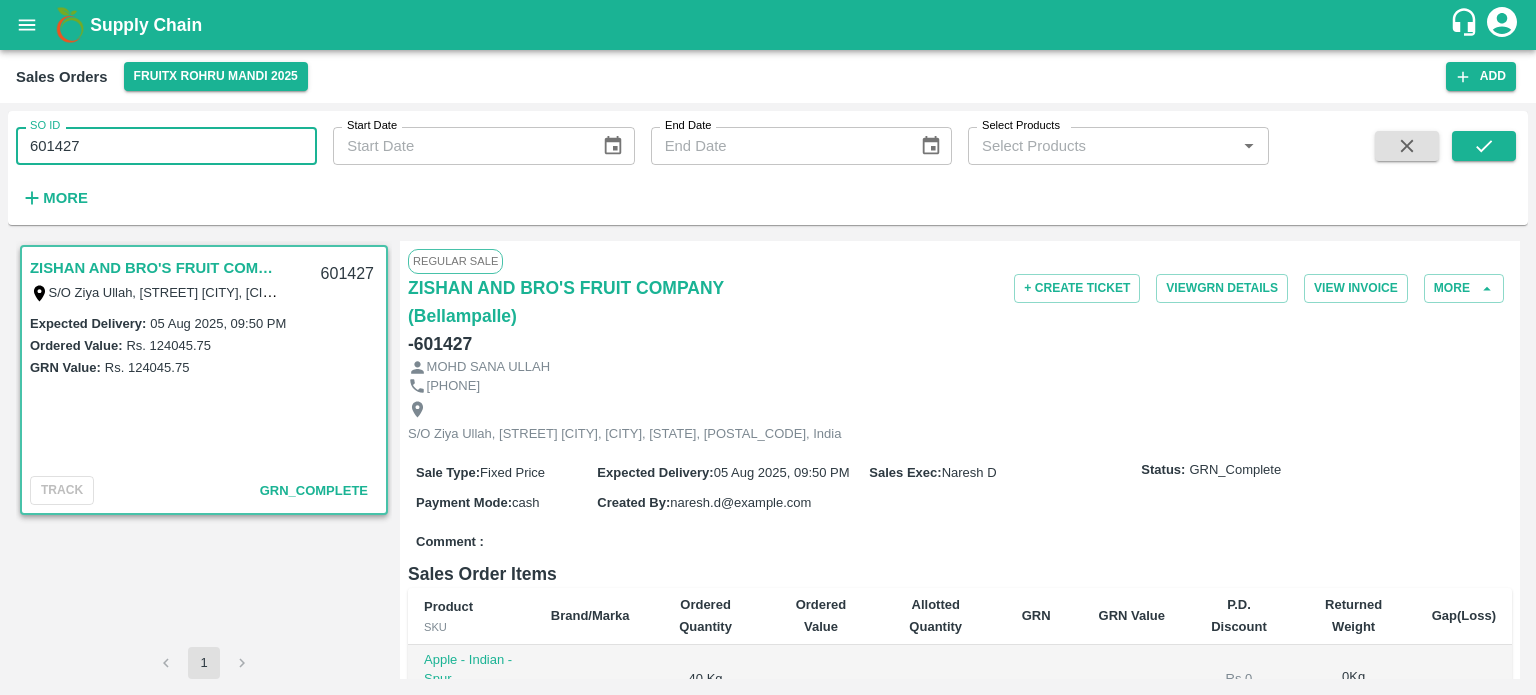 drag, startPoint x: 65, startPoint y: 143, endPoint x: 228, endPoint y: 142, distance: 163.00307 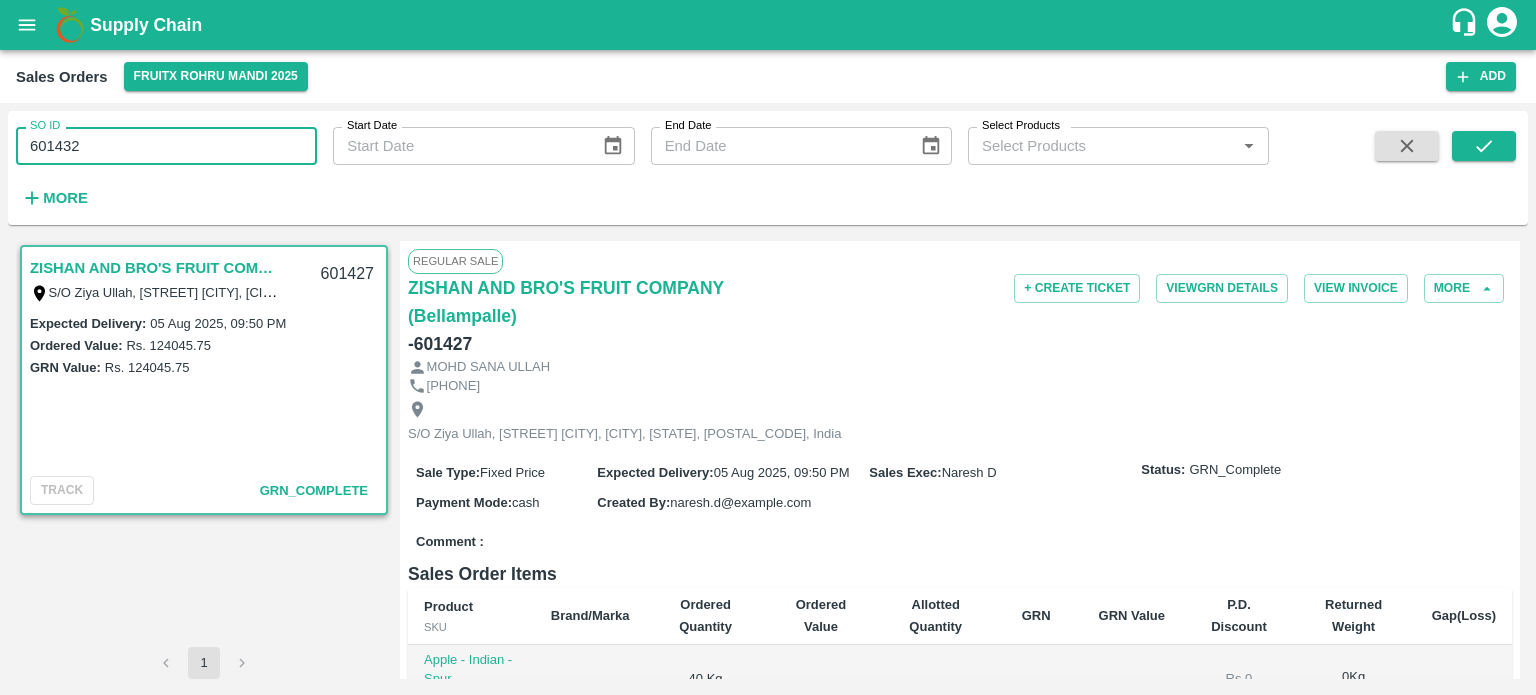 drag, startPoint x: 73, startPoint y: 134, endPoint x: 232, endPoint y: 134, distance: 159 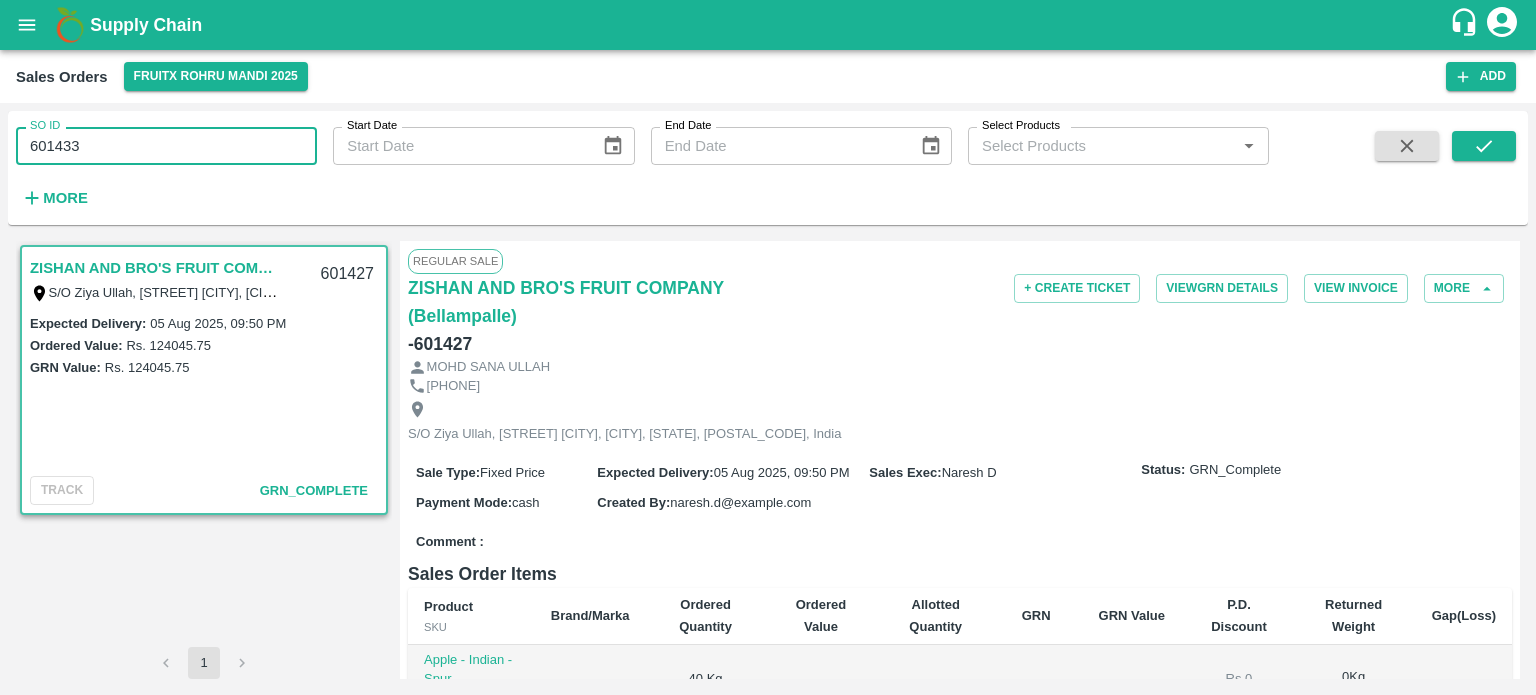 click at bounding box center [1484, 172] 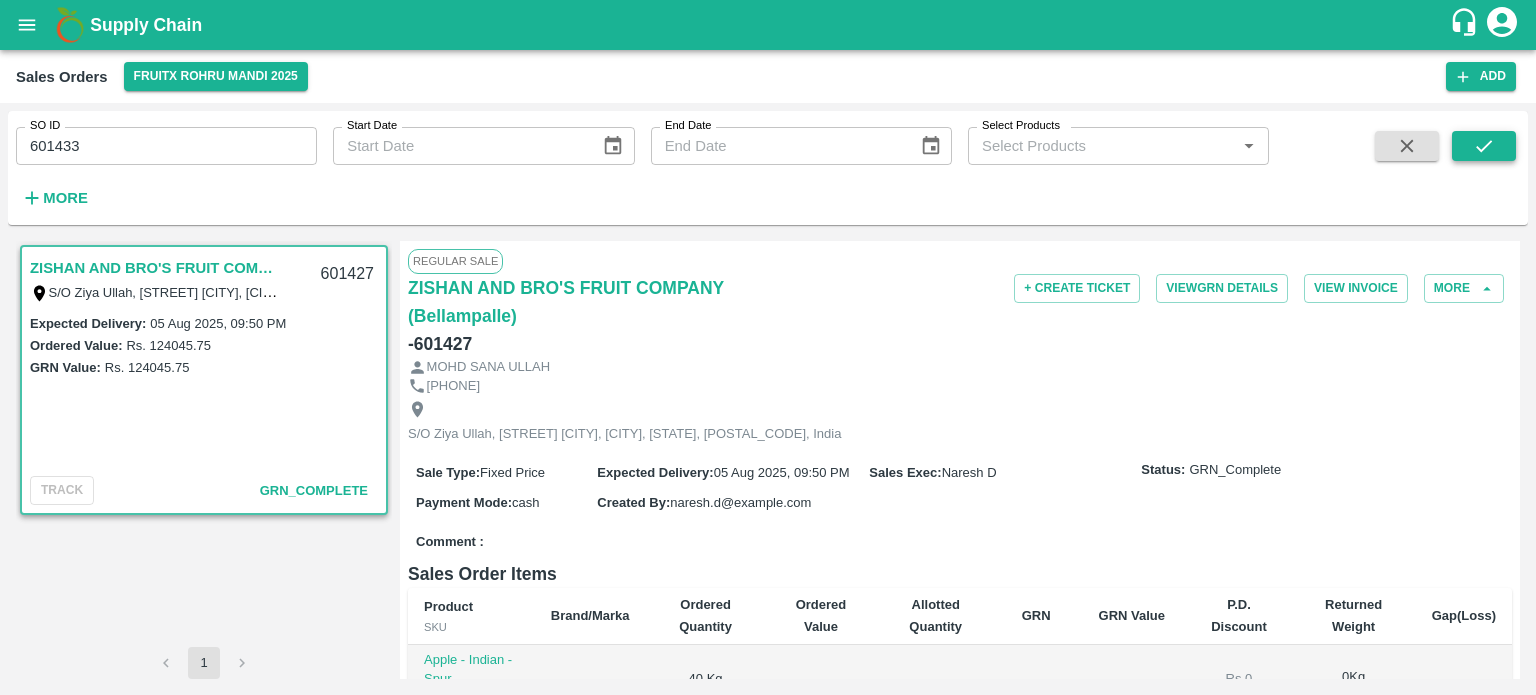 click 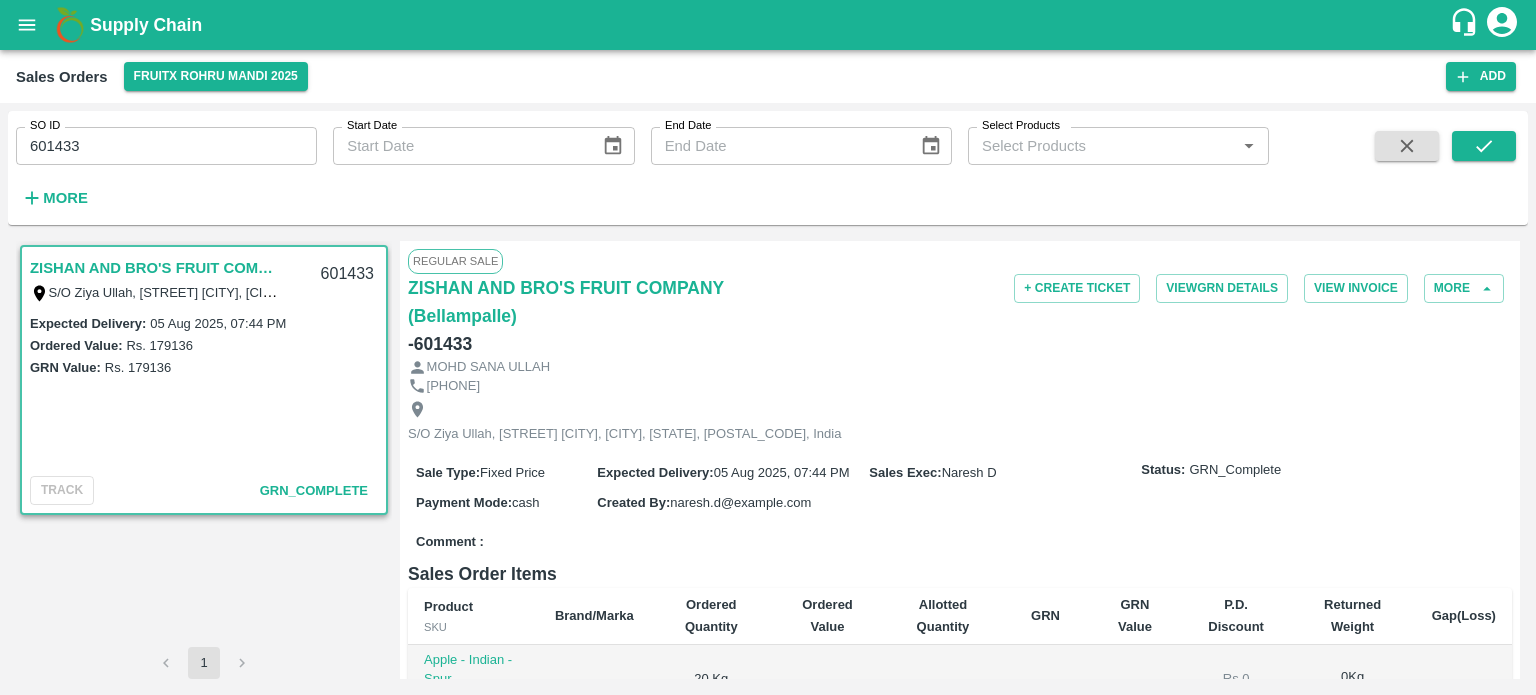 click on "601433" at bounding box center [166, 146] 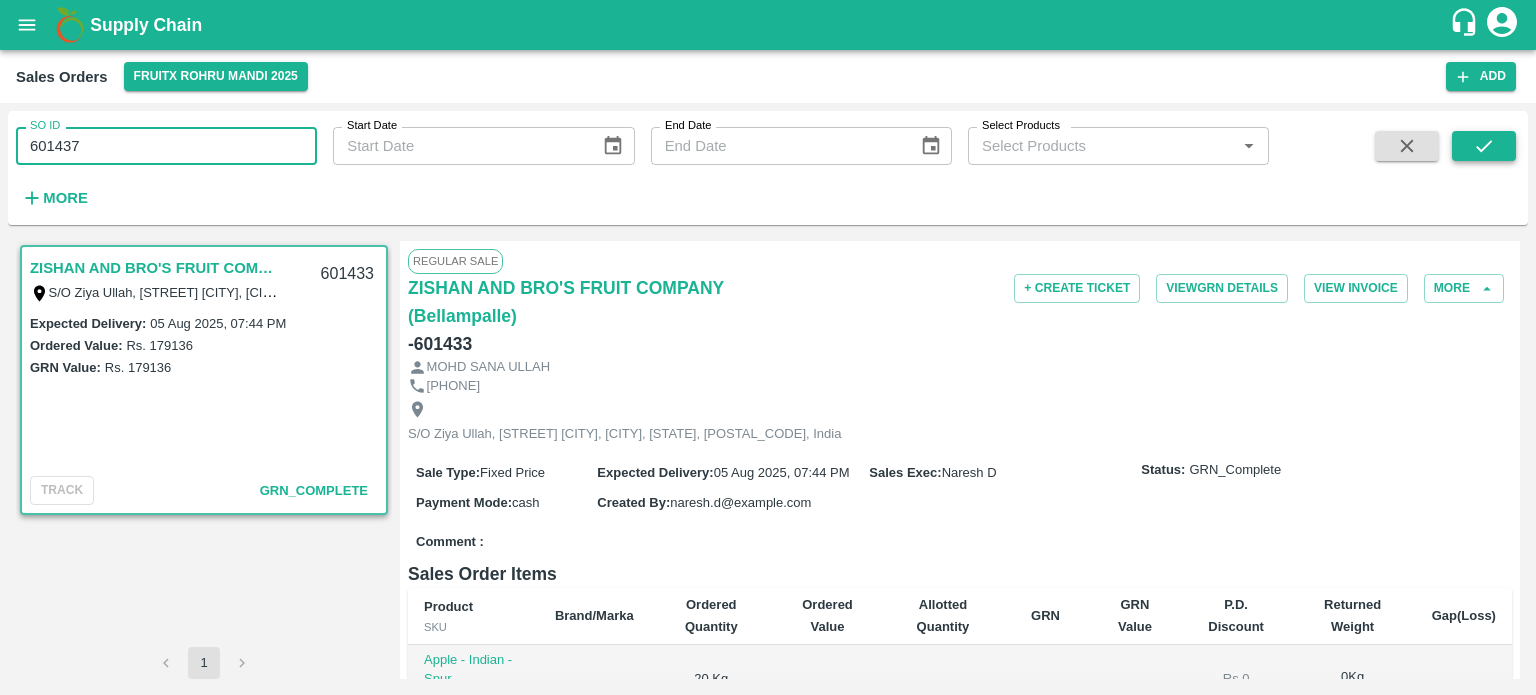 click at bounding box center (1484, 146) 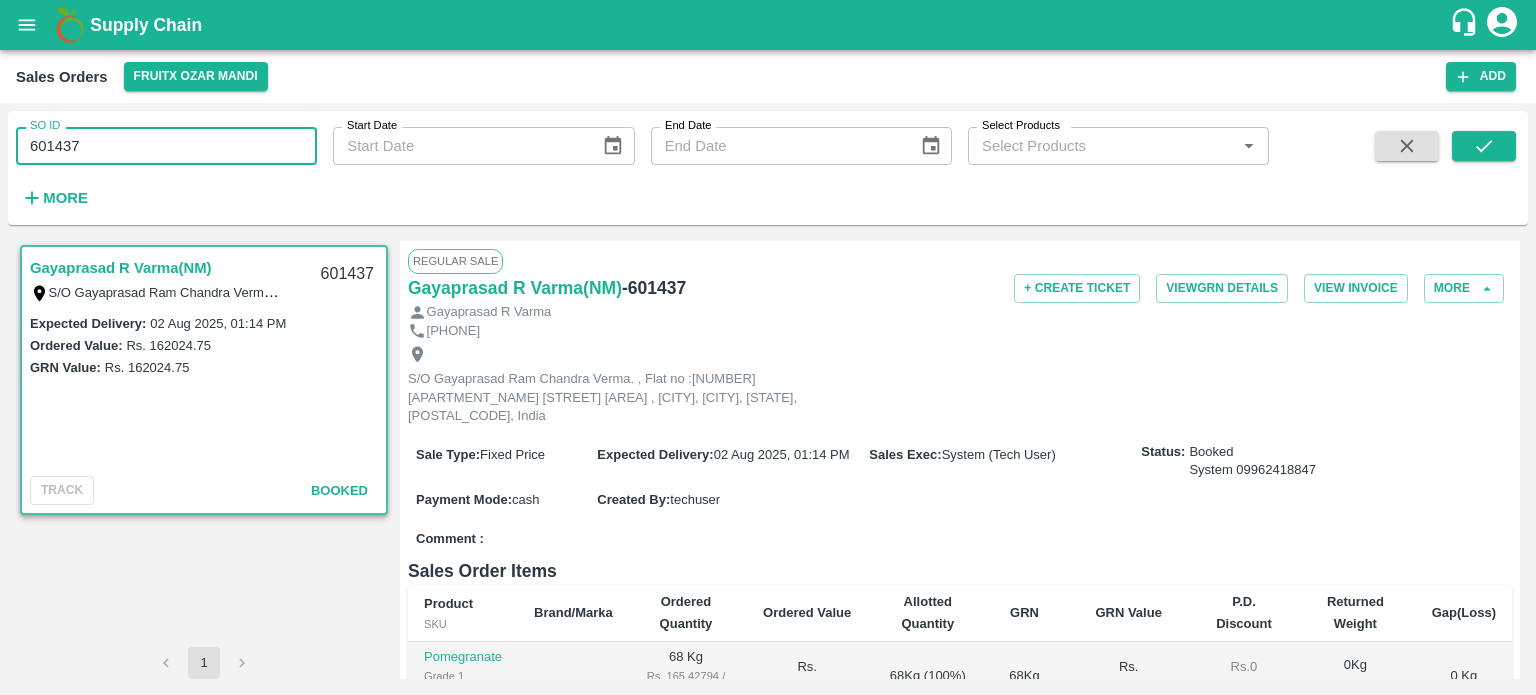 click on "601437" at bounding box center (166, 146) 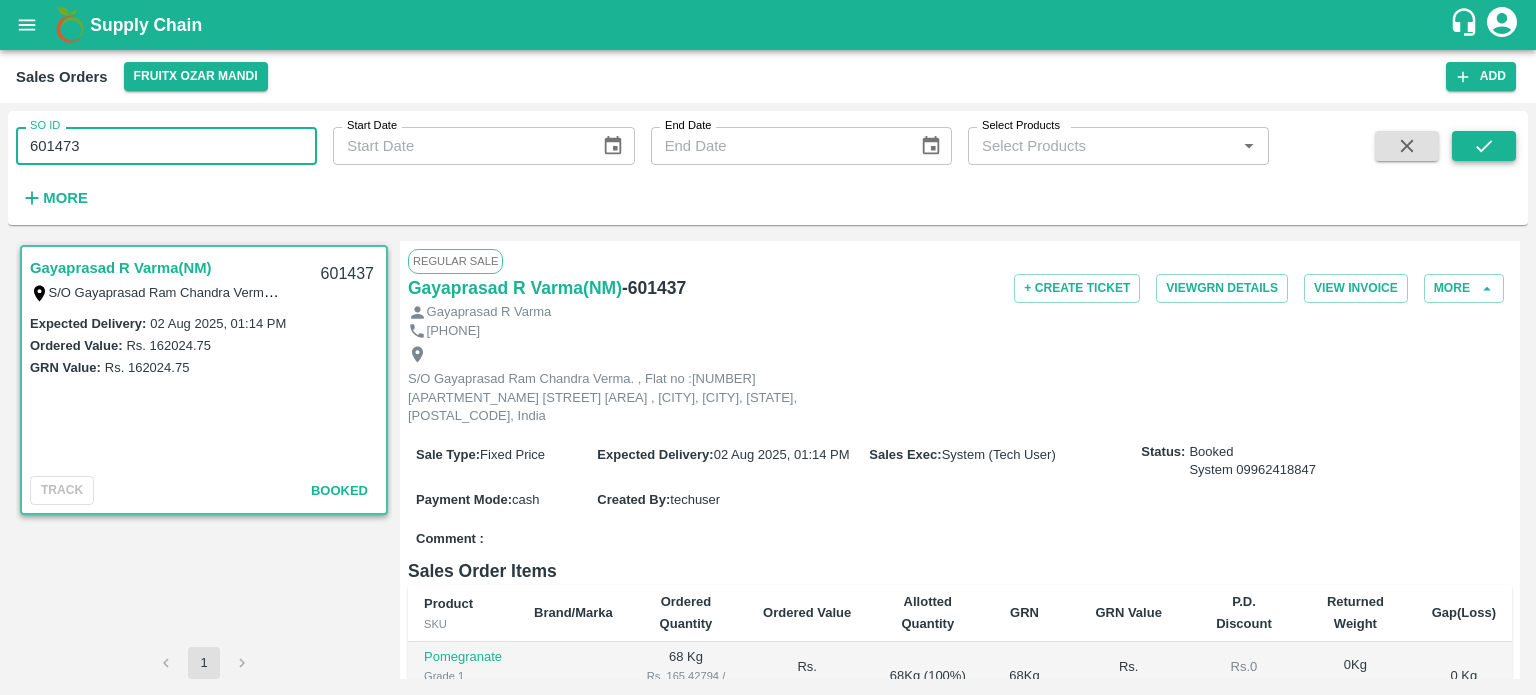 click 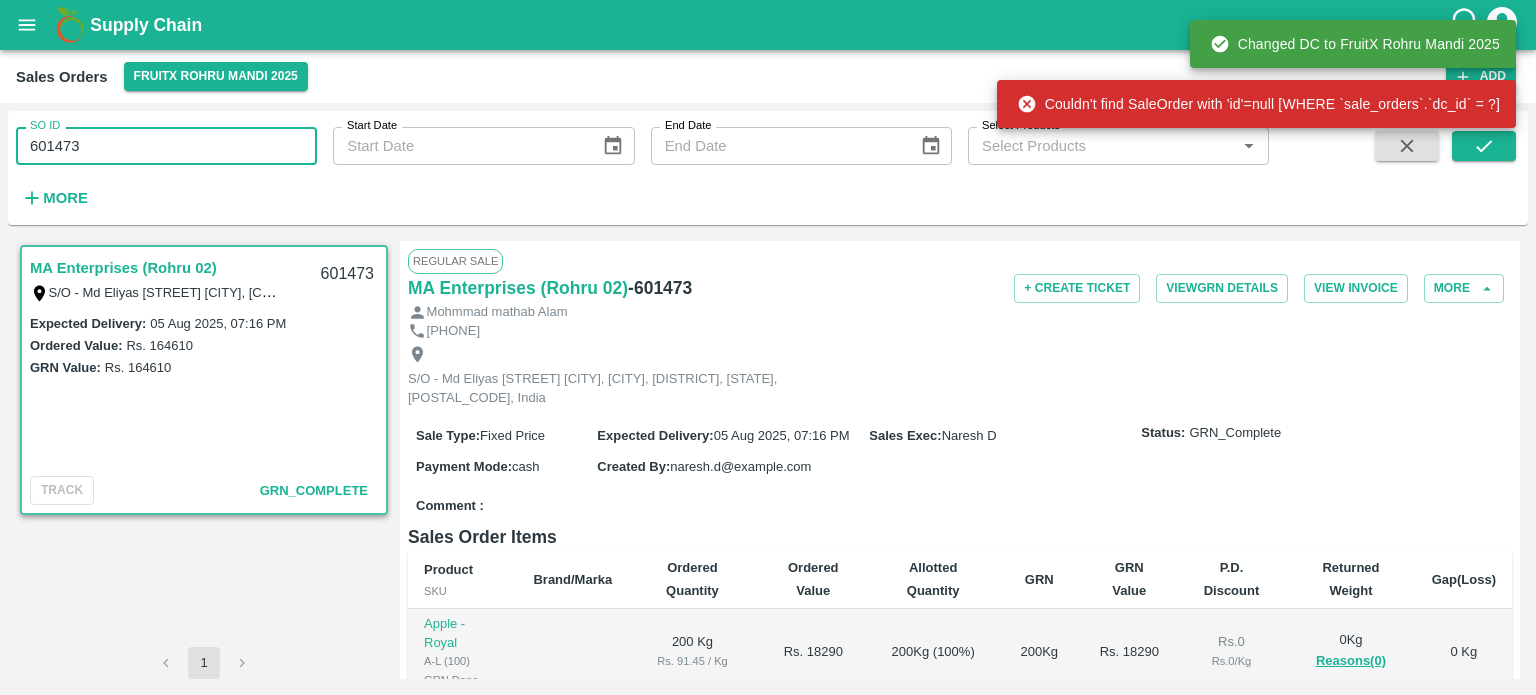 click on "601473" at bounding box center (166, 146) 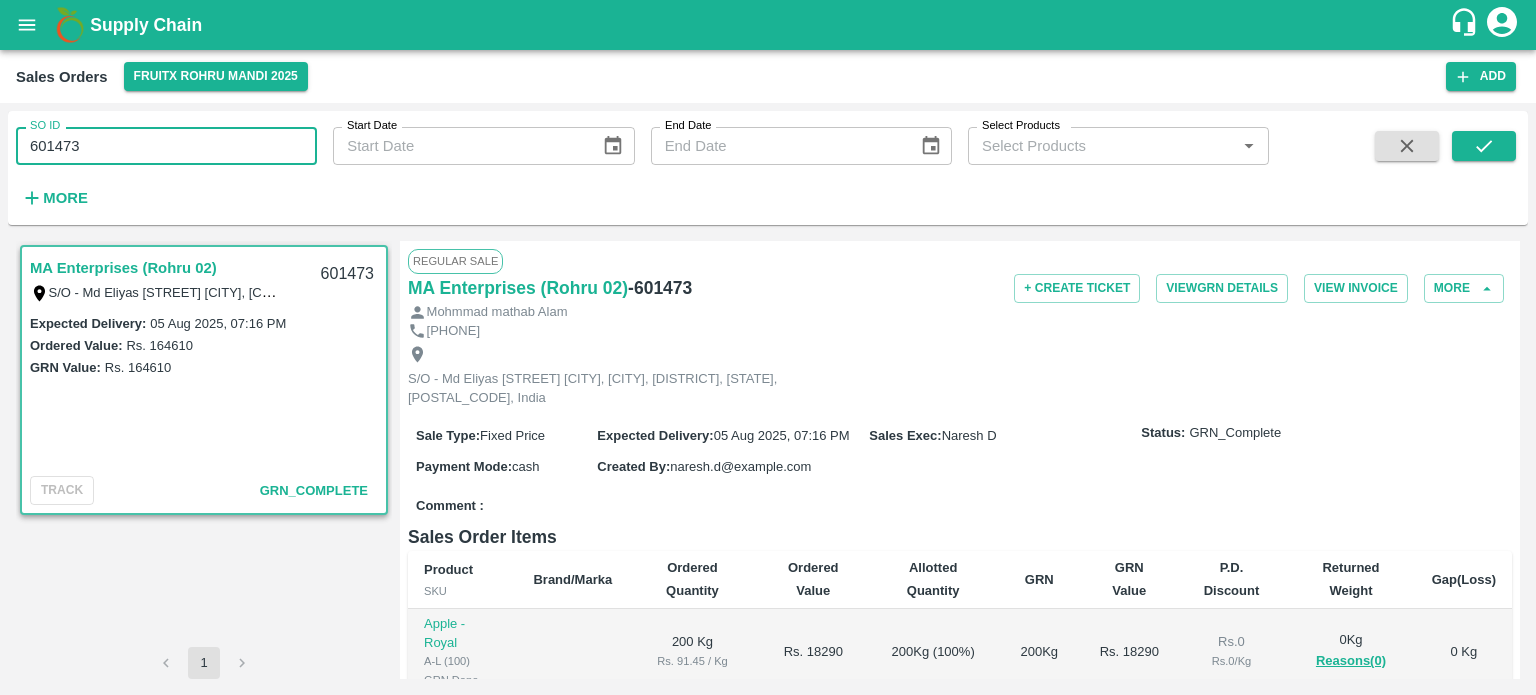 drag, startPoint x: 61, startPoint y: 136, endPoint x: 185, endPoint y: 127, distance: 124.32619 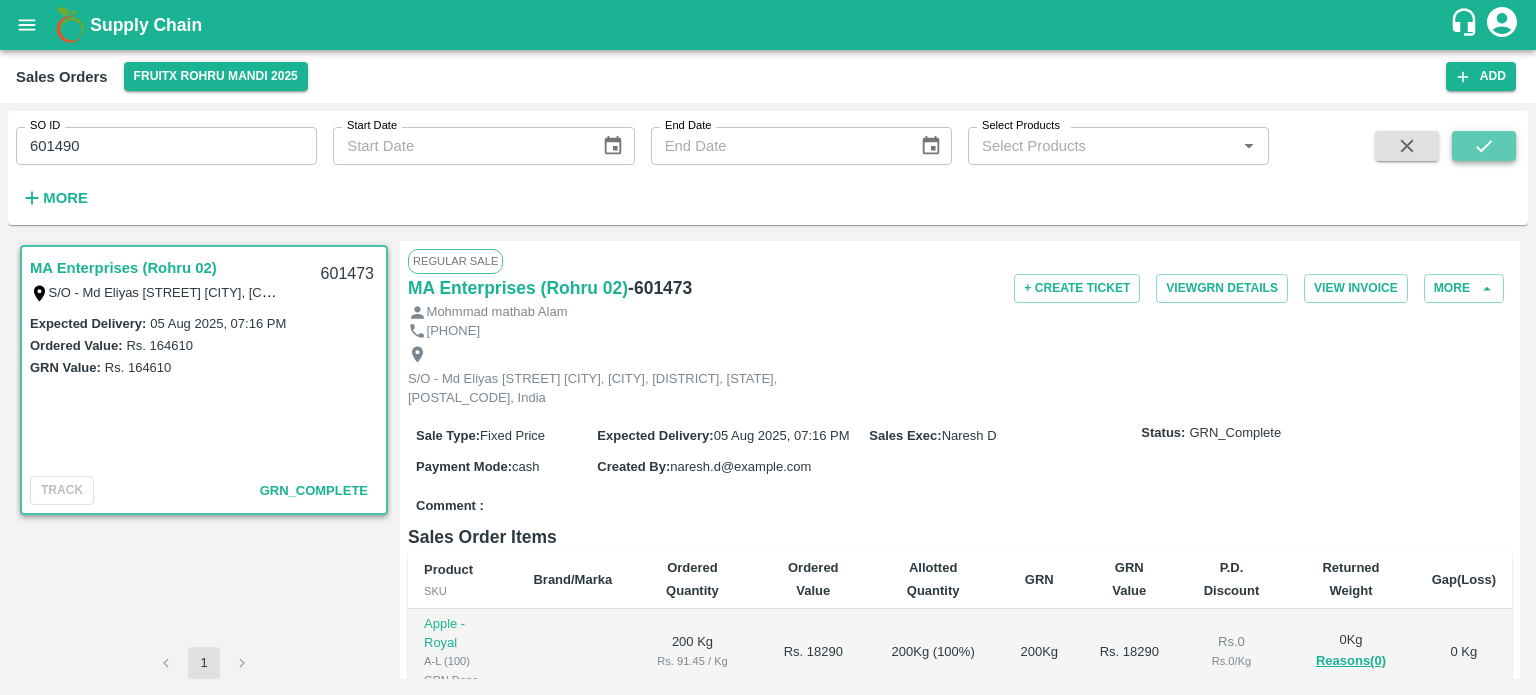 click at bounding box center [1484, 146] 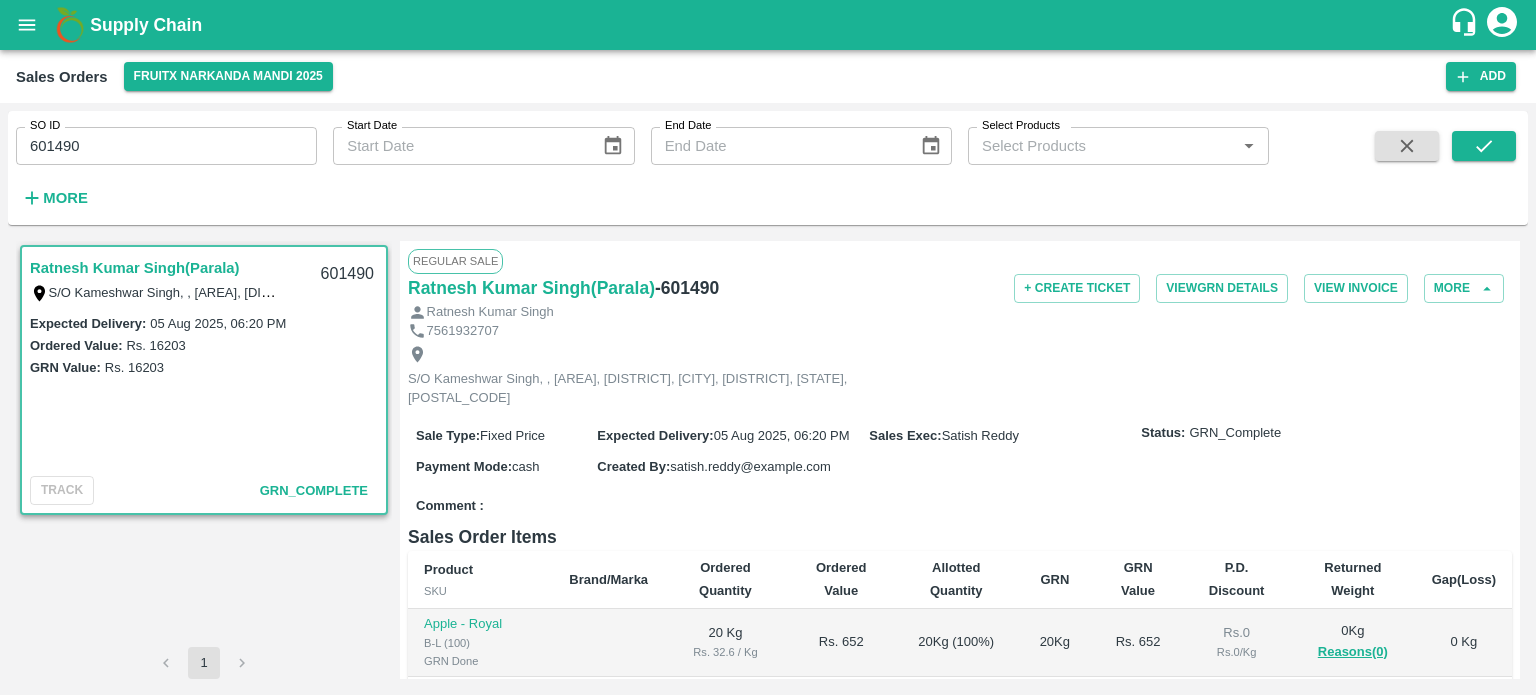 click on "601490" at bounding box center [166, 146] 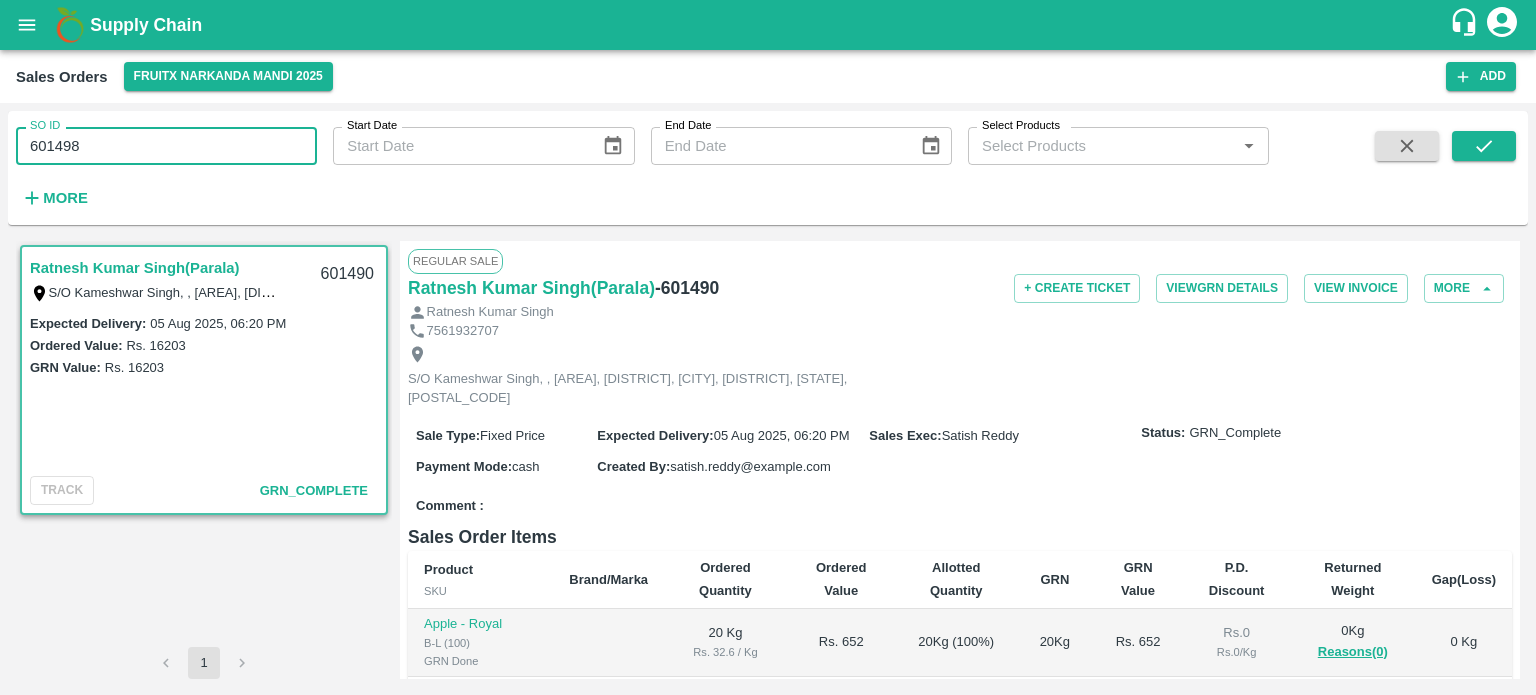 click on "601498" at bounding box center [166, 146] 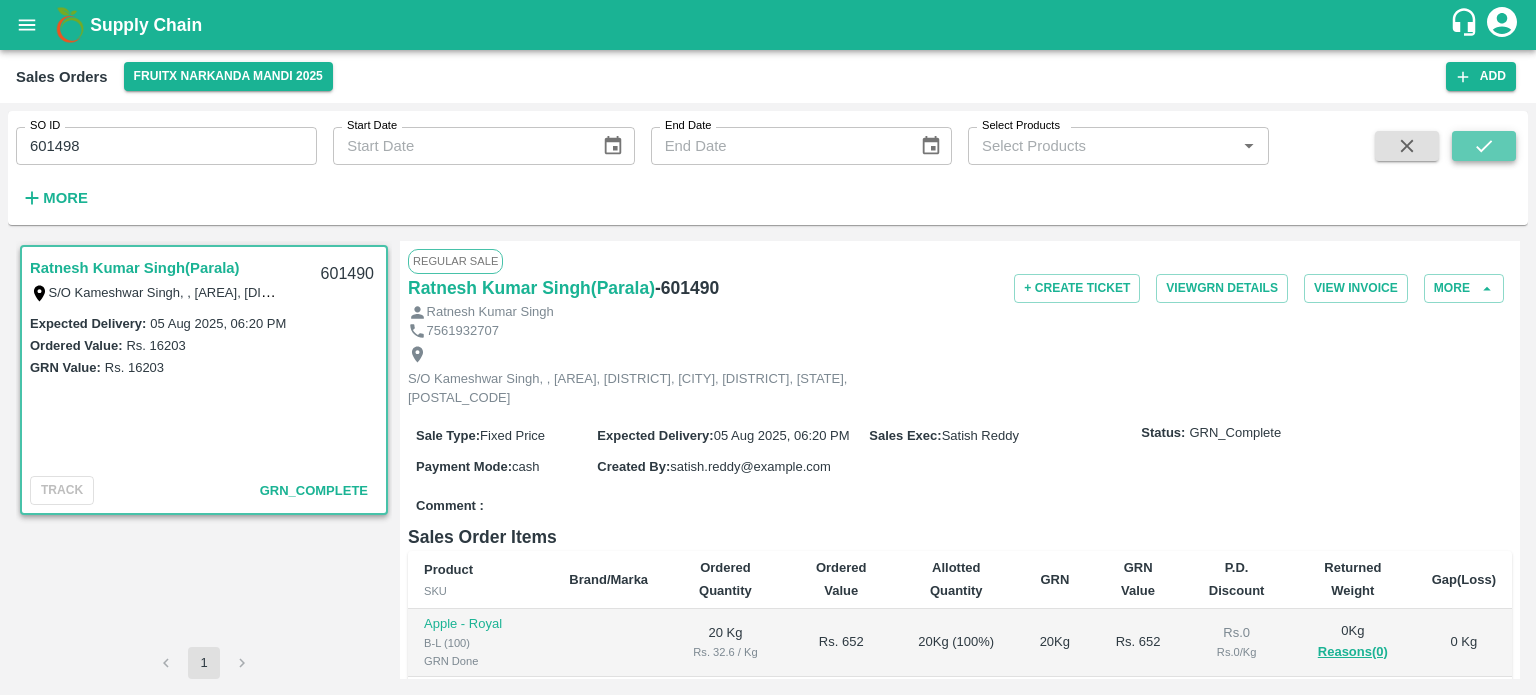 click at bounding box center (1484, 146) 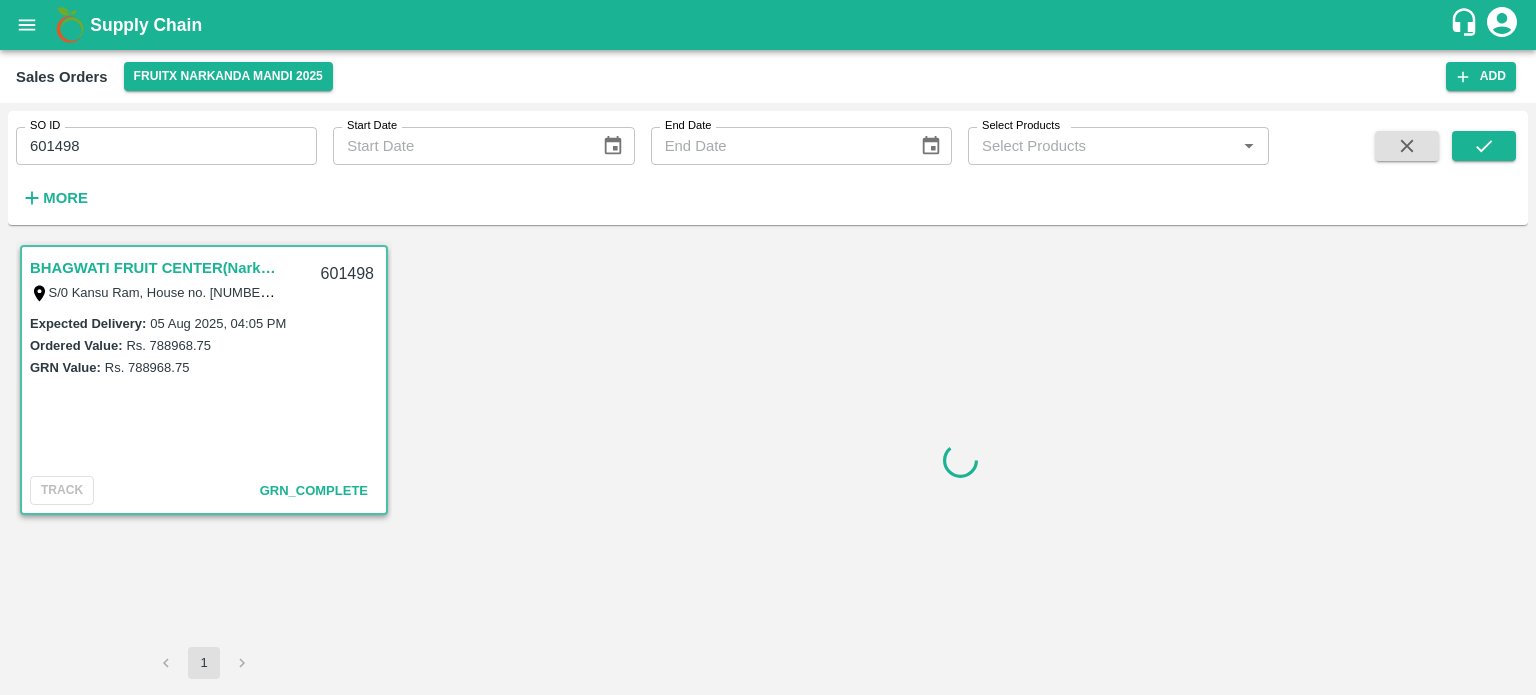 click on "601498" at bounding box center (166, 146) 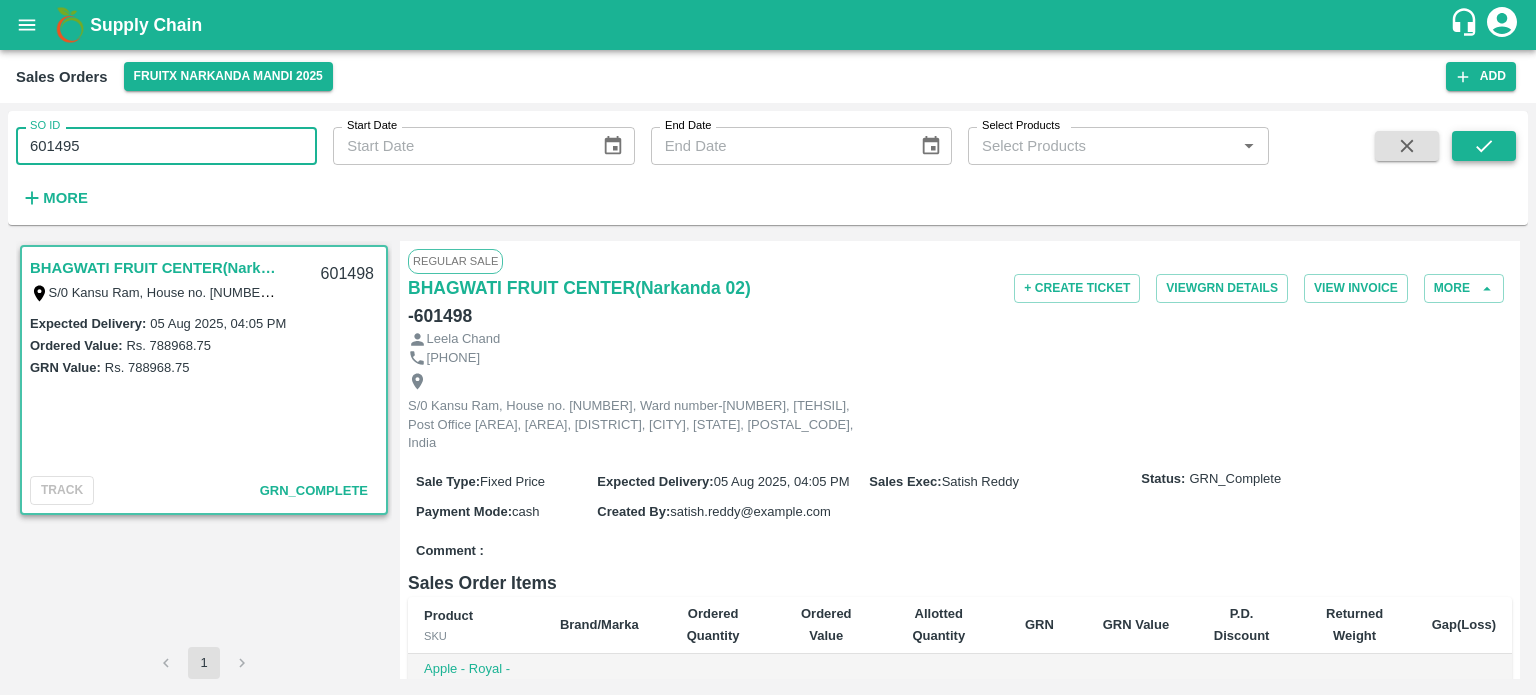 click 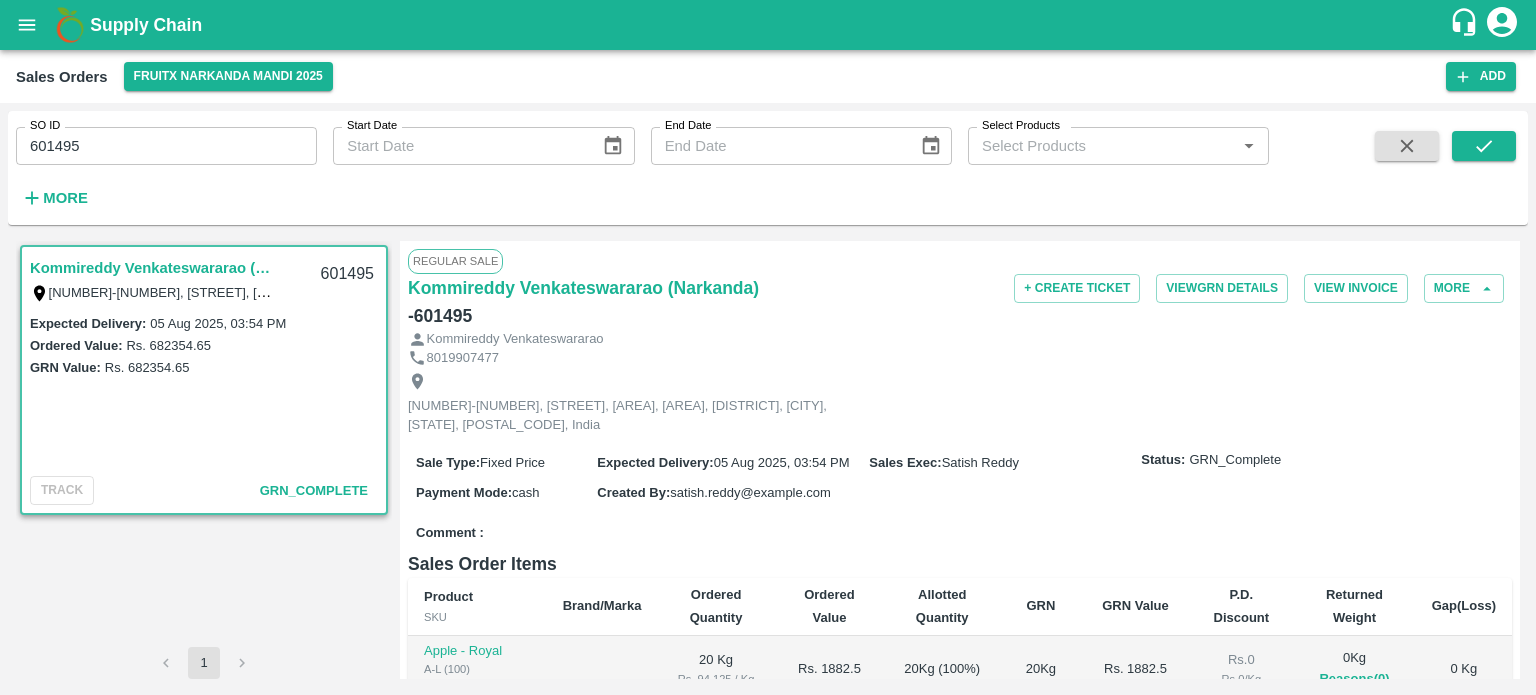click on "601495" at bounding box center [166, 146] 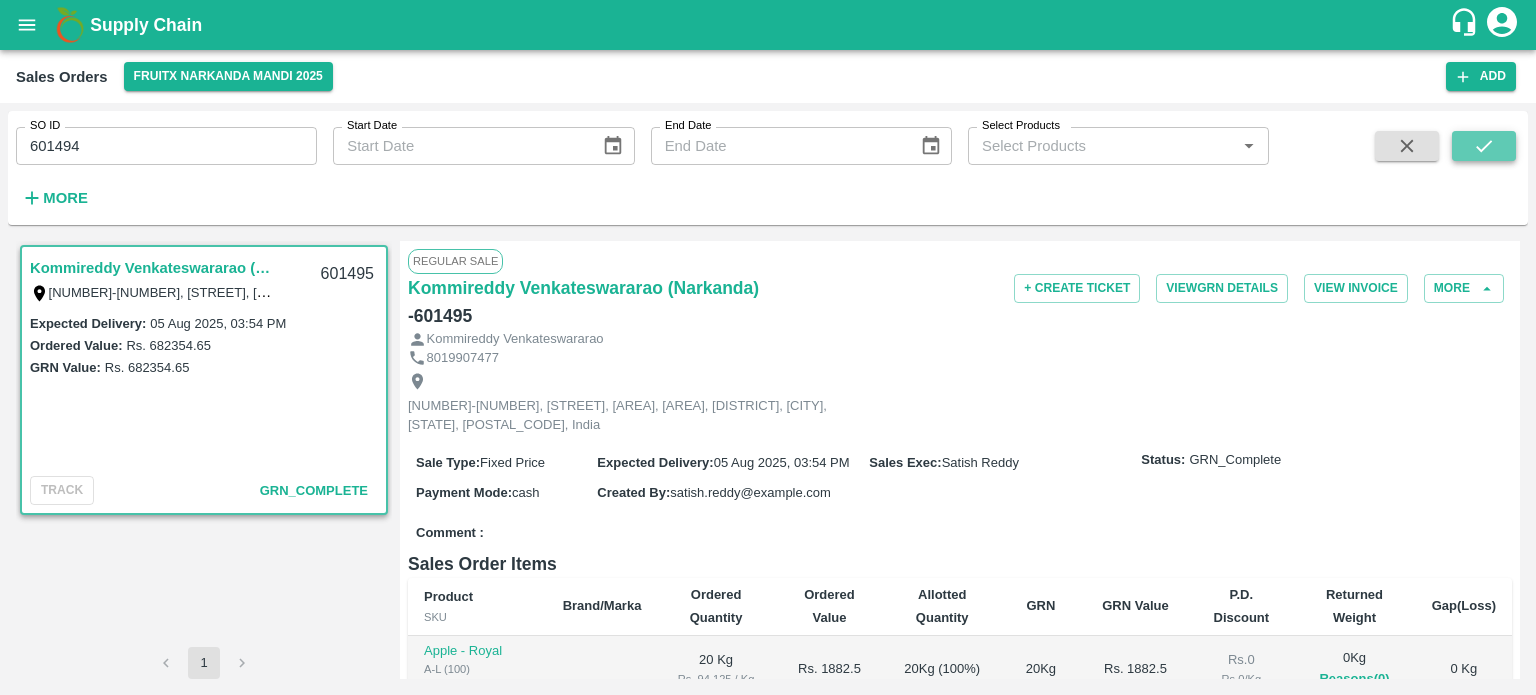 click at bounding box center (1484, 146) 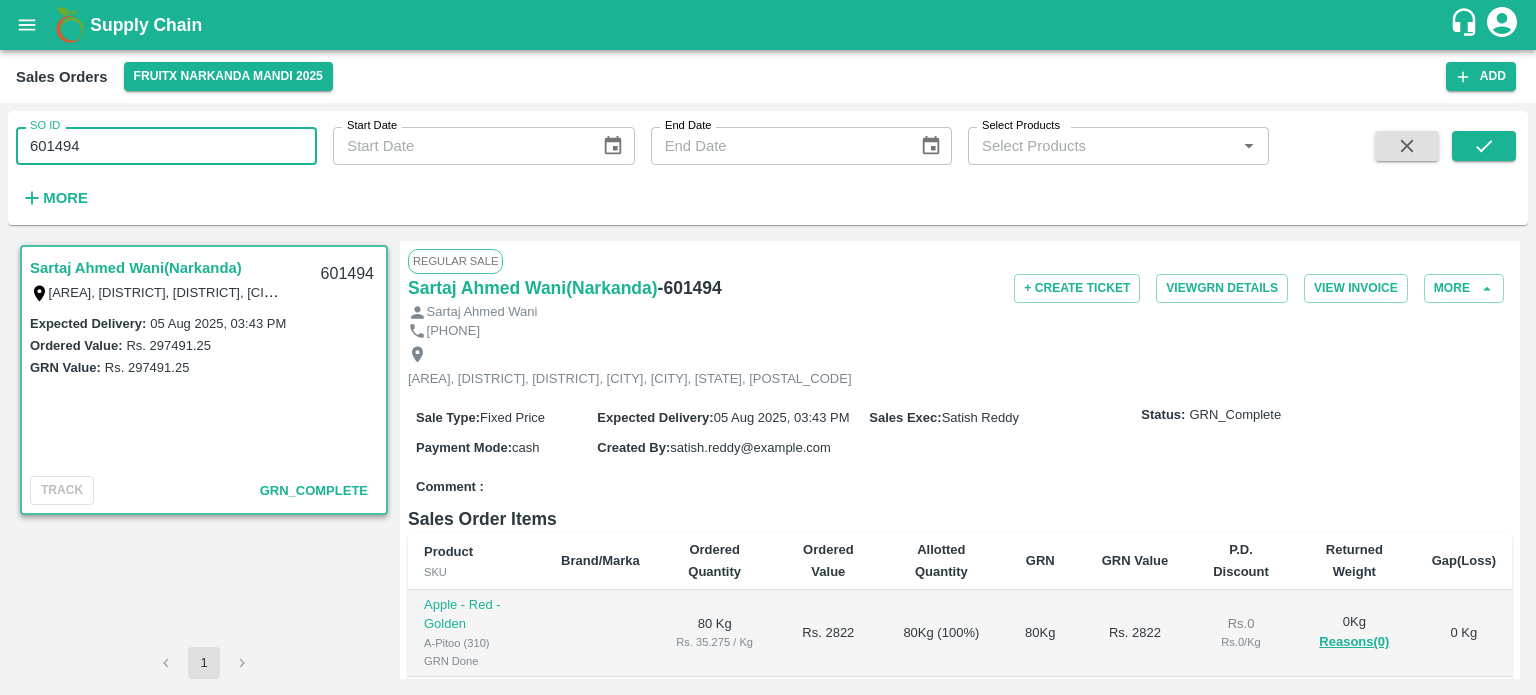 click on "601494" at bounding box center [166, 146] 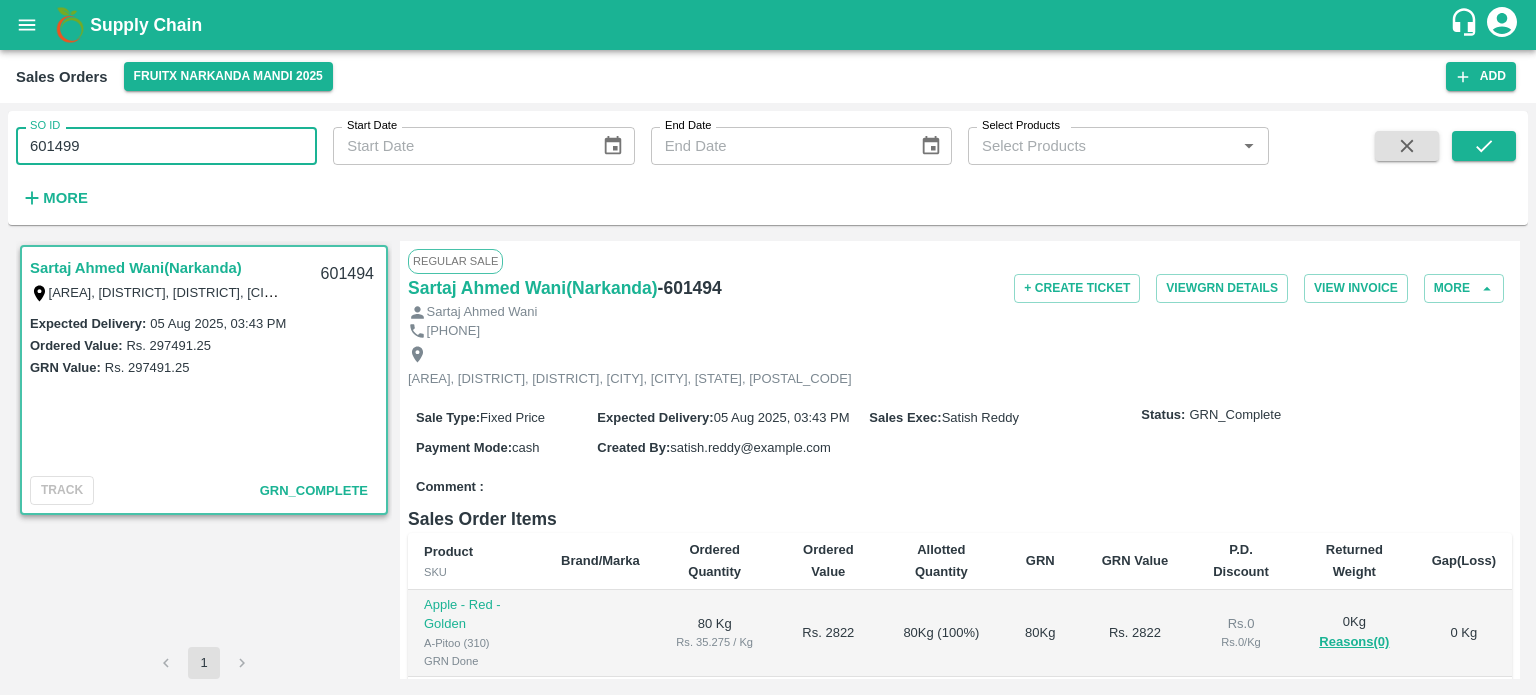 click on "601499" at bounding box center [166, 146] 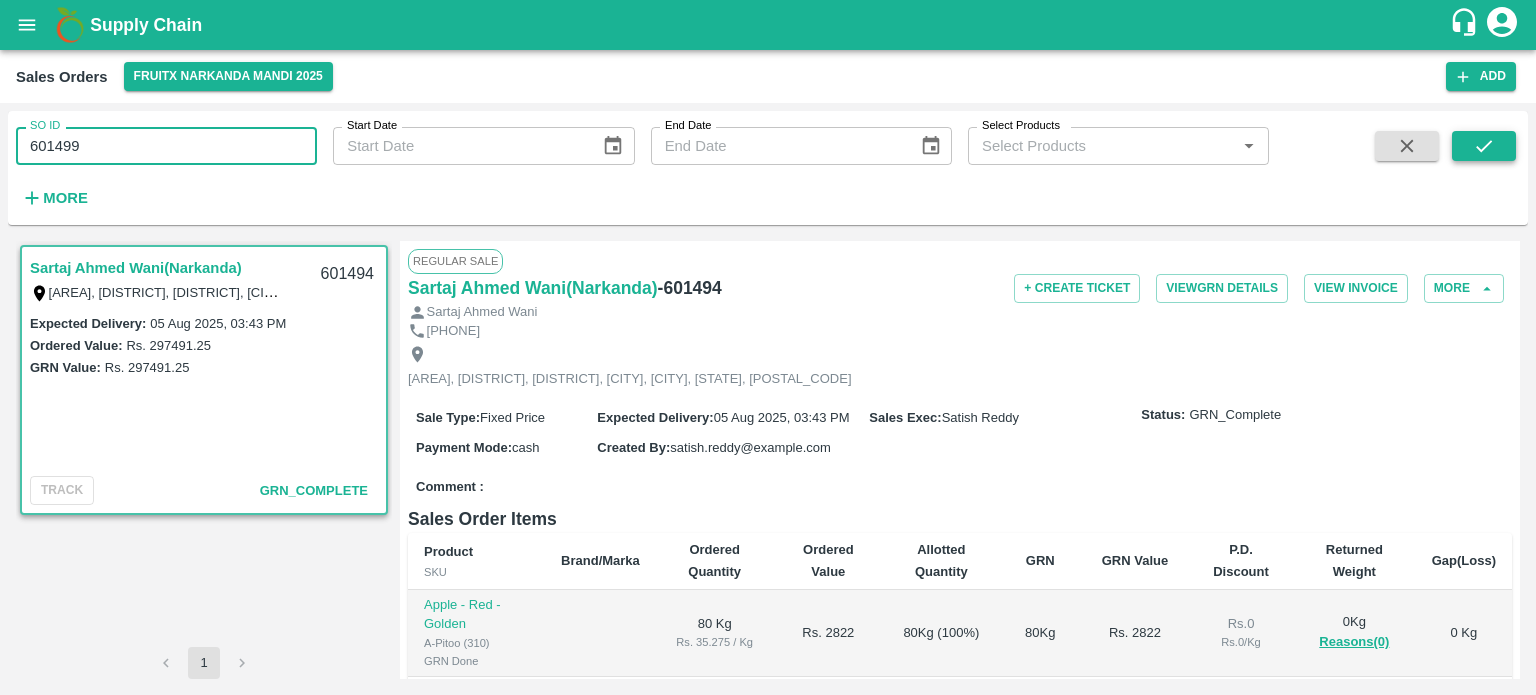 click 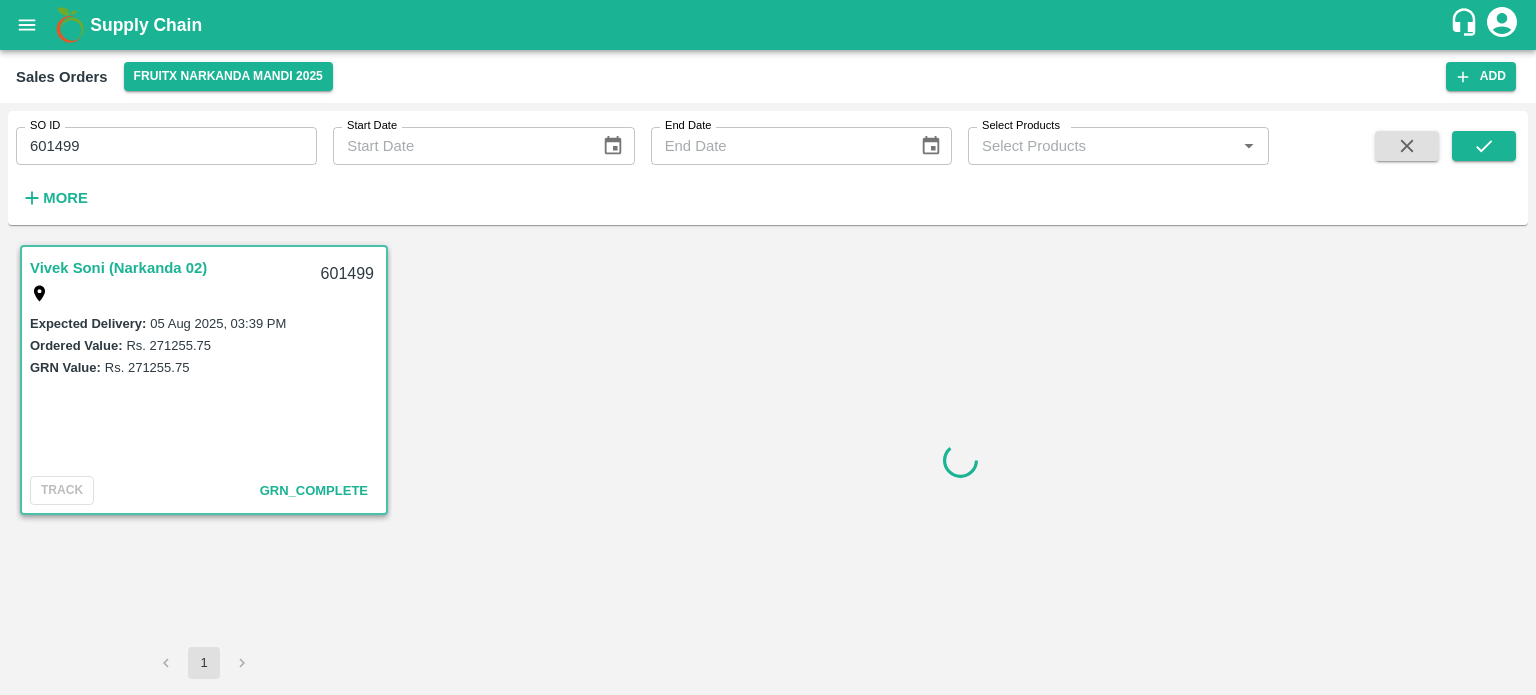 click on "601499" at bounding box center [166, 146] 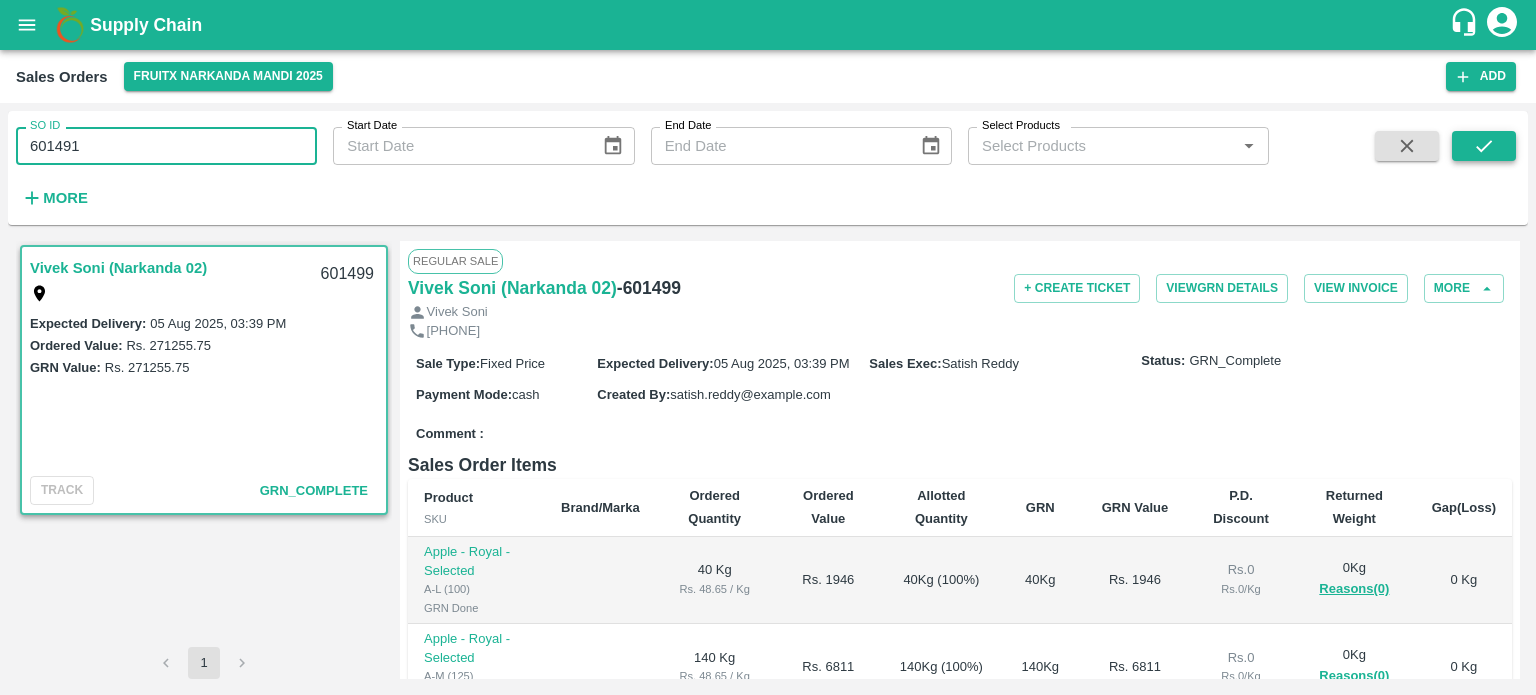 click 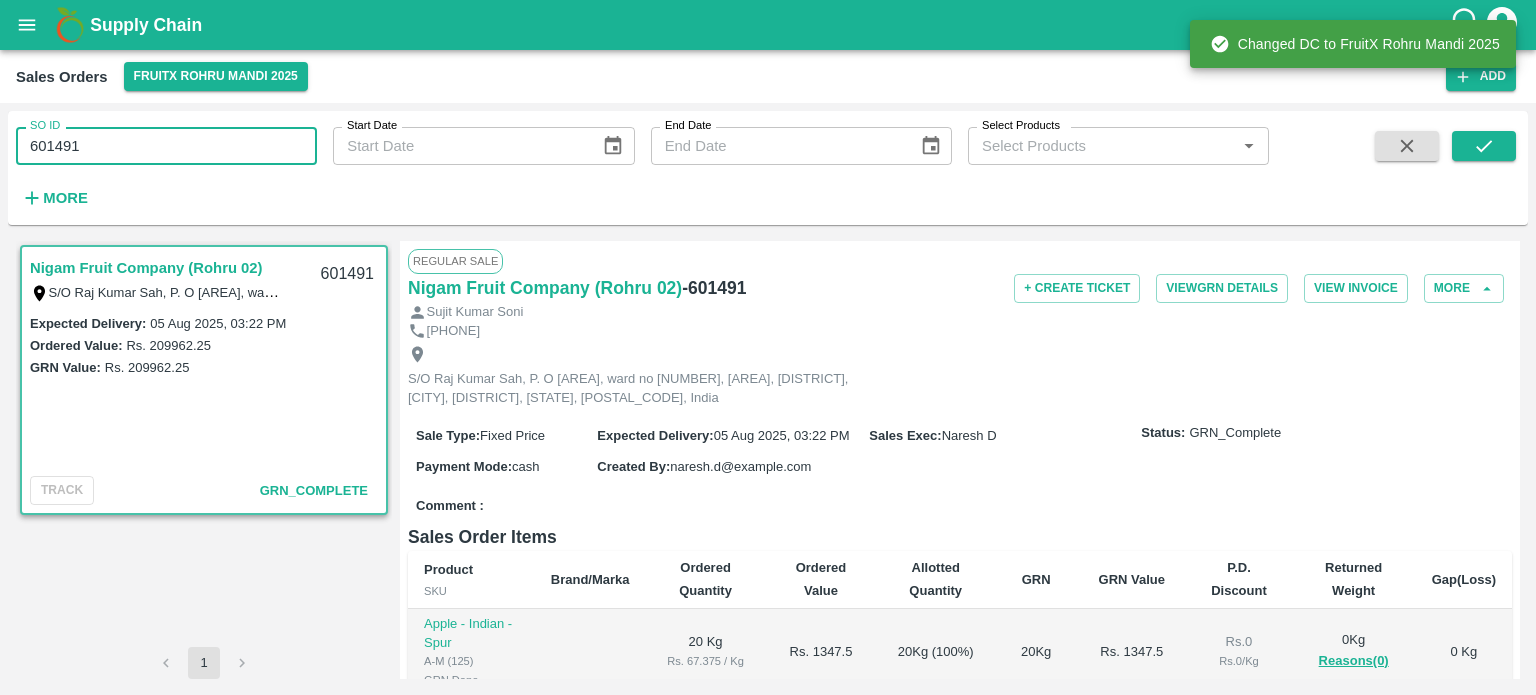 click on "601491" at bounding box center [166, 146] 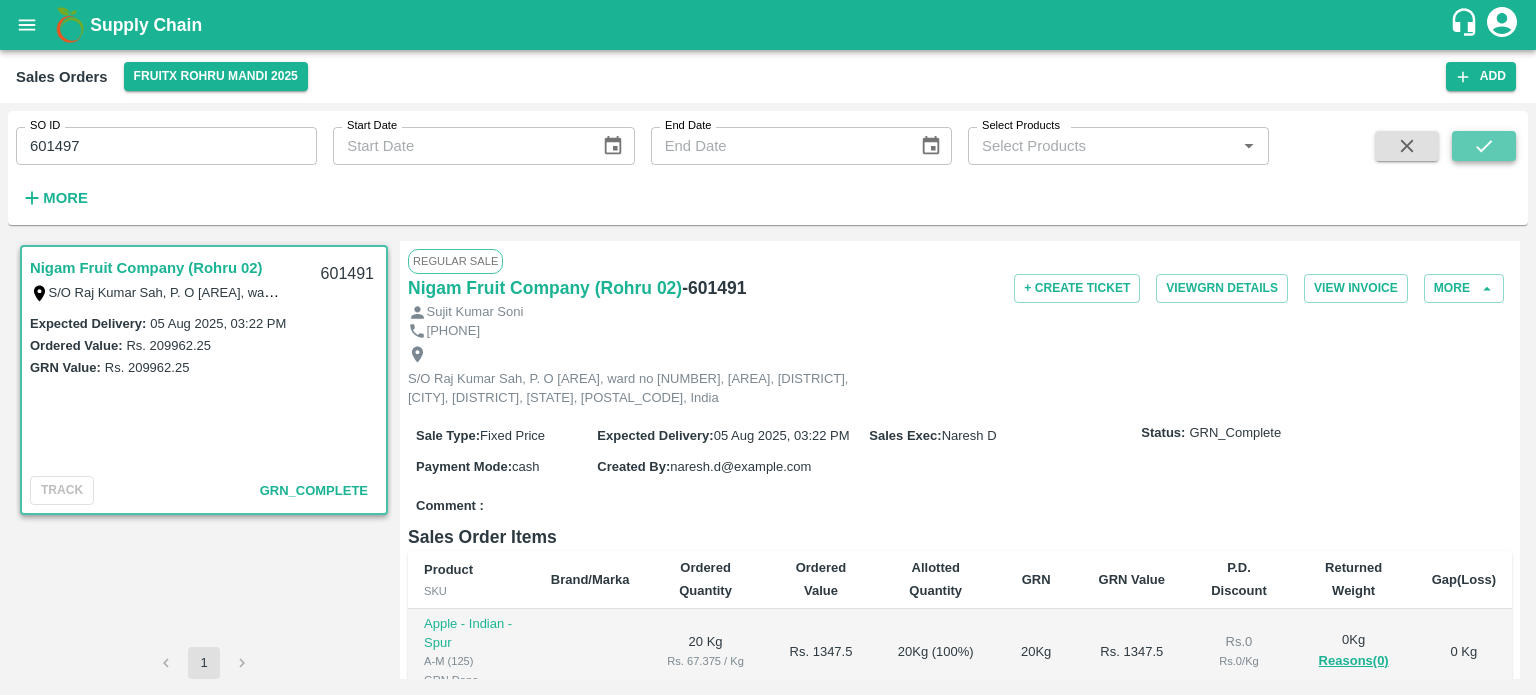 click 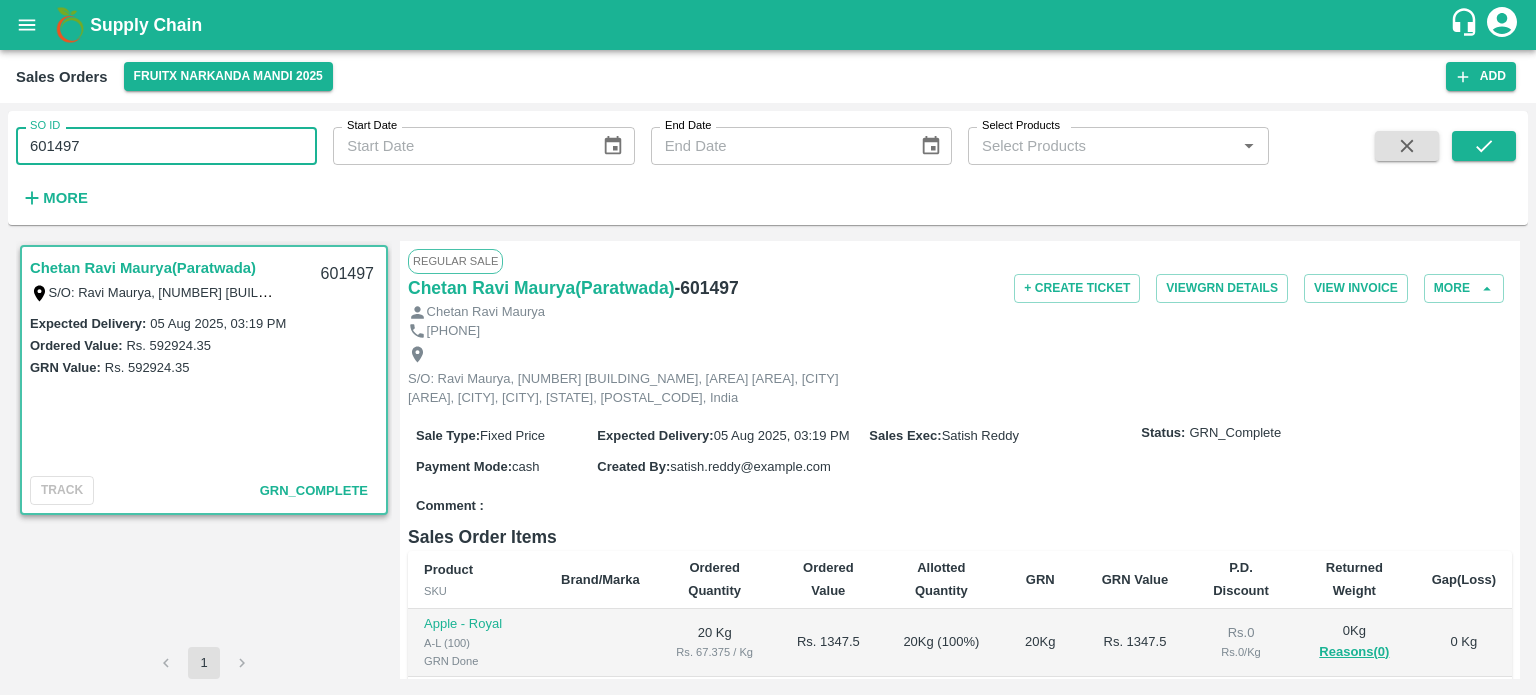 click on "601497" at bounding box center [166, 146] 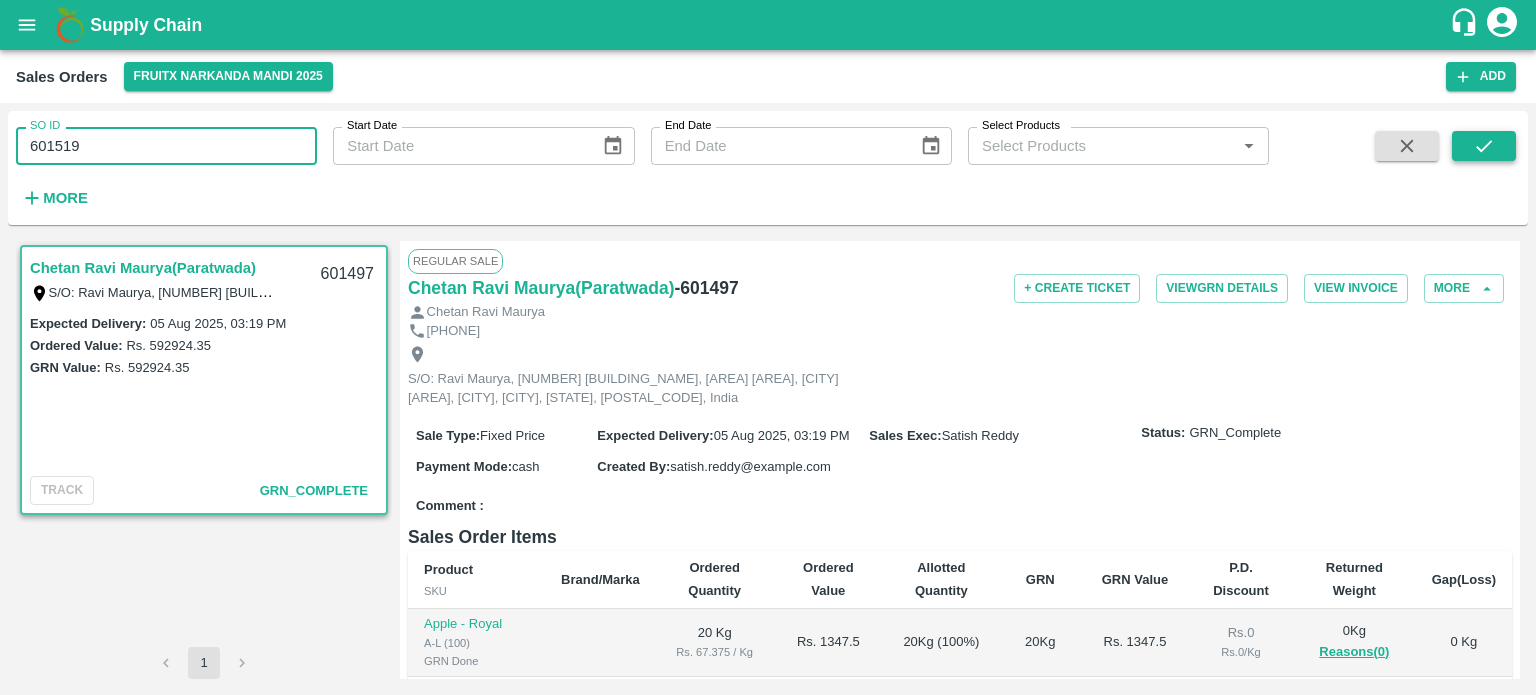 click at bounding box center [1484, 146] 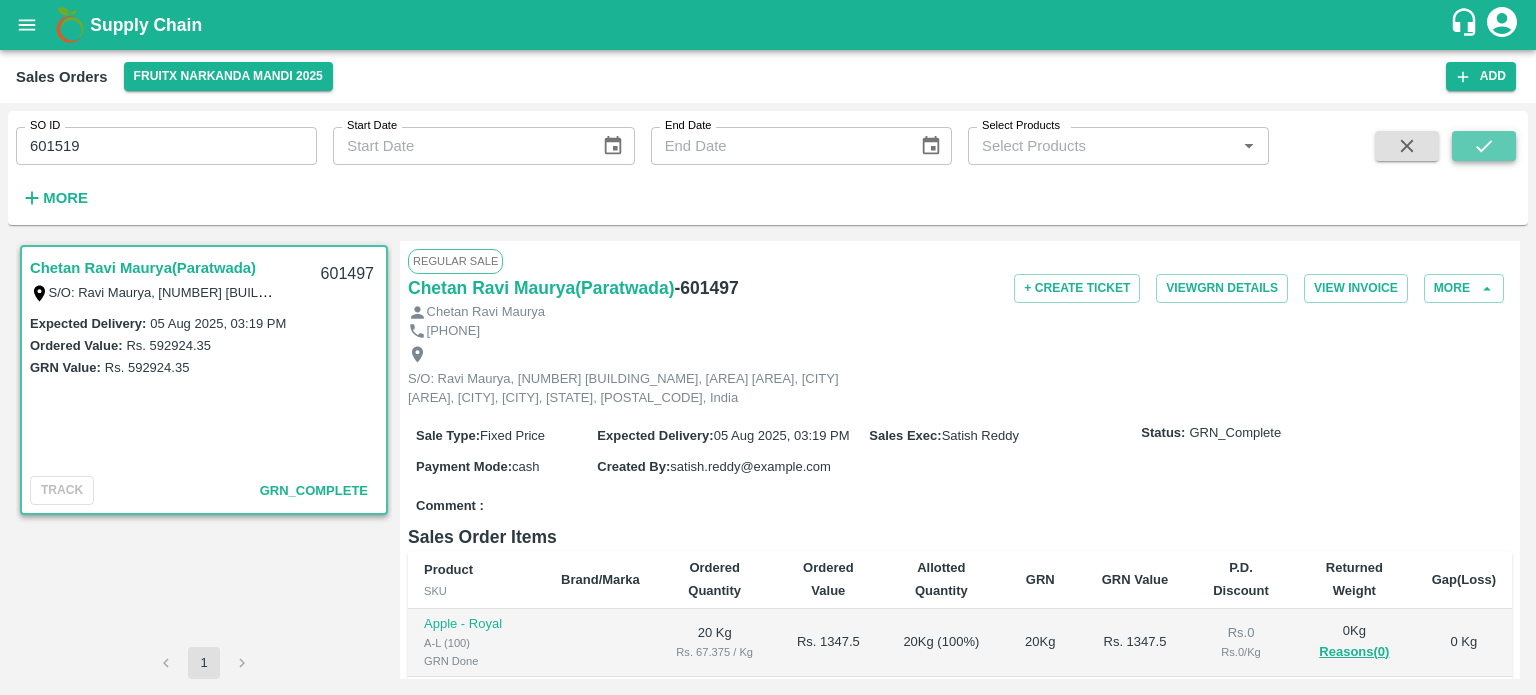 click 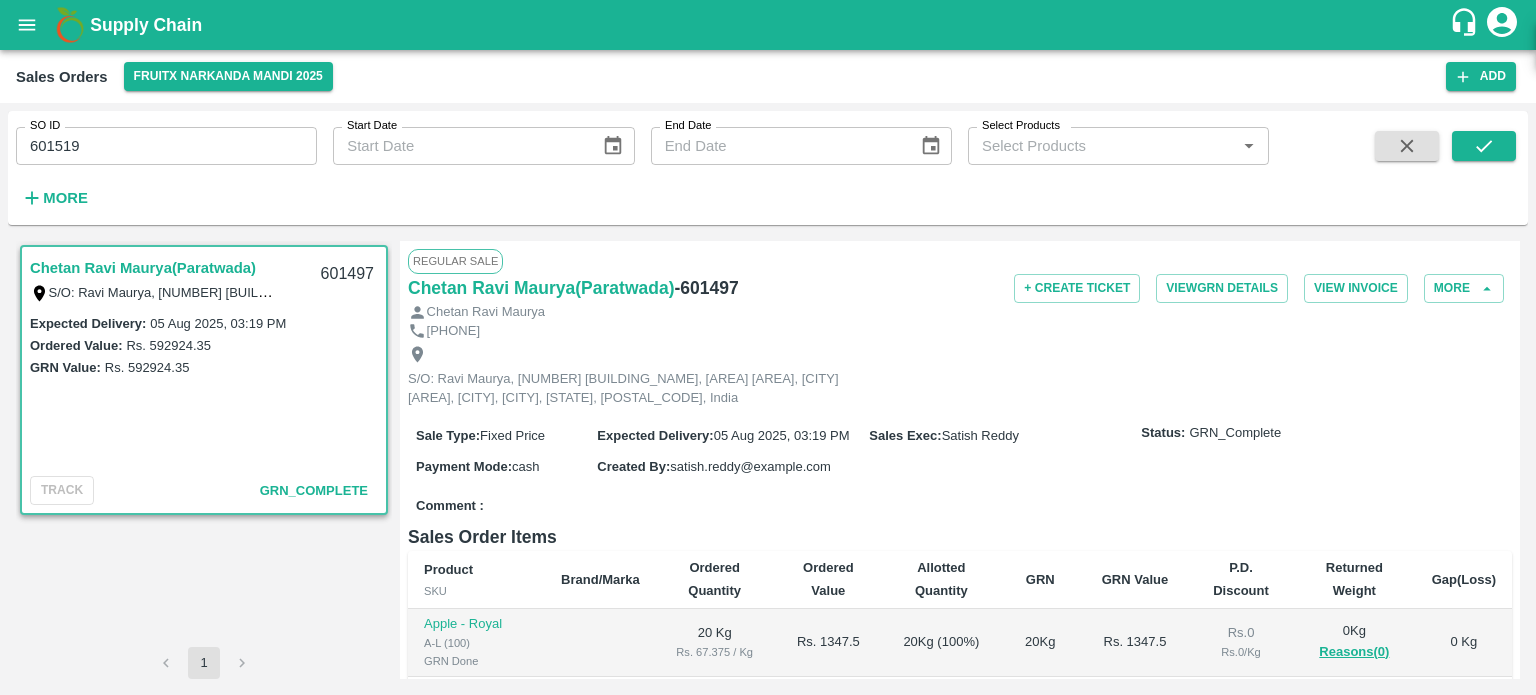 click on "SO ID 601519 SO ID" at bounding box center [158, 138] 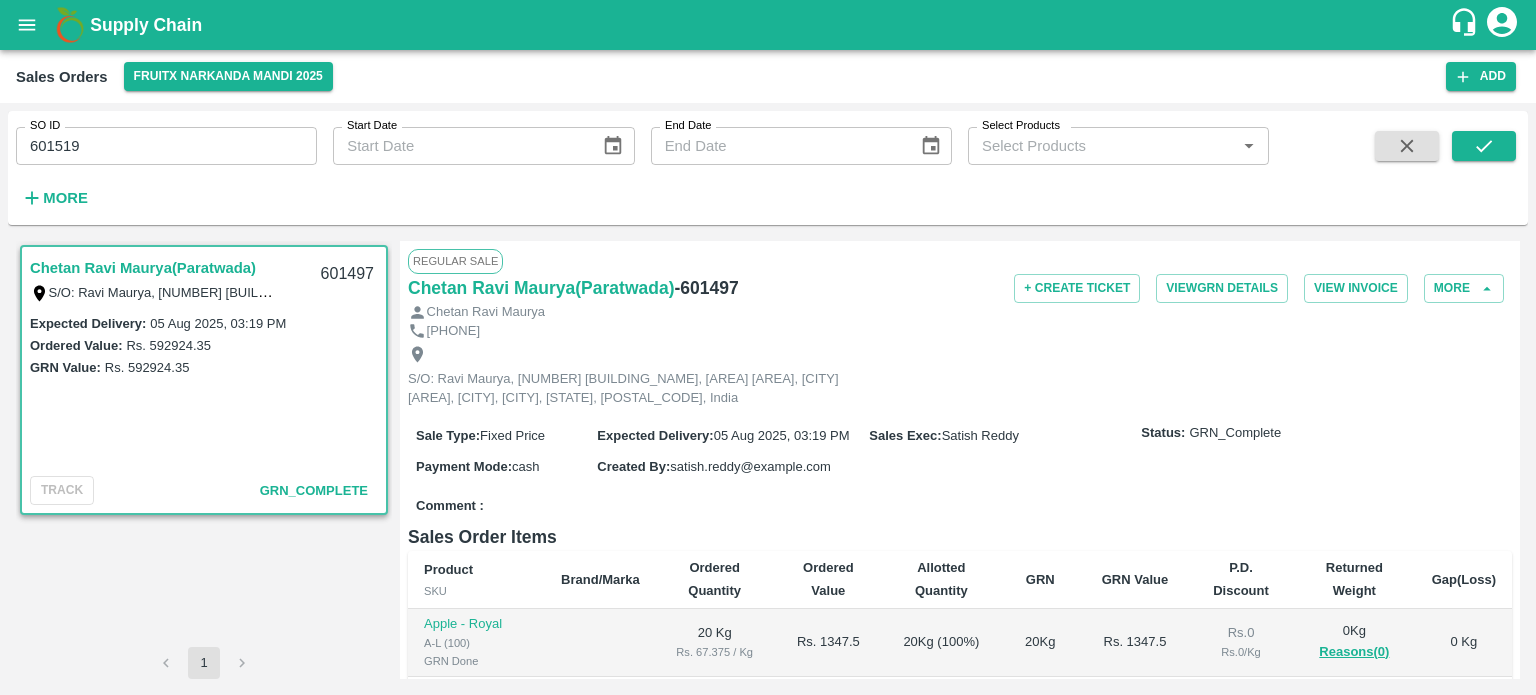 click on "601519" at bounding box center [166, 146] 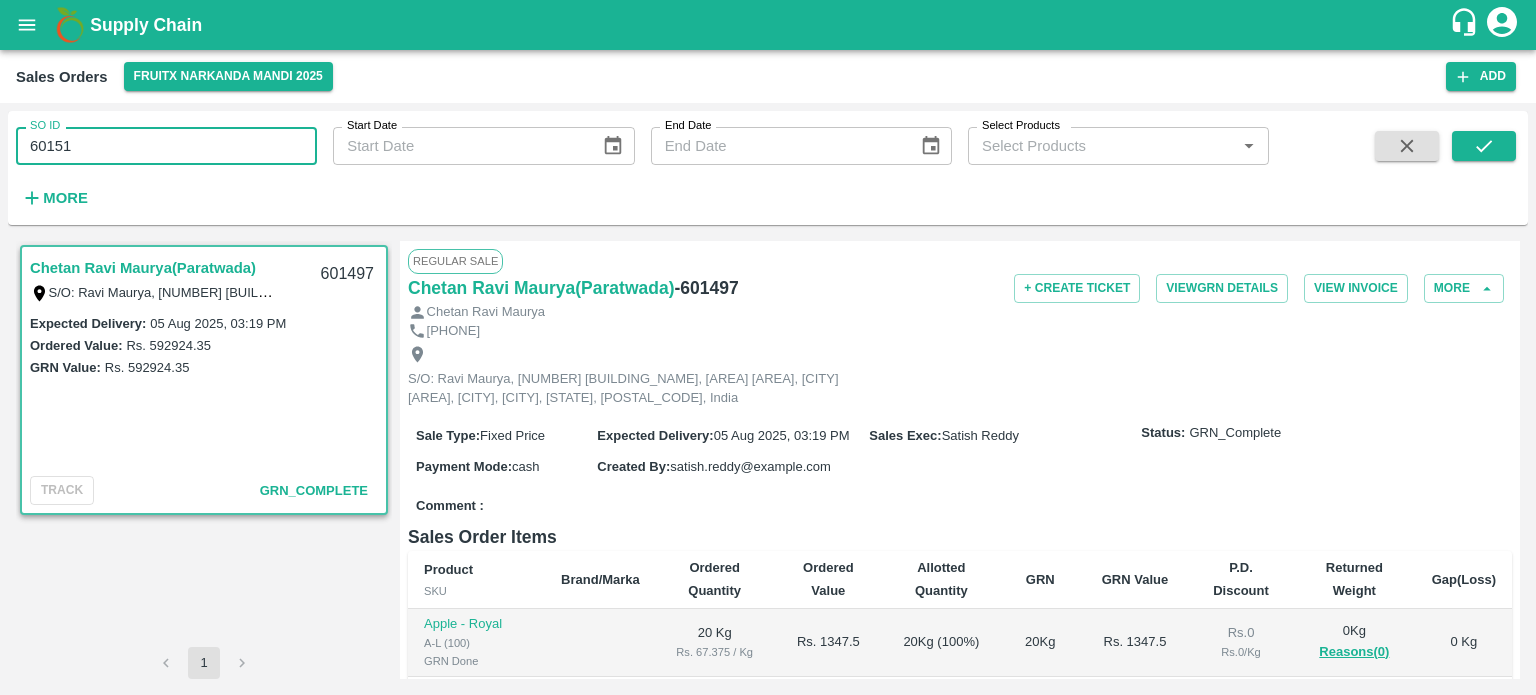 type on "601519" 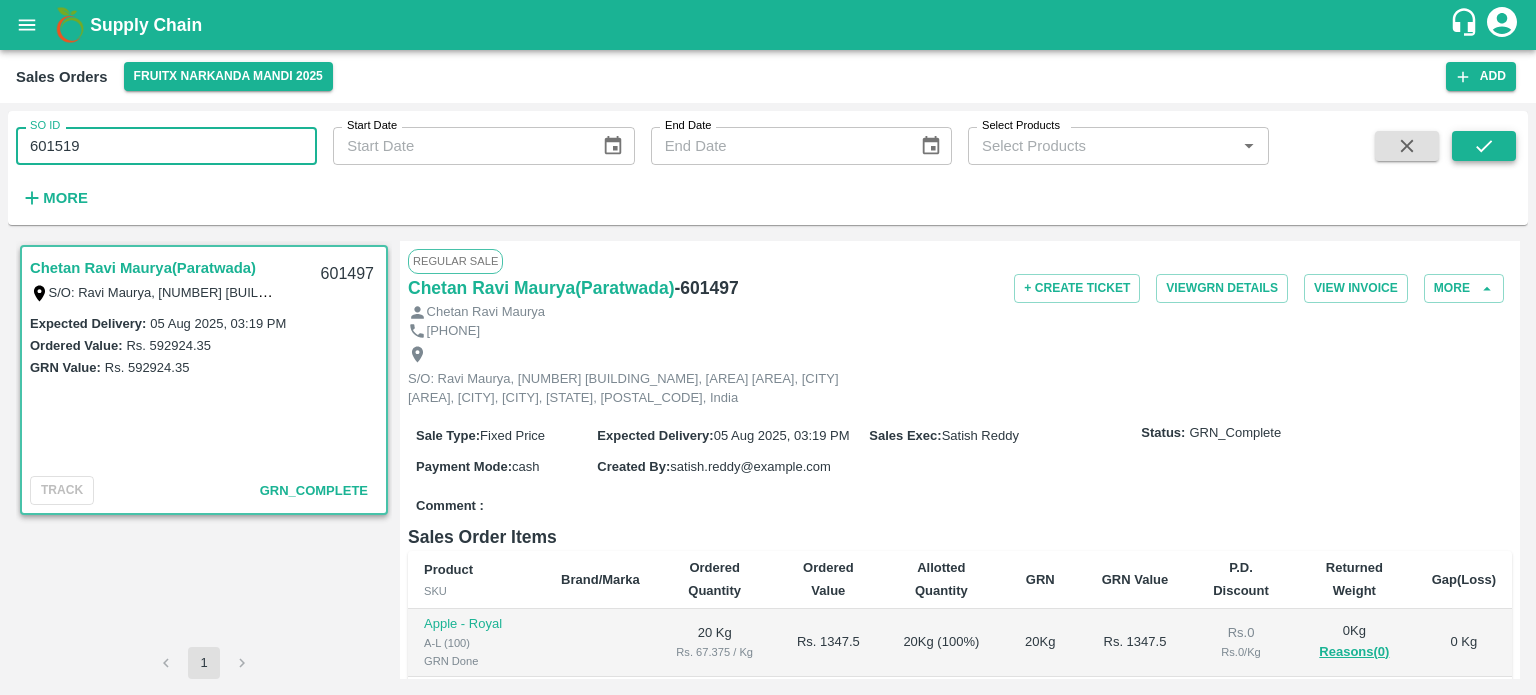 click at bounding box center [1484, 146] 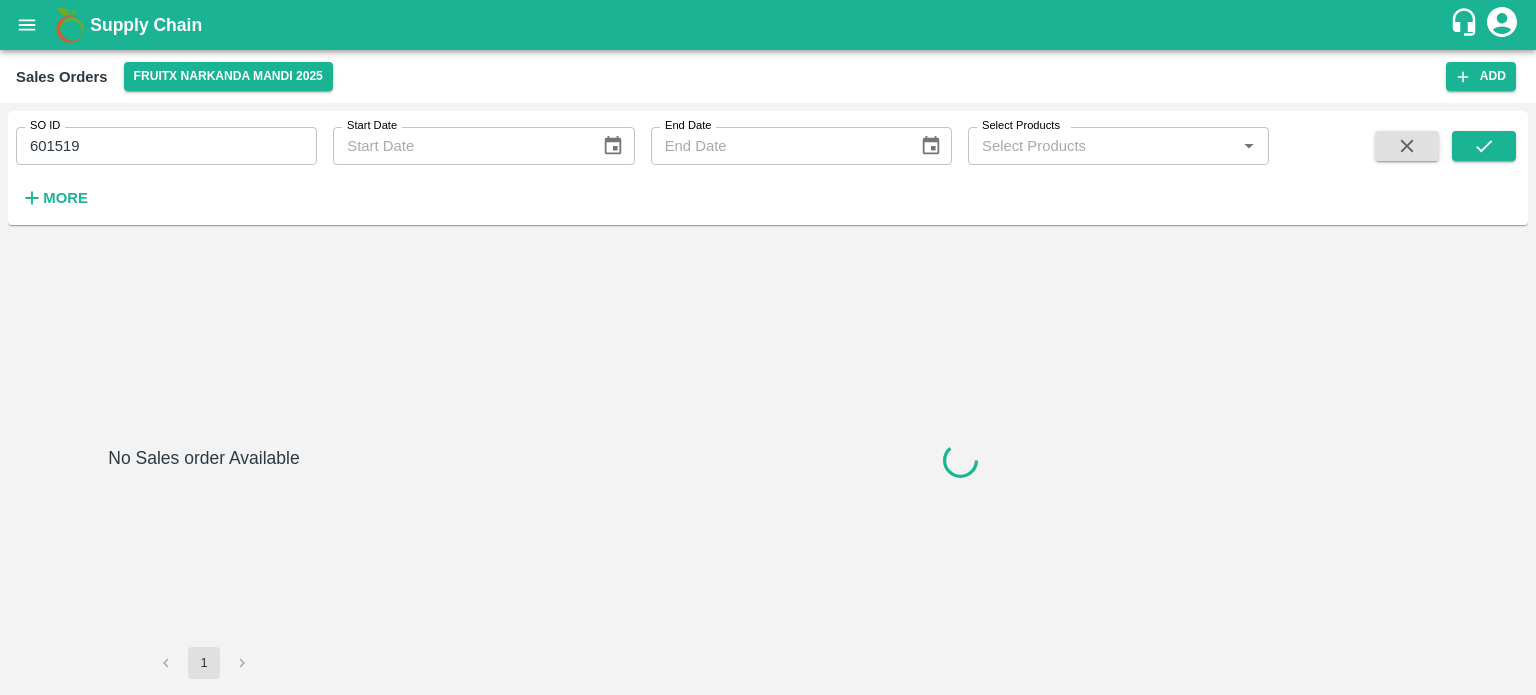 scroll, scrollTop: 0, scrollLeft: 0, axis: both 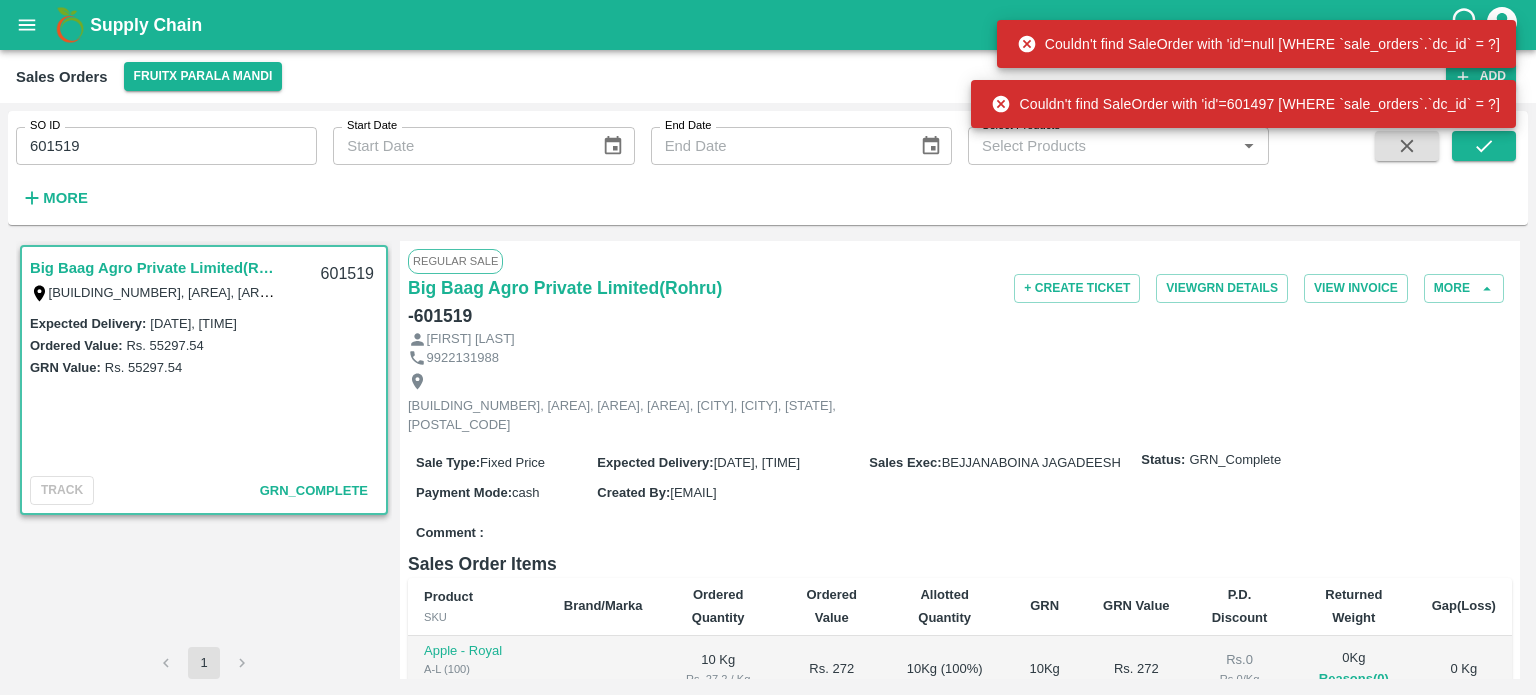 click on "601519" at bounding box center [166, 146] 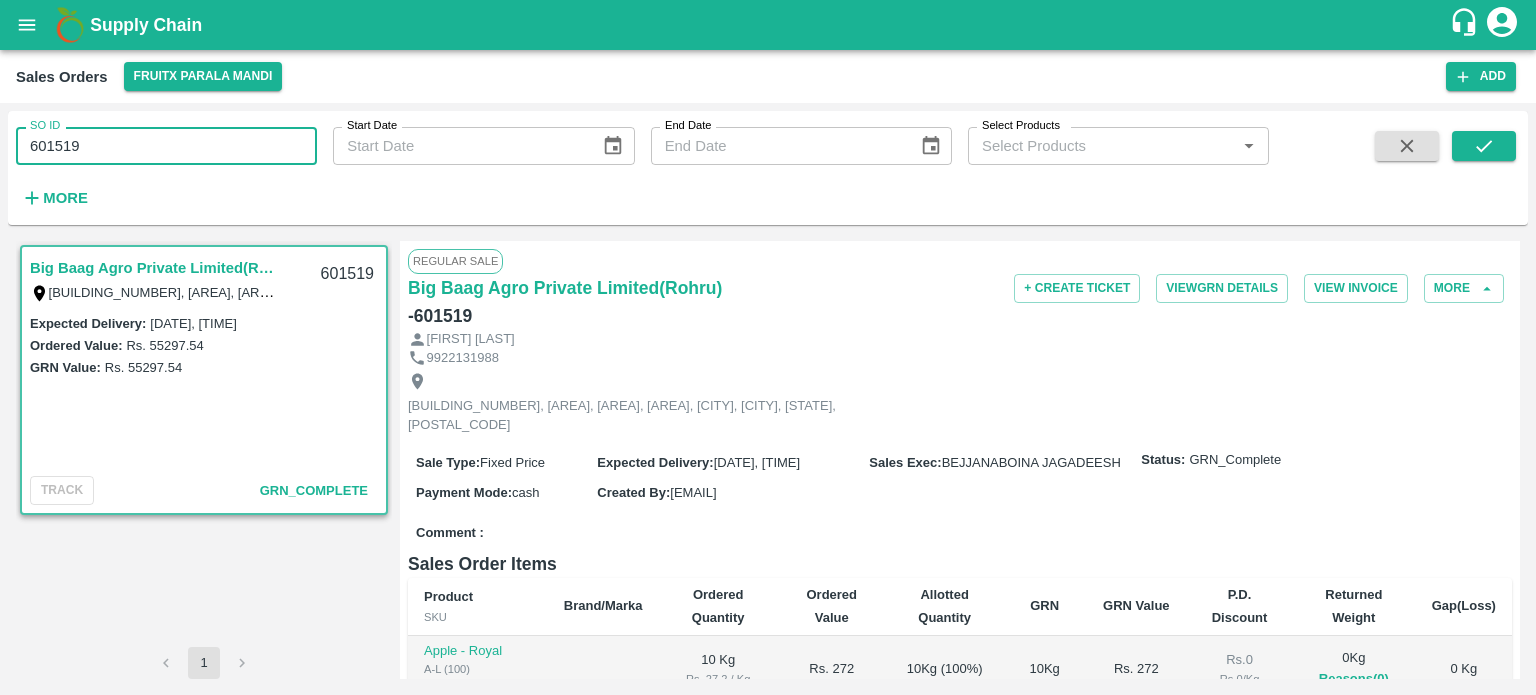 drag, startPoint x: 59, startPoint y: 144, endPoint x: 226, endPoint y: 142, distance: 167.01198 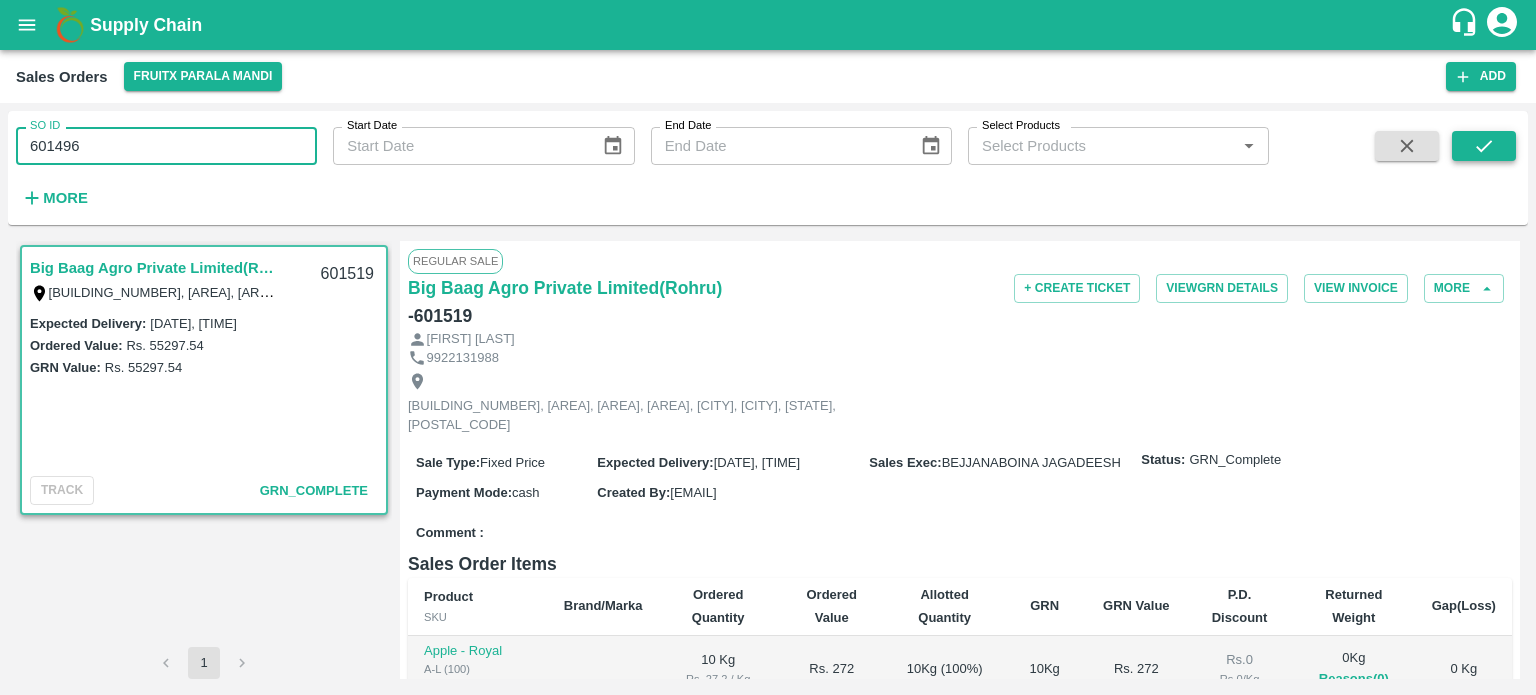type on "601496" 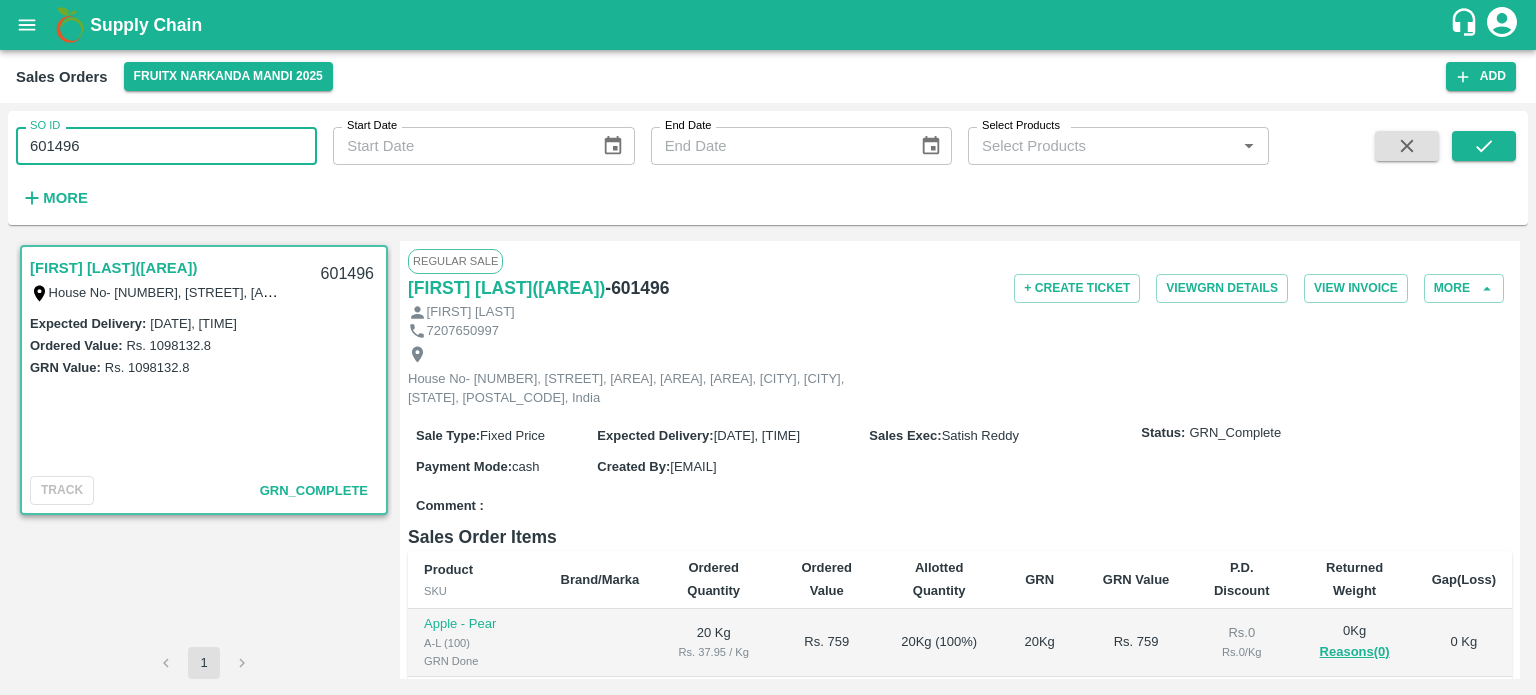 click on "601496" at bounding box center [166, 146] 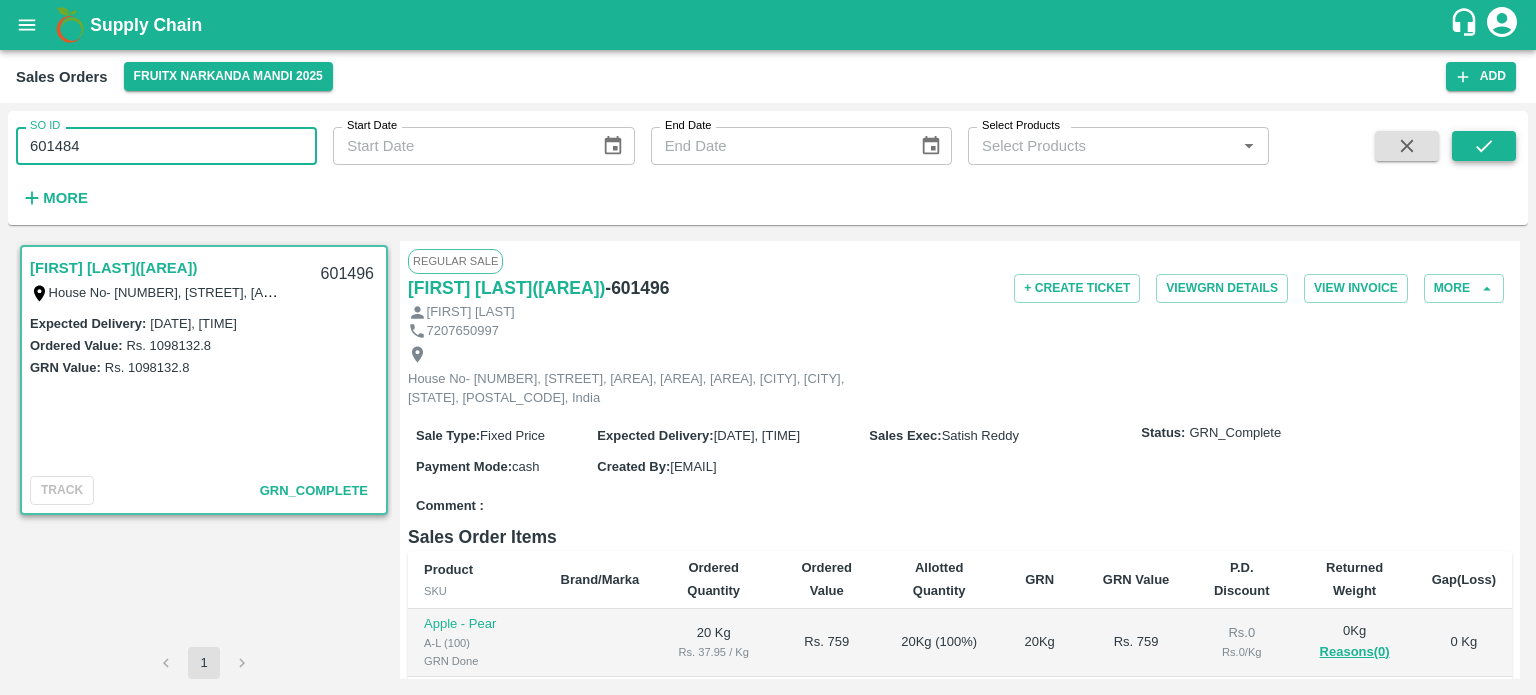 click at bounding box center [1484, 172] 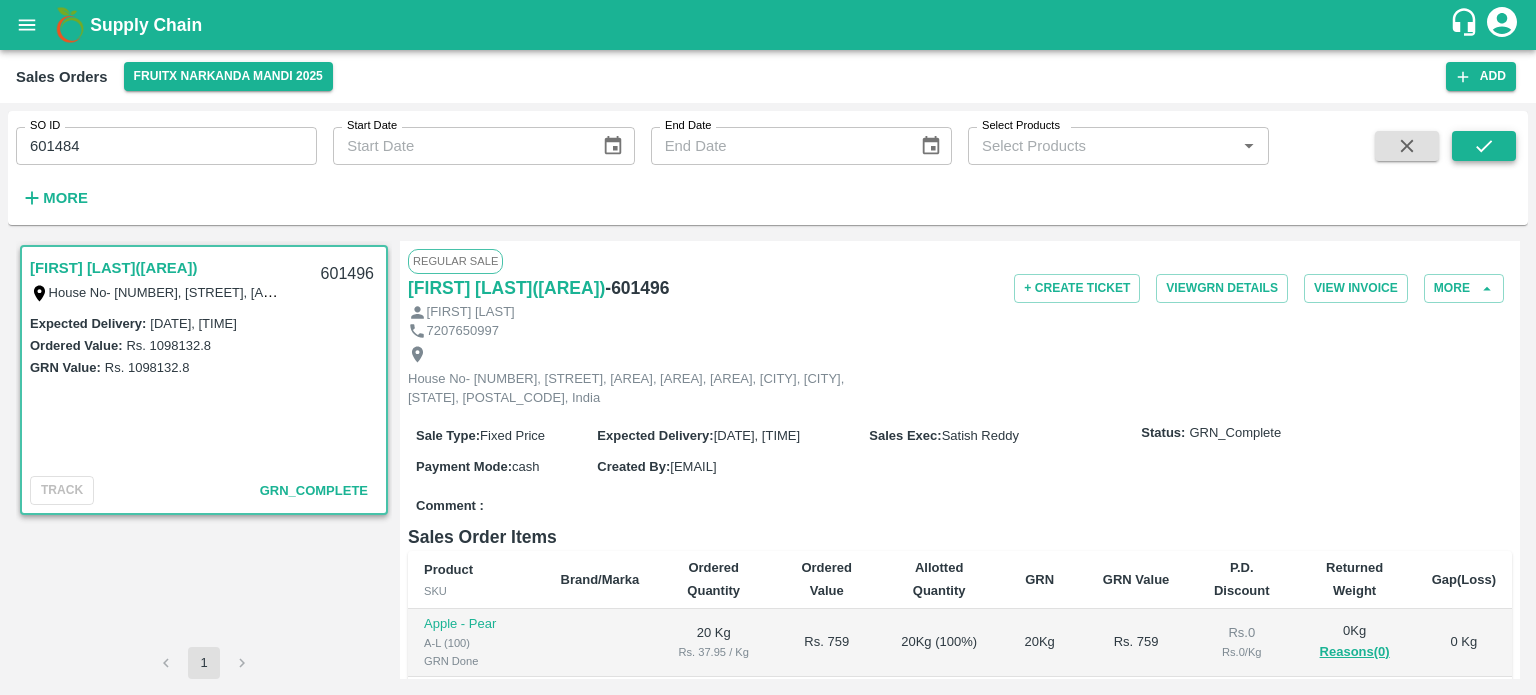 click at bounding box center (1484, 146) 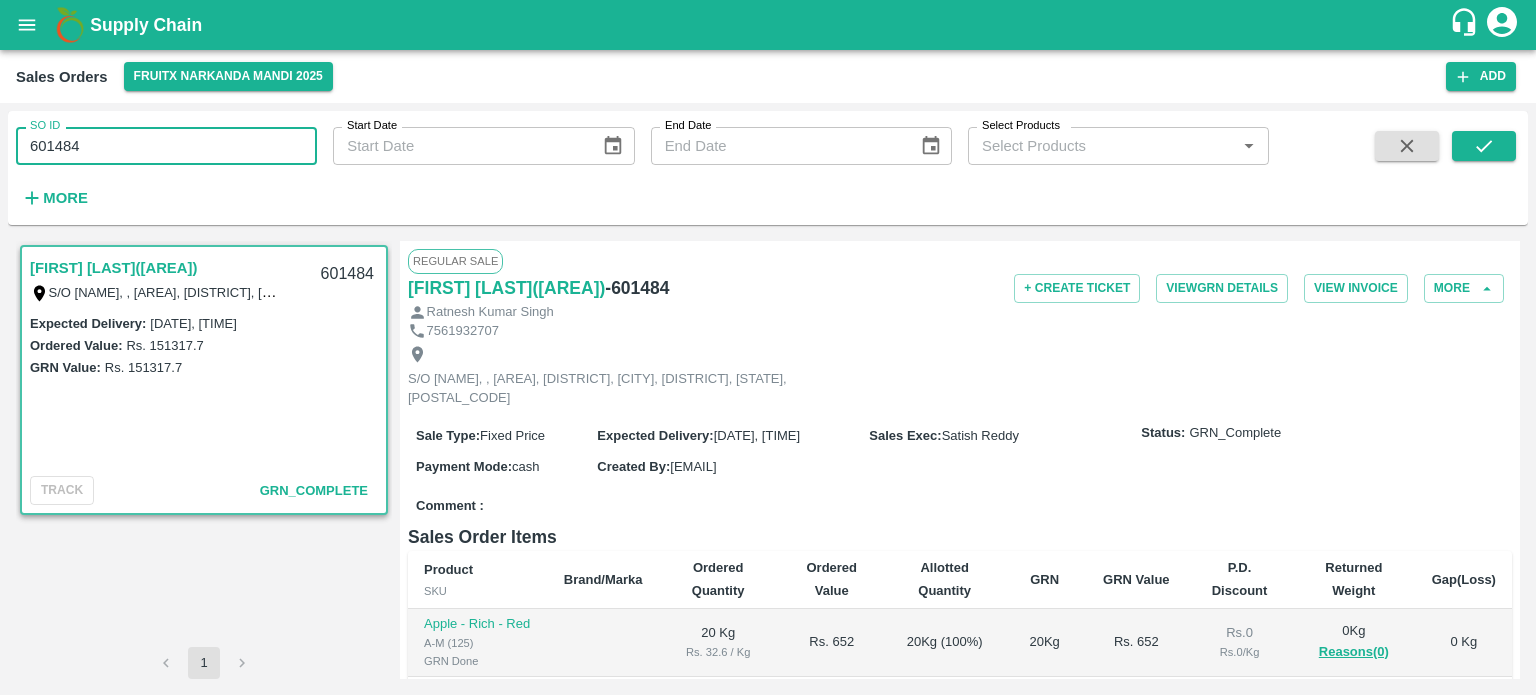 click on "601484" at bounding box center [166, 146] 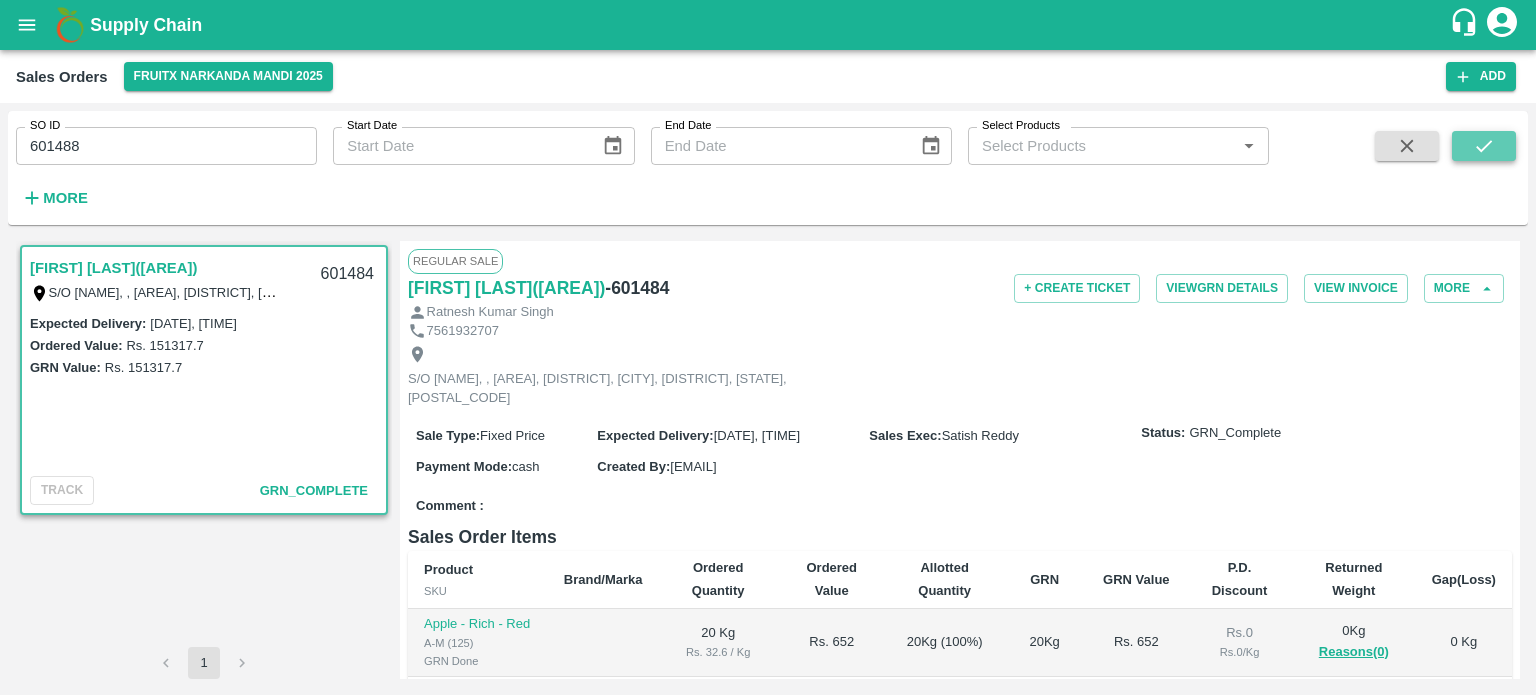 click 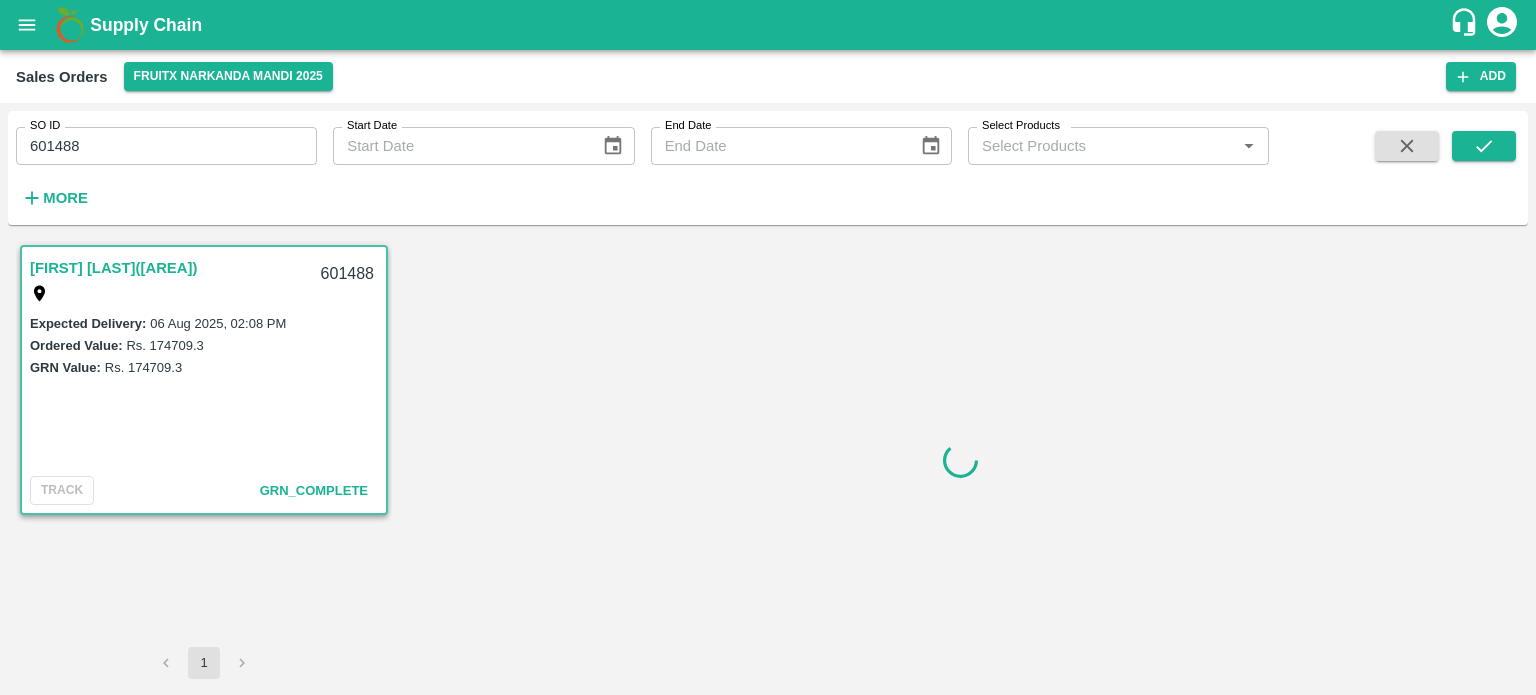 click on "601488" at bounding box center (166, 146) 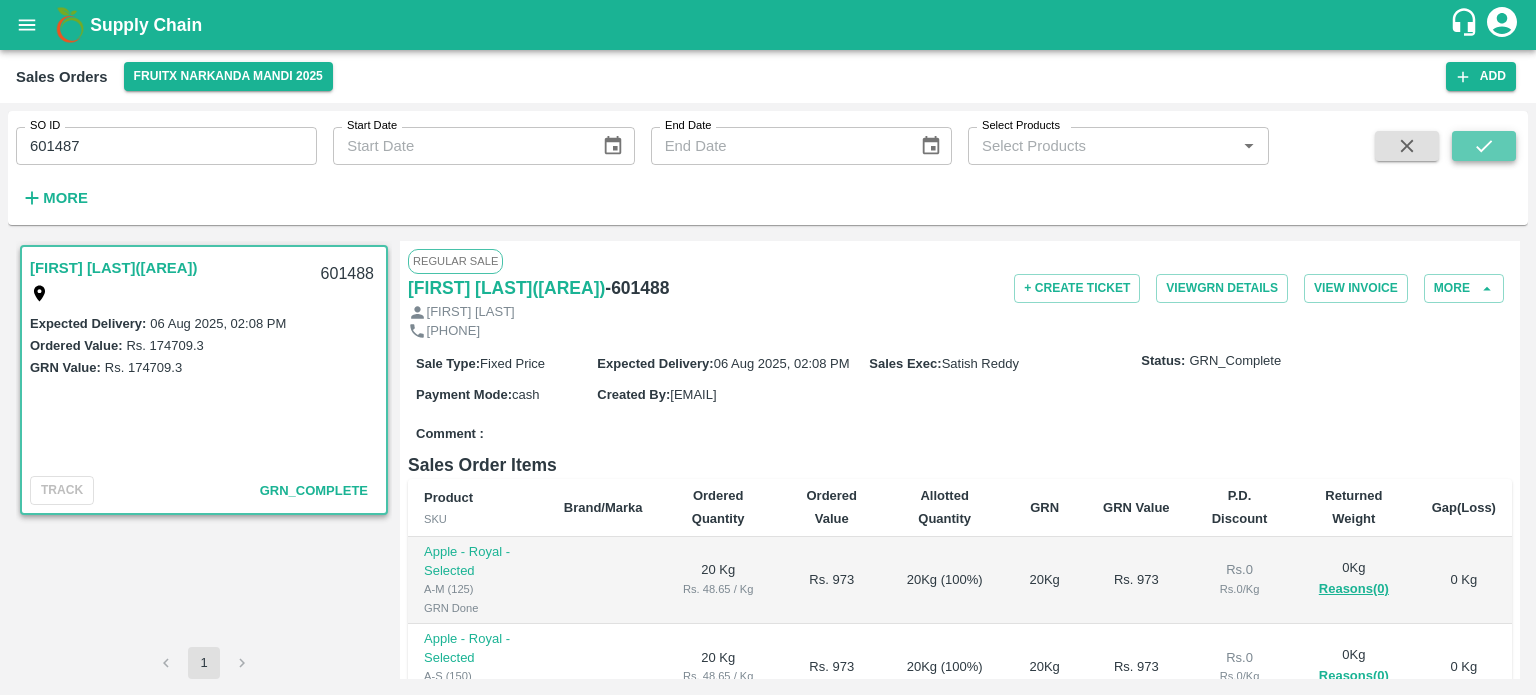 drag, startPoint x: 1475, startPoint y: 141, endPoint x: 1455, endPoint y: 148, distance: 21.189621 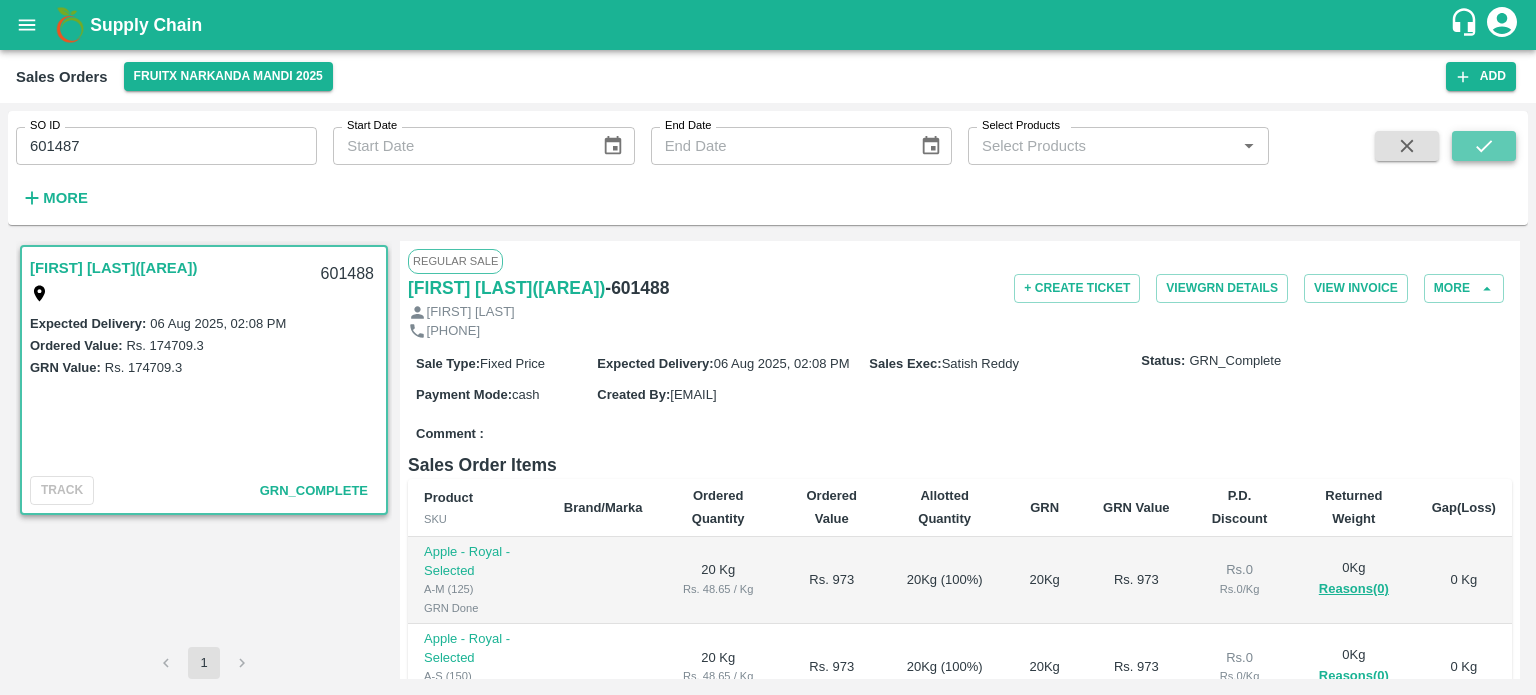 click 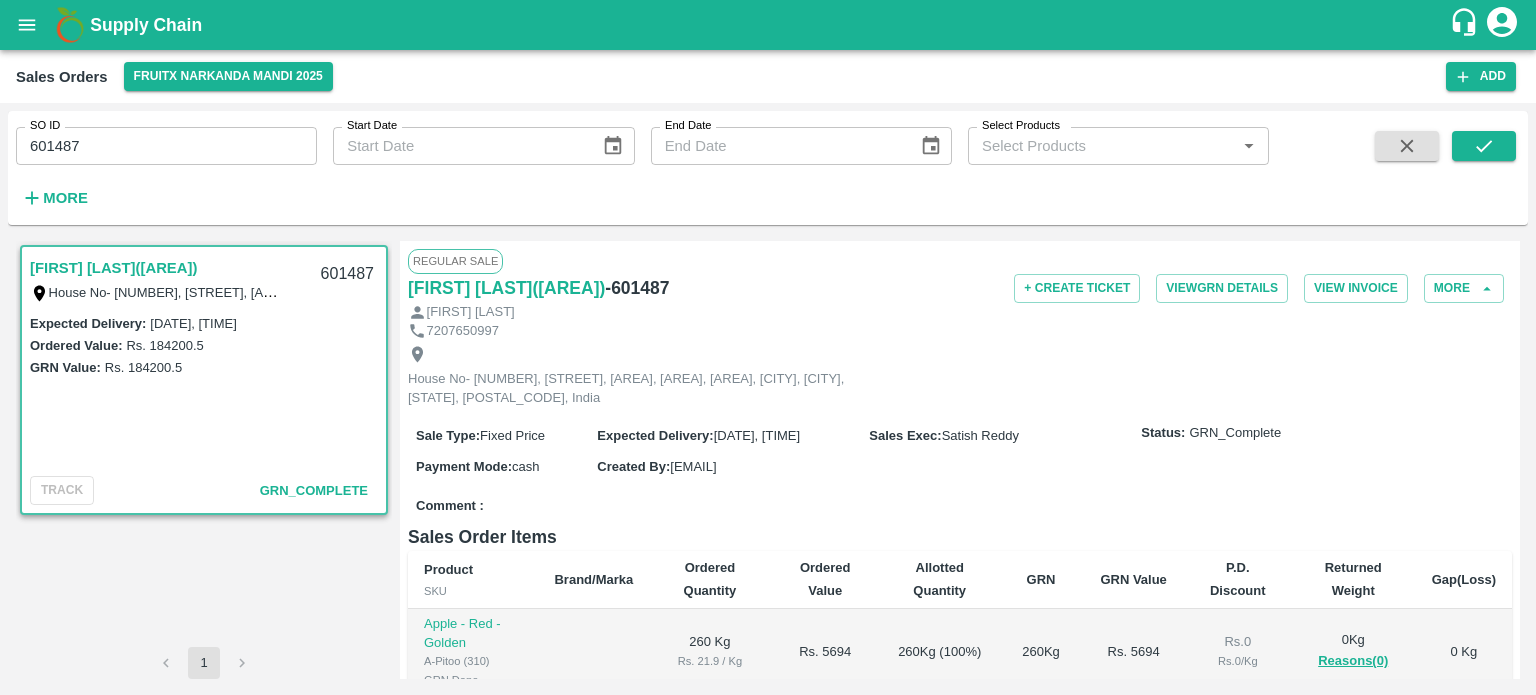 click on "601487" at bounding box center [166, 146] 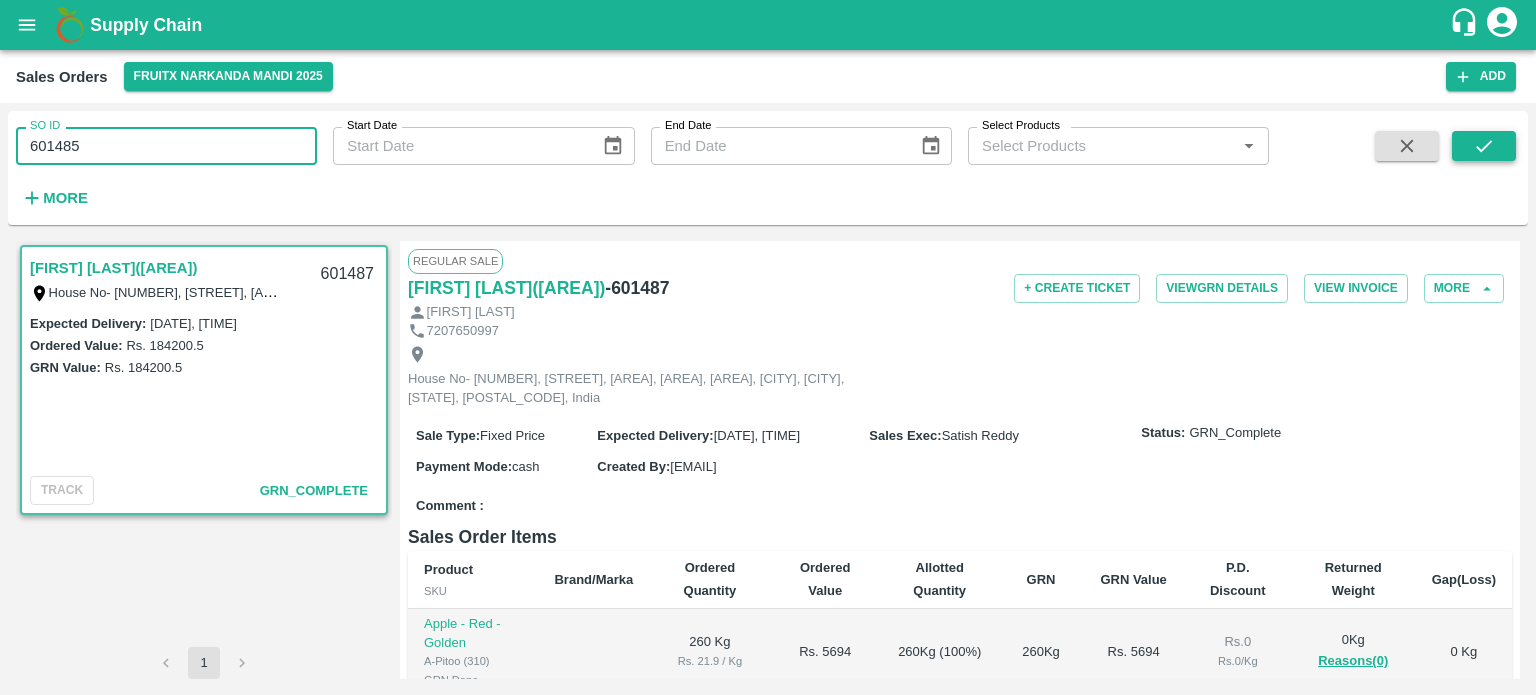 click at bounding box center [1484, 146] 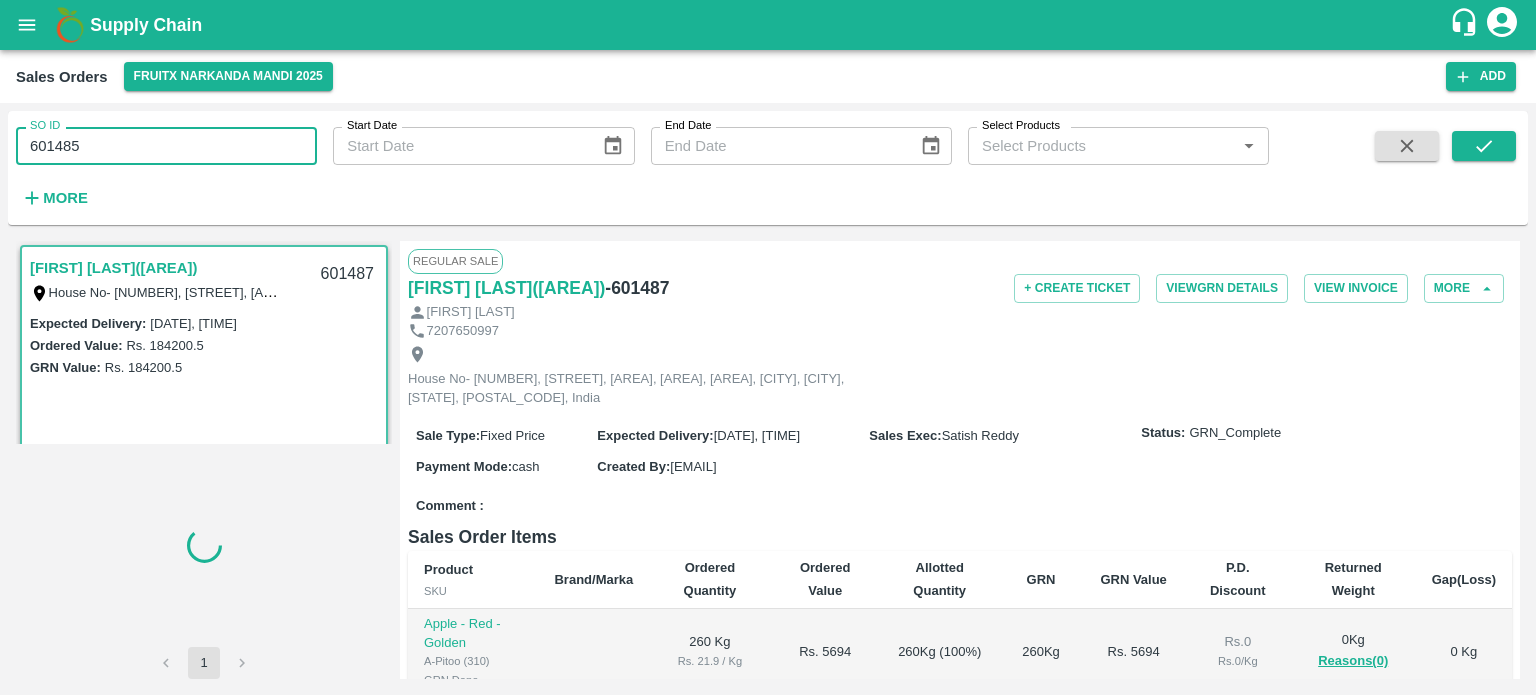 click on "601485" at bounding box center (166, 146) 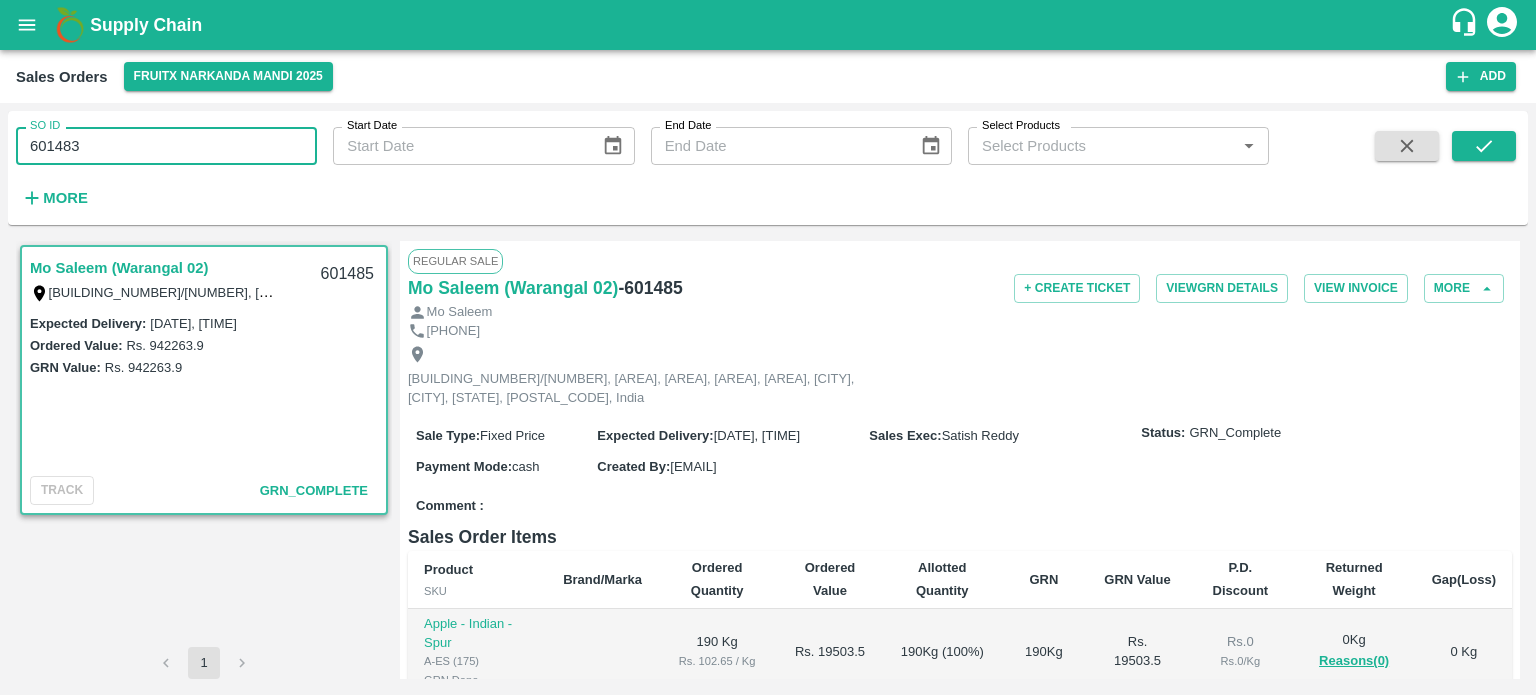 drag, startPoint x: 1500, startPoint y: 156, endPoint x: 1476, endPoint y: 163, distance: 25 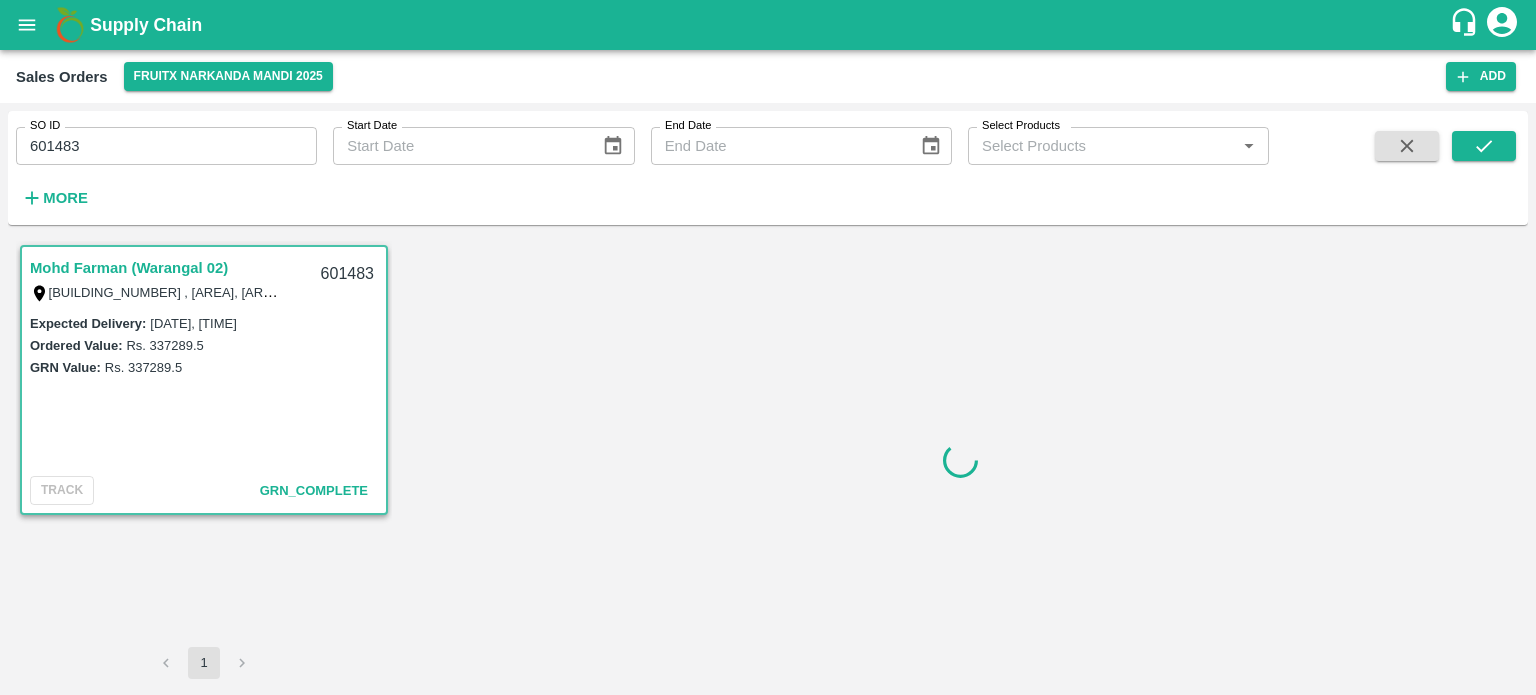 click on "601483" at bounding box center [166, 146] 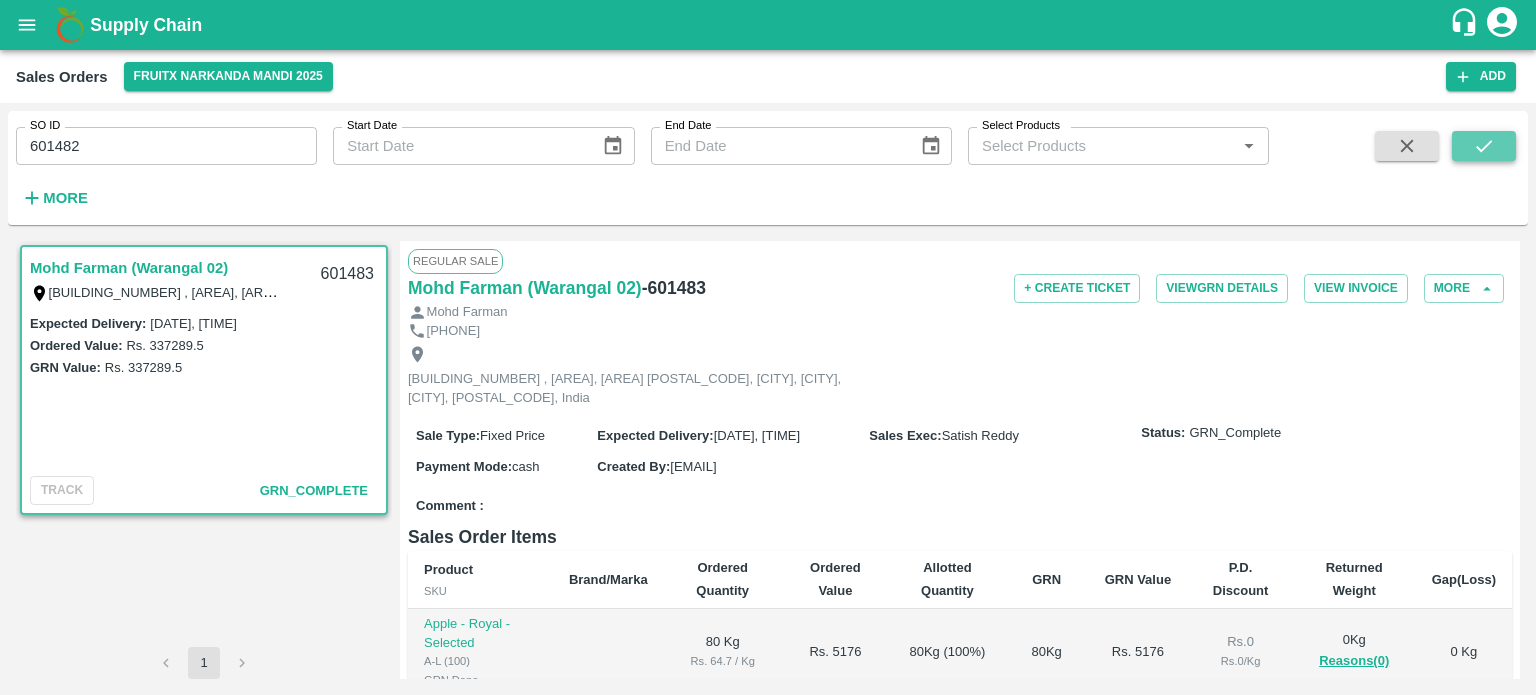 click at bounding box center (1484, 146) 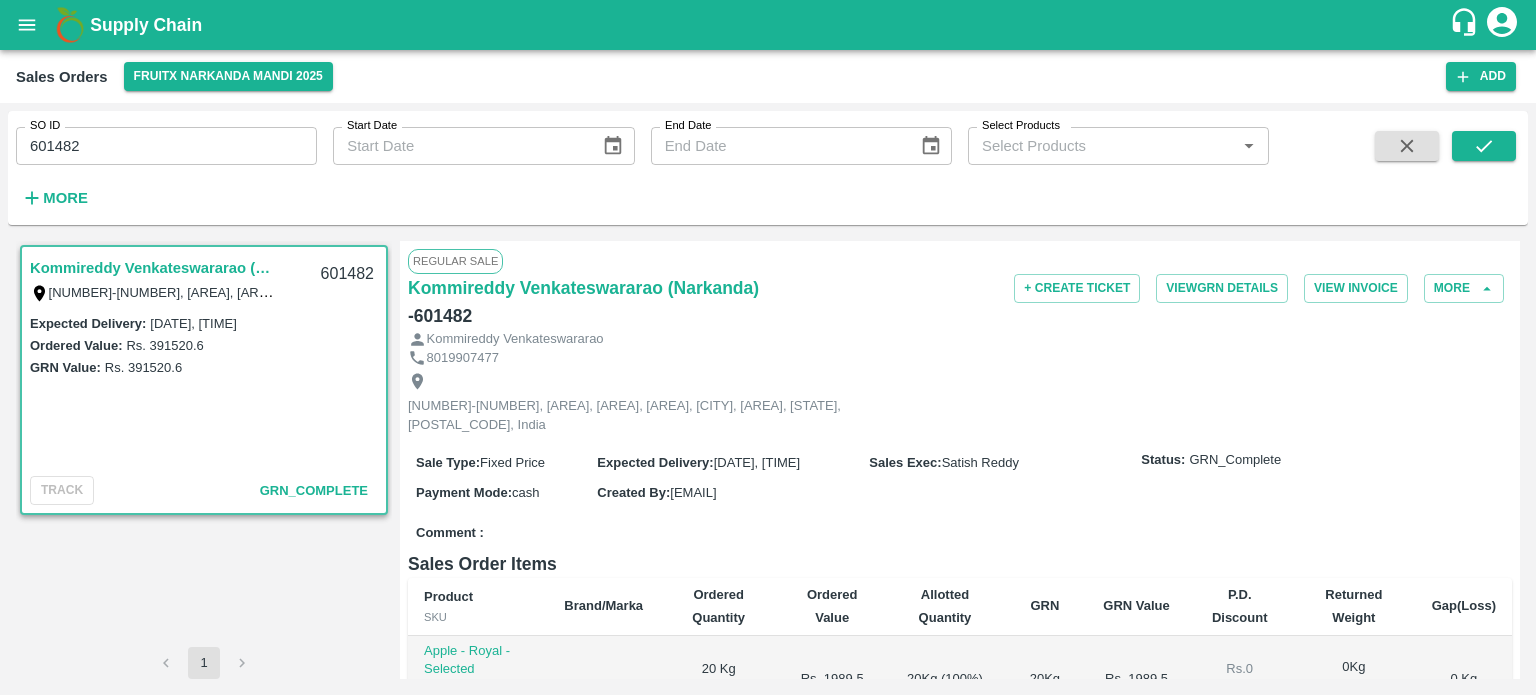 click on "601482" at bounding box center [166, 146] 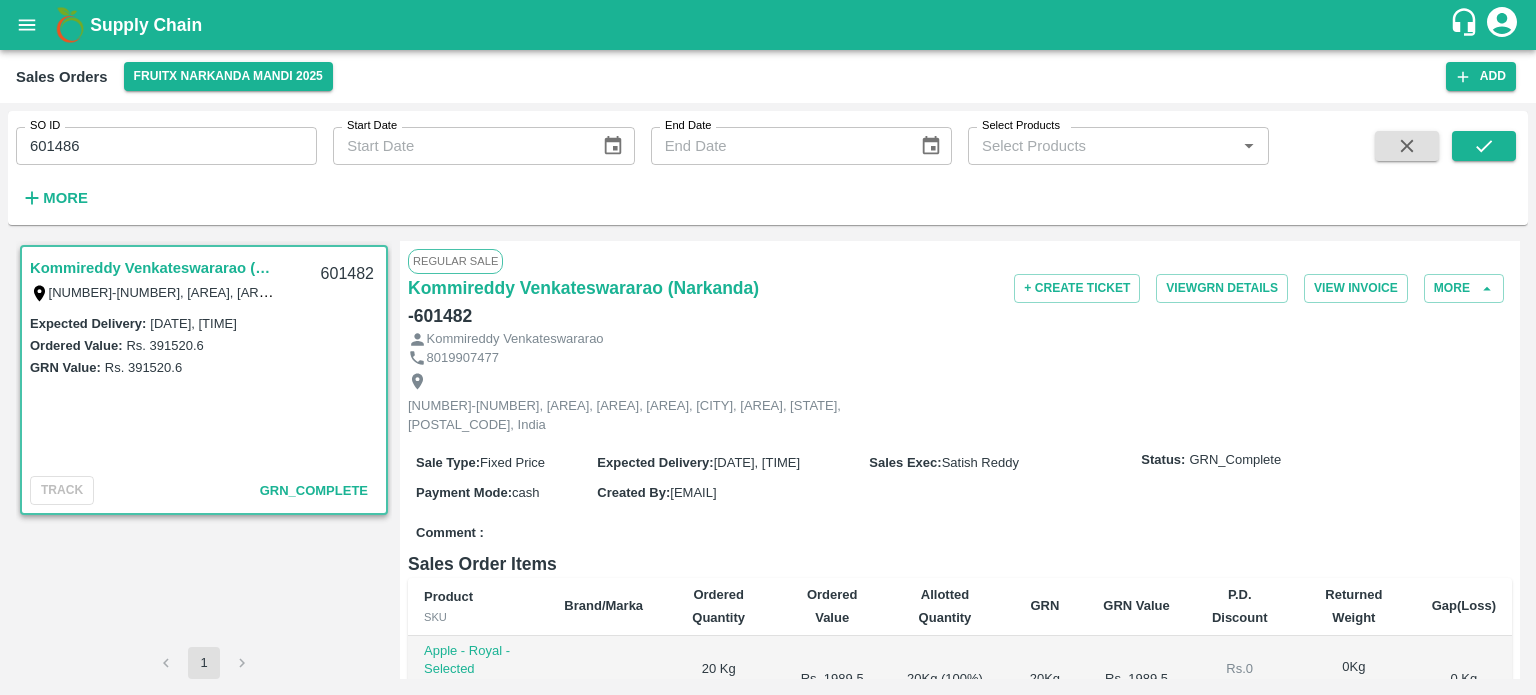 click at bounding box center (1484, 172) 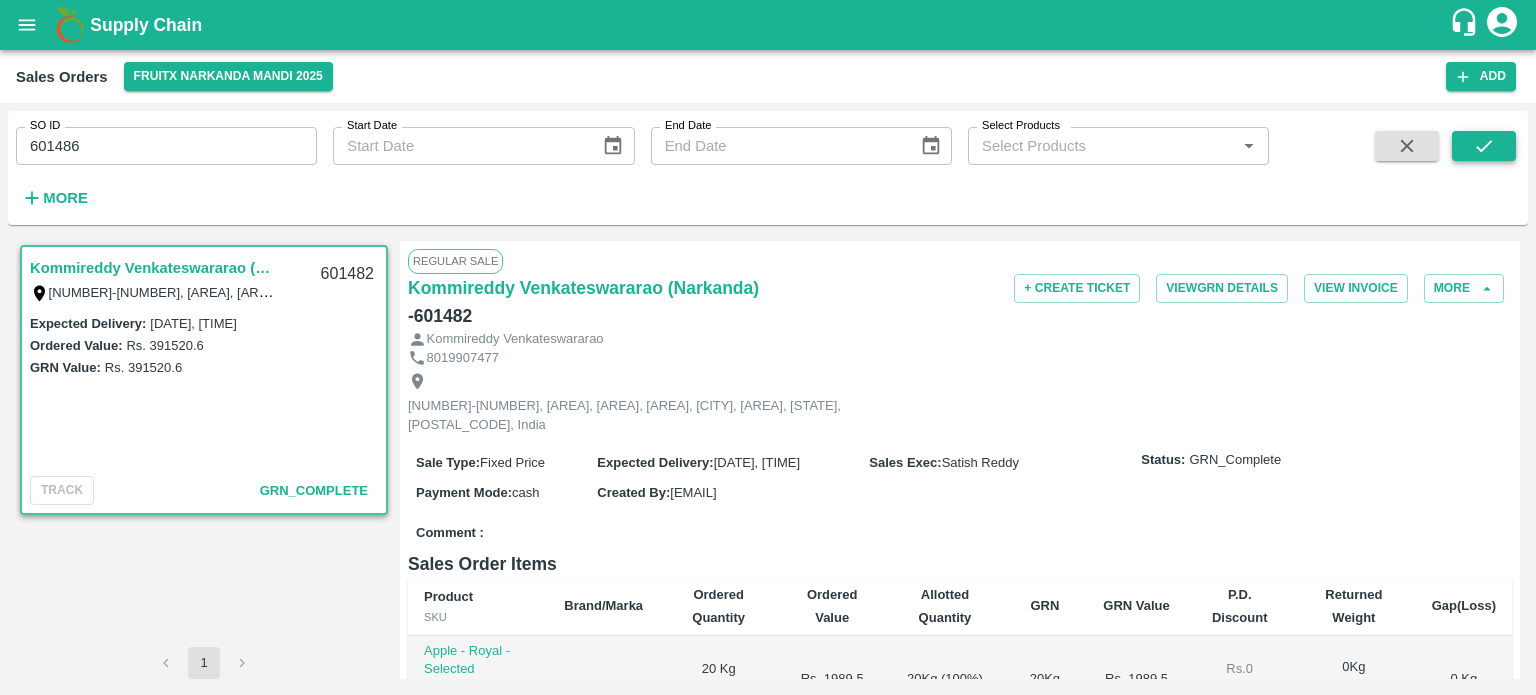 click 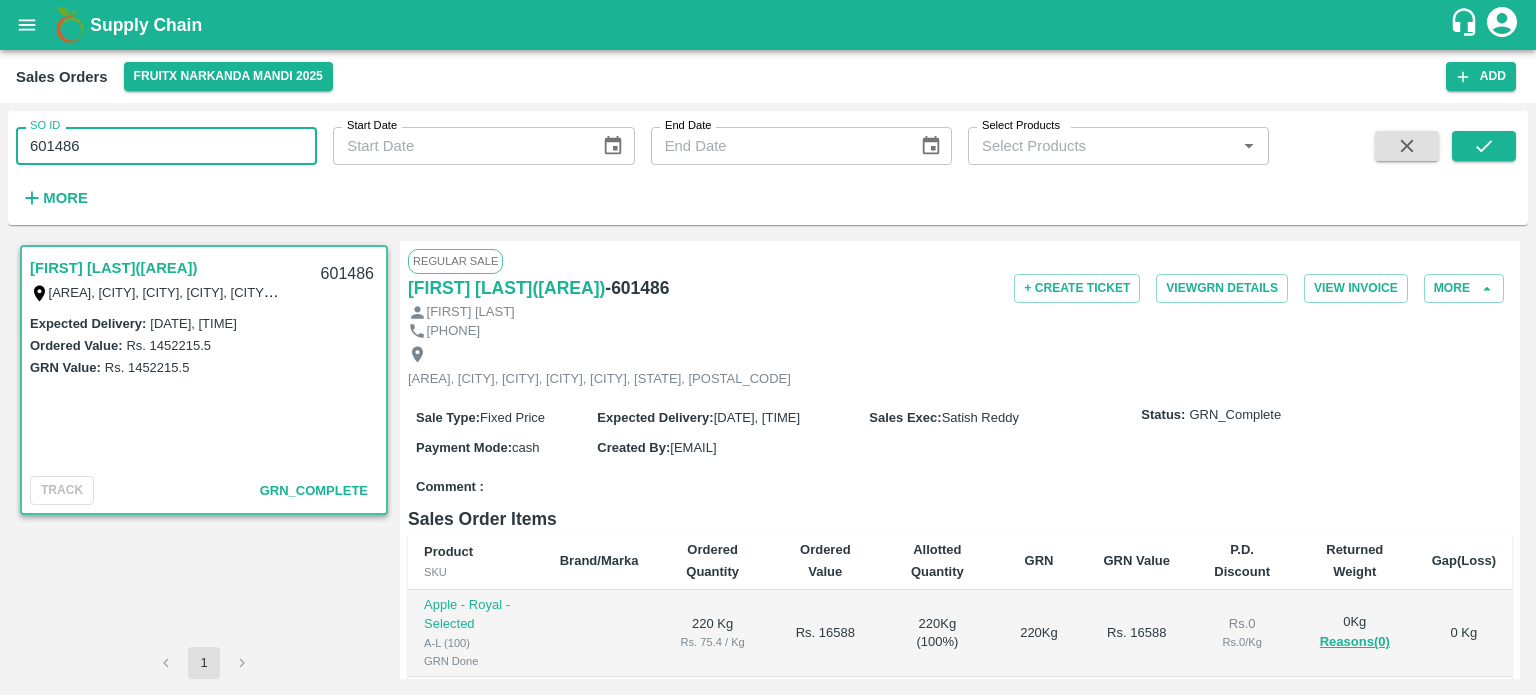 drag, startPoint x: 199, startPoint y: 162, endPoint x: 0, endPoint y: 156, distance: 199.09044 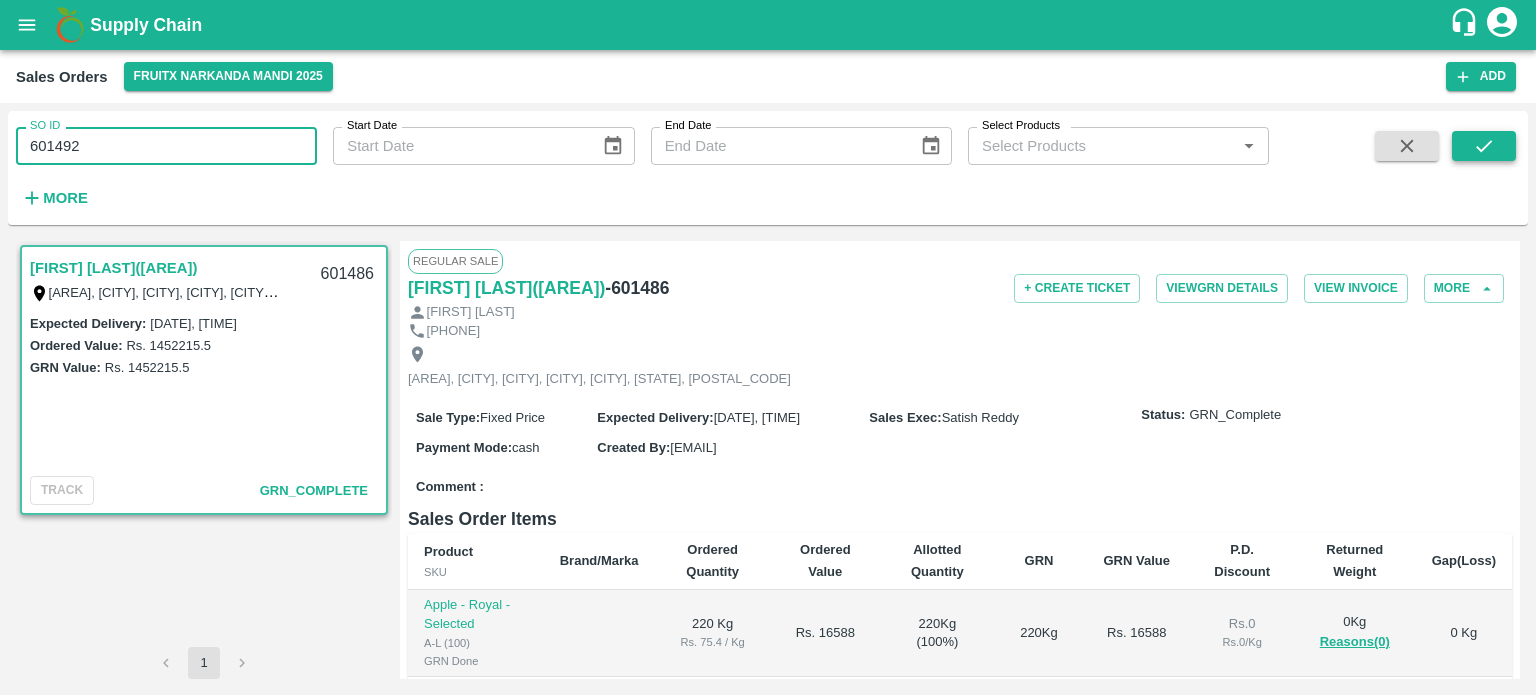 click at bounding box center (1484, 146) 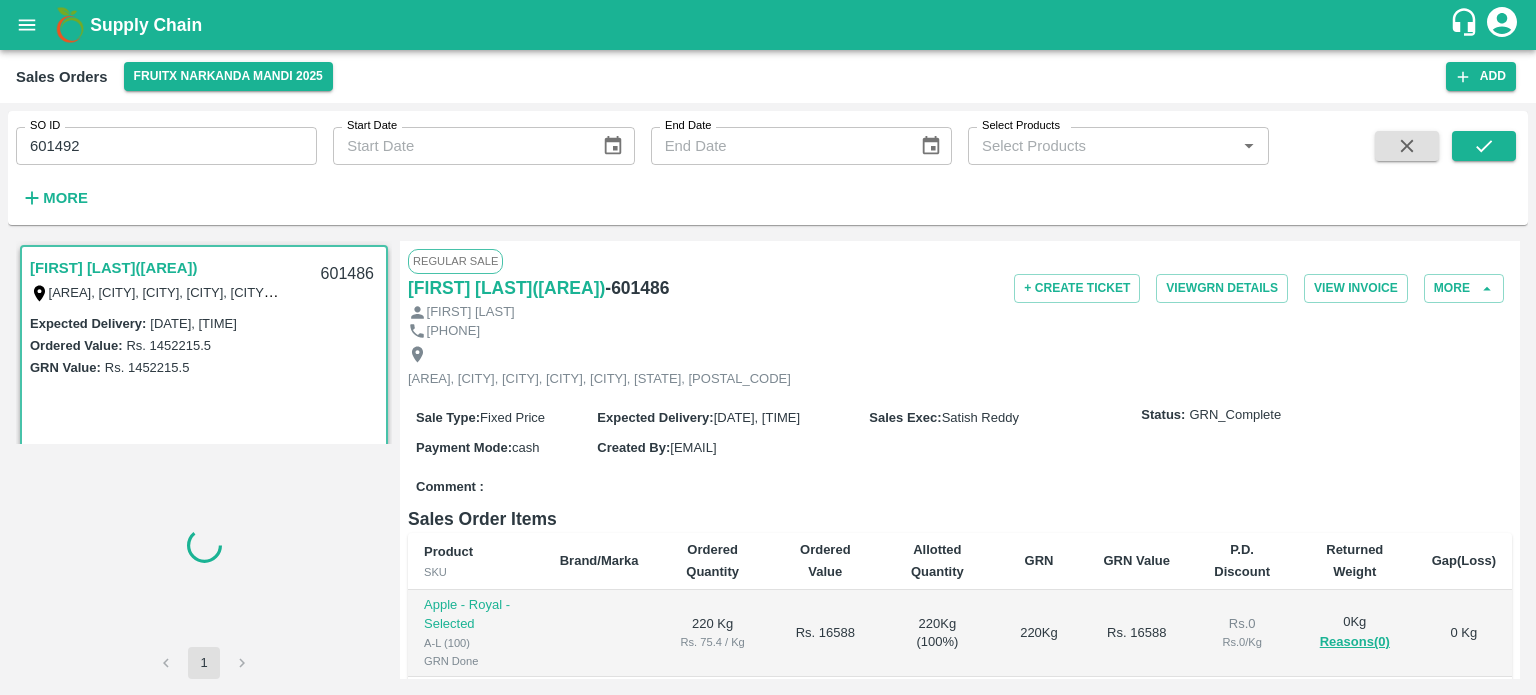 click on "601492" at bounding box center (166, 146) 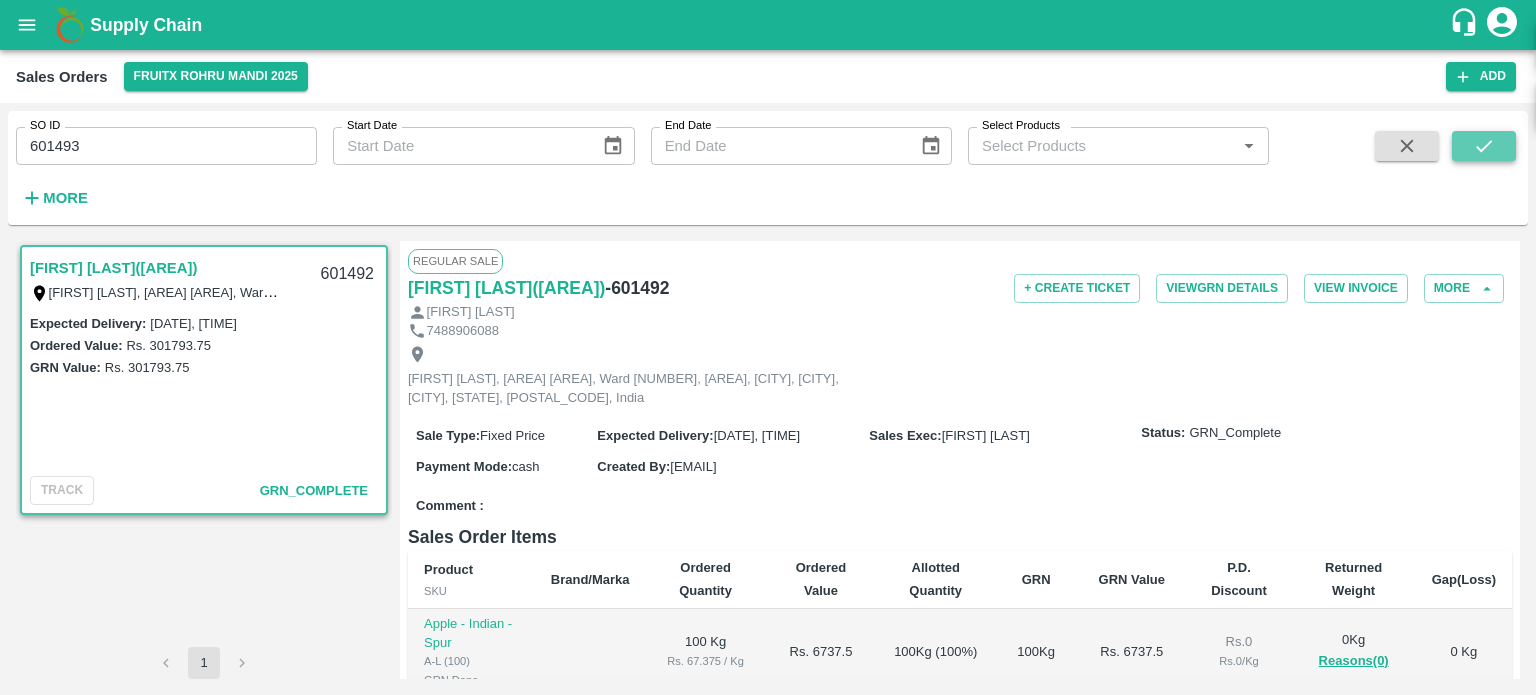 click 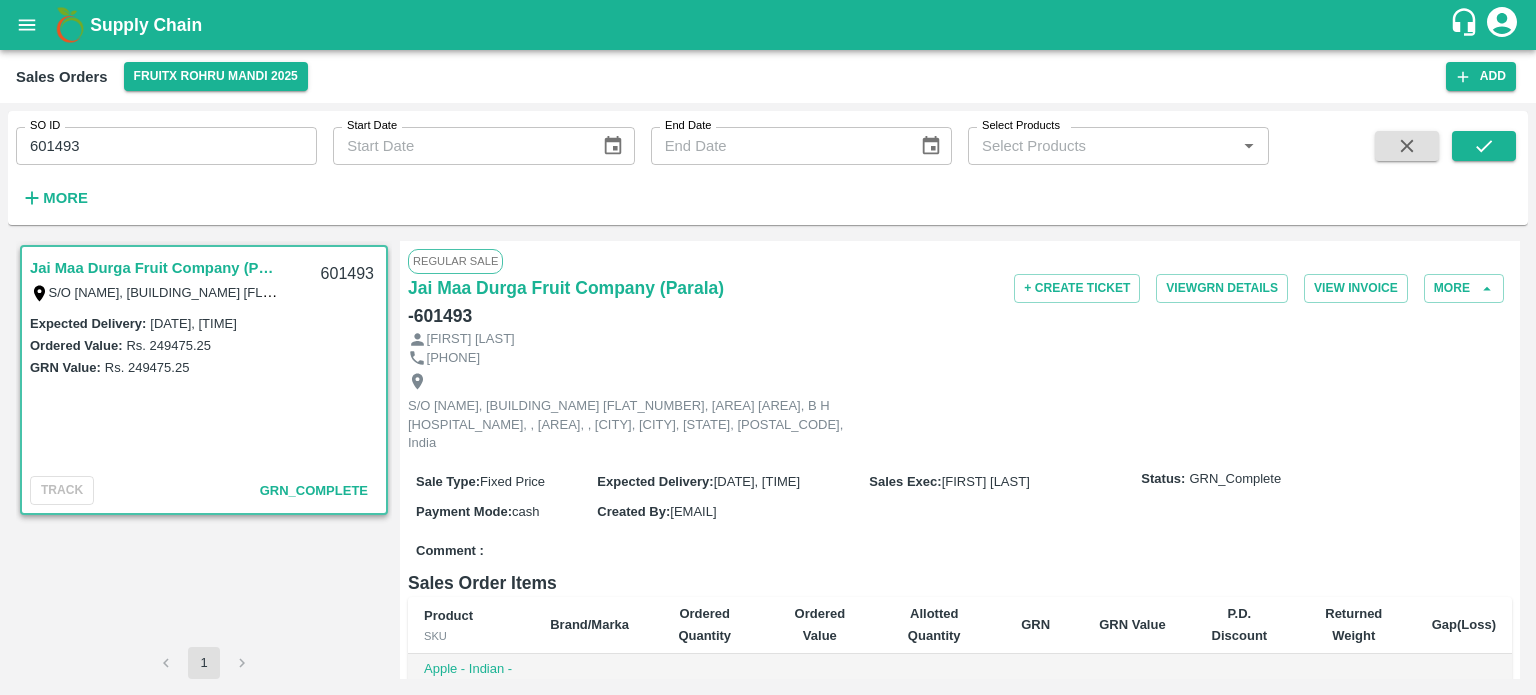 click on "601493" at bounding box center (166, 146) 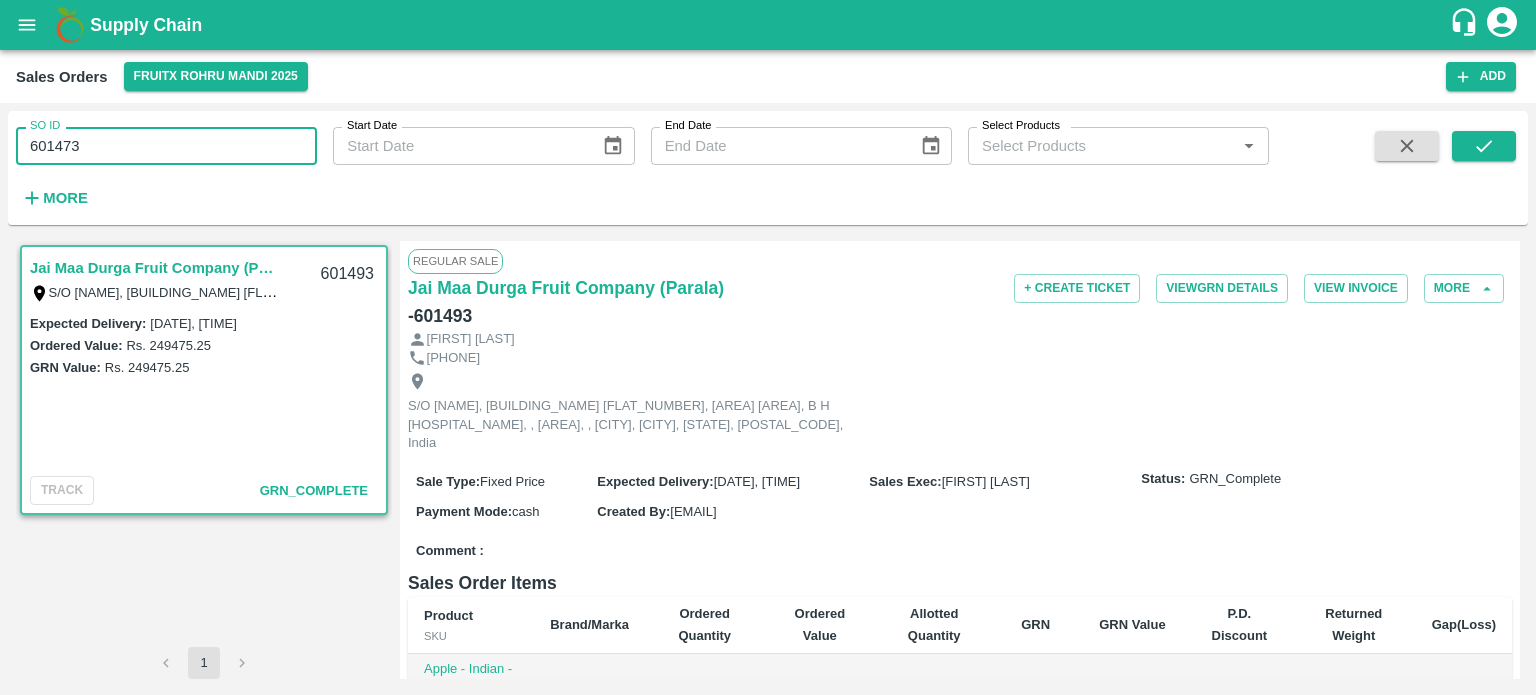 click on "601473" at bounding box center [166, 146] 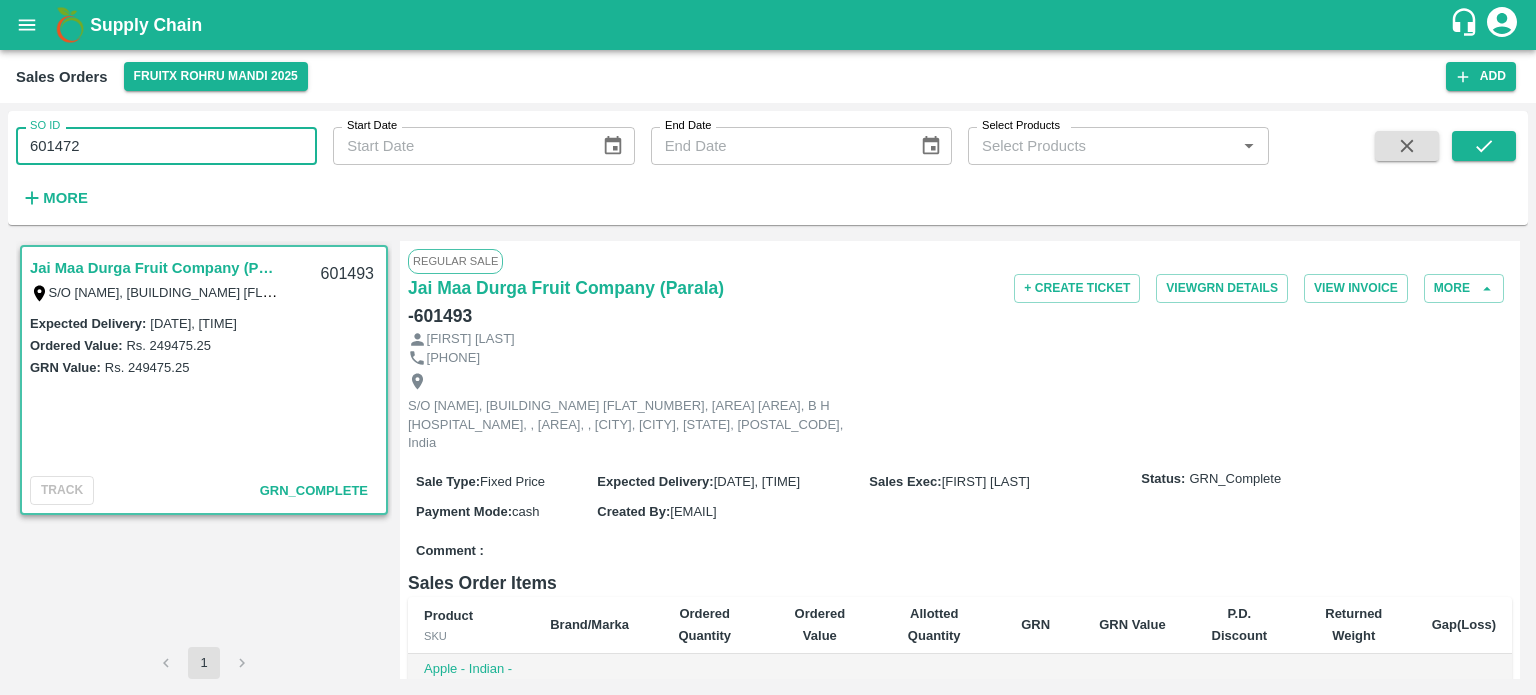 click on "601472" at bounding box center [166, 146] 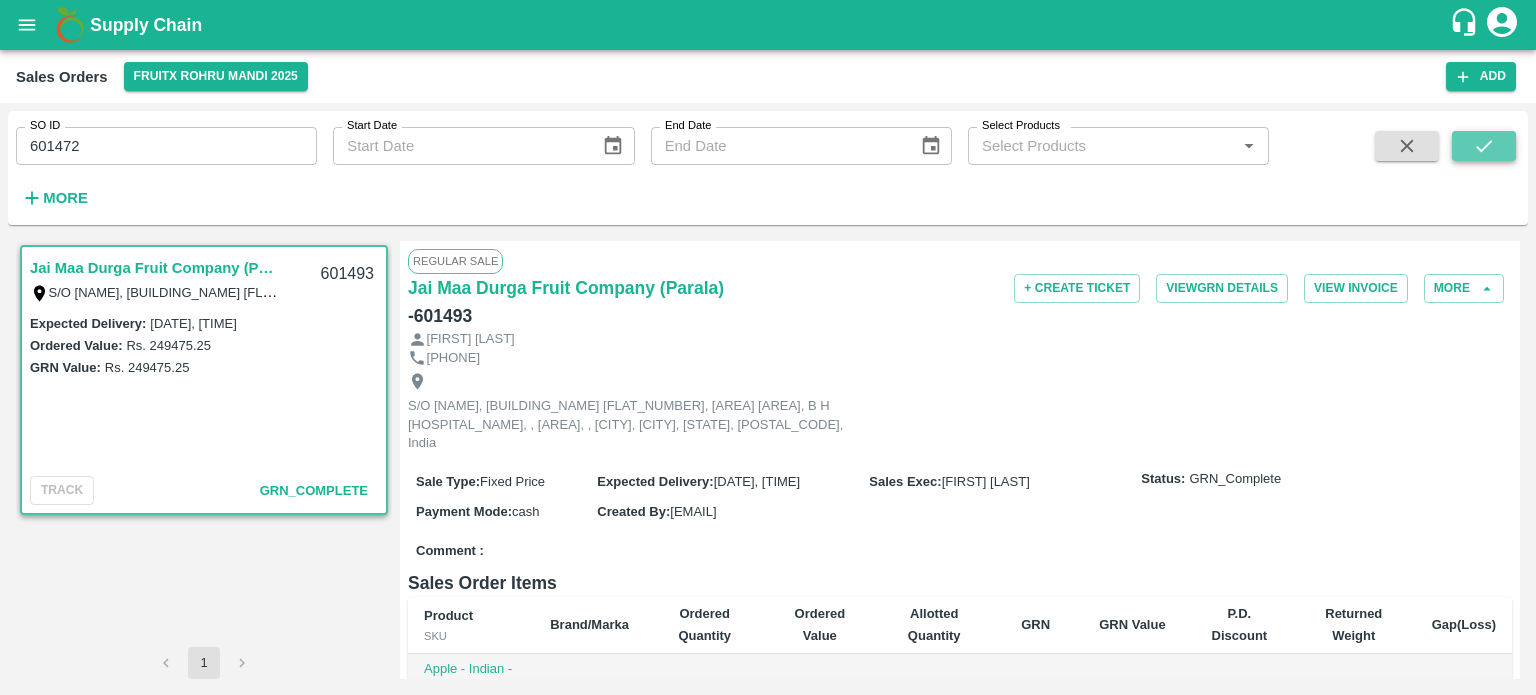 click at bounding box center [1484, 146] 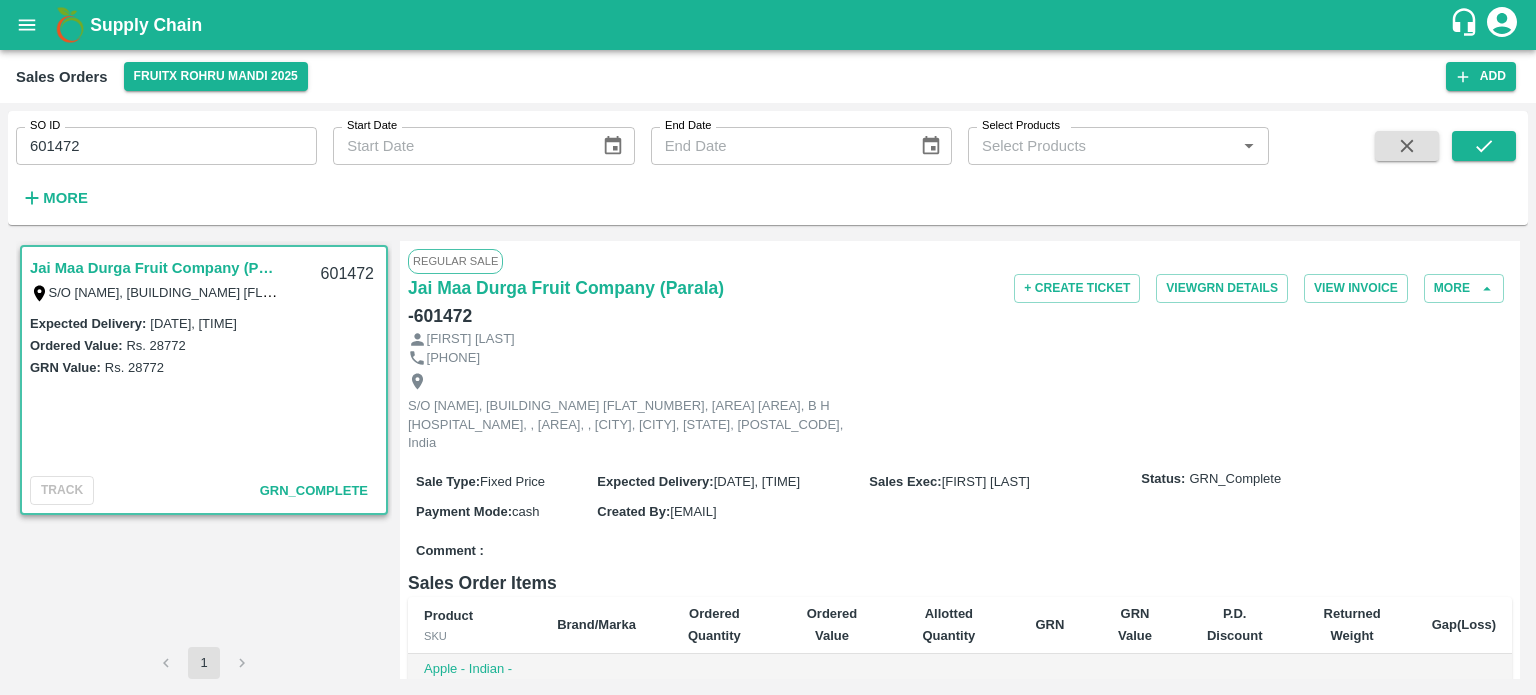 click on "601472" at bounding box center (166, 146) 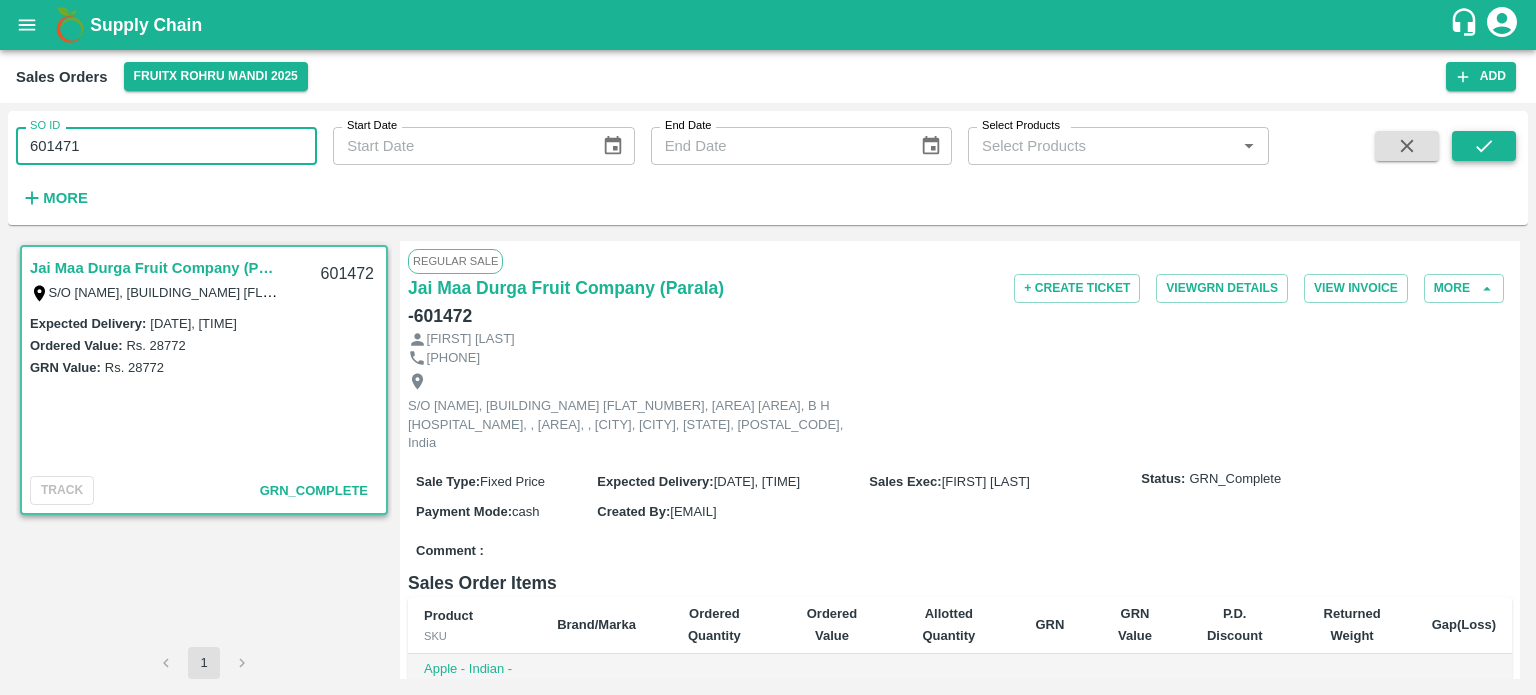 click at bounding box center (1484, 146) 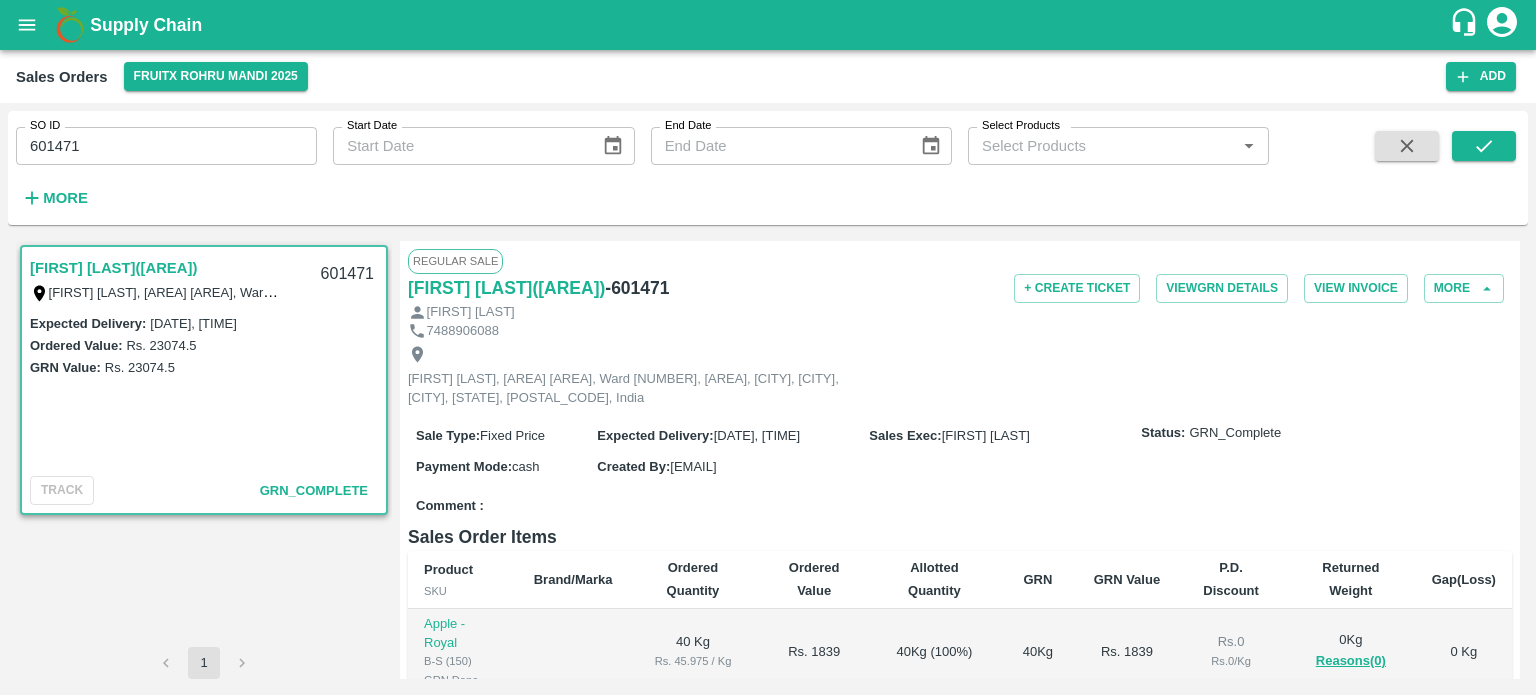 click on "601471" at bounding box center [166, 146] 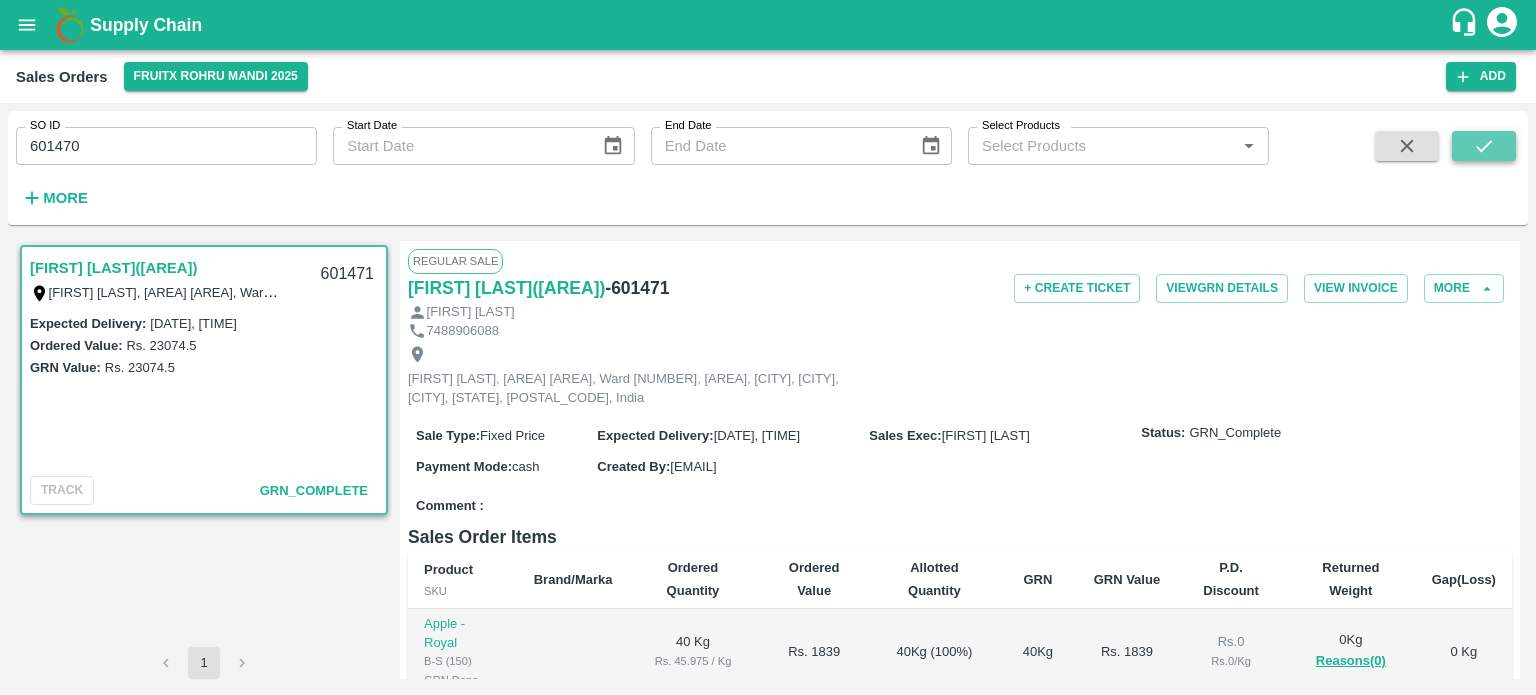click at bounding box center [1484, 146] 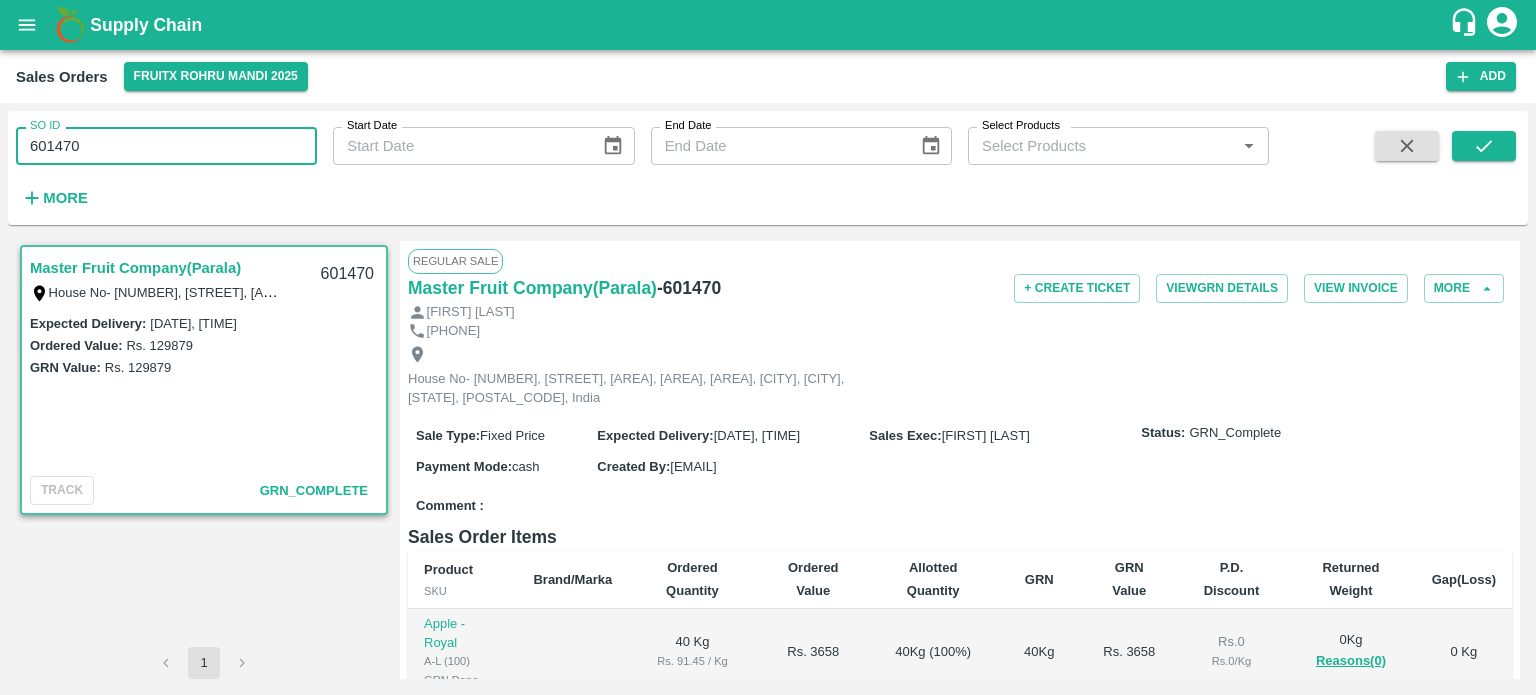 click on "601470" at bounding box center [166, 146] 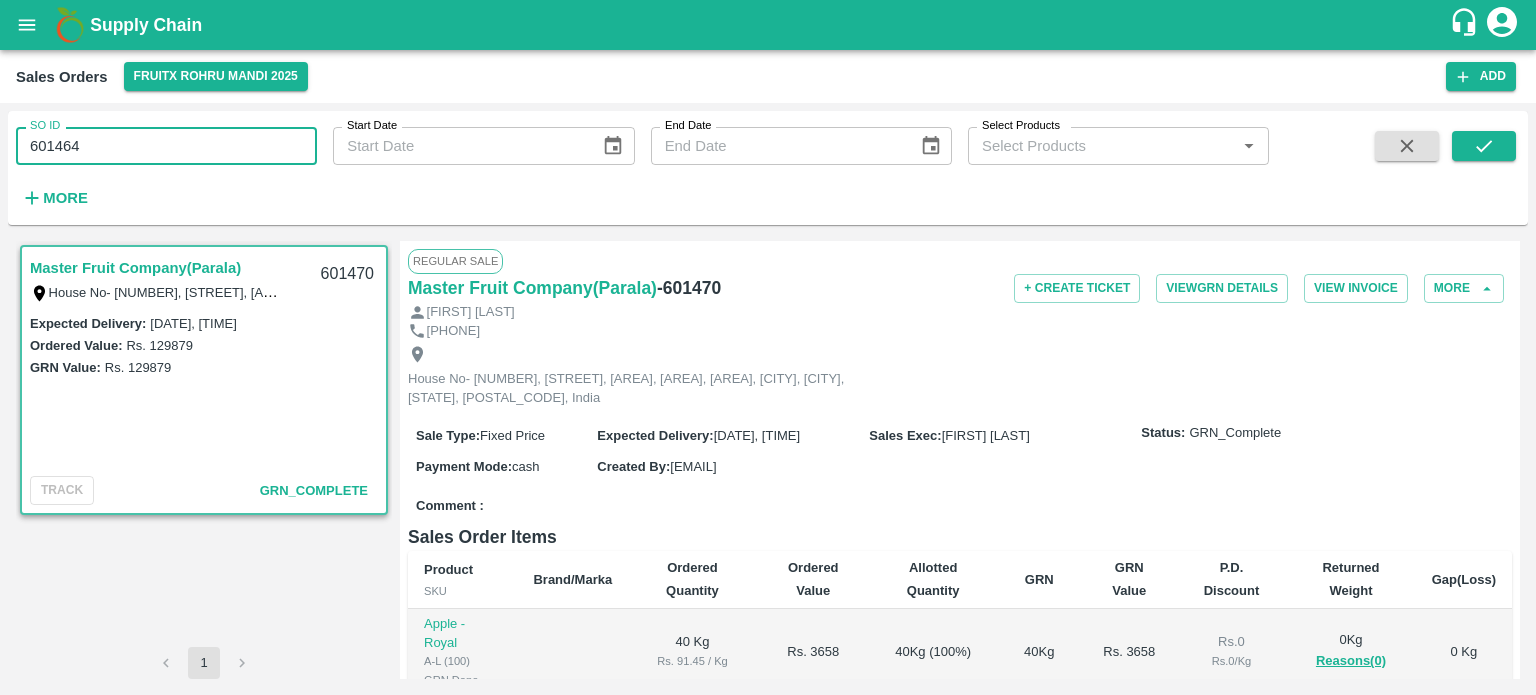 click on "SO ID 601464 SO ID Start Date Start Date End Date End Date Select Products Select Products   * More" at bounding box center [634, 163] 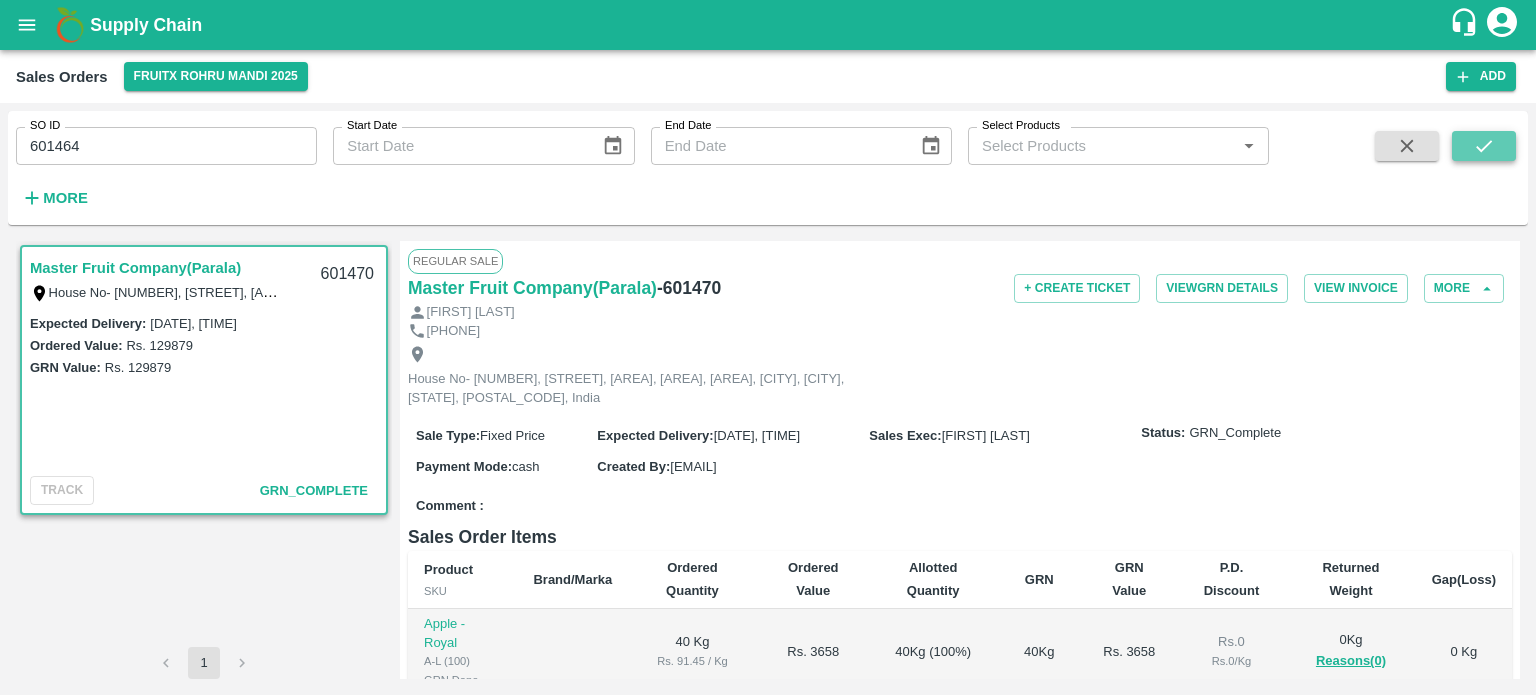click 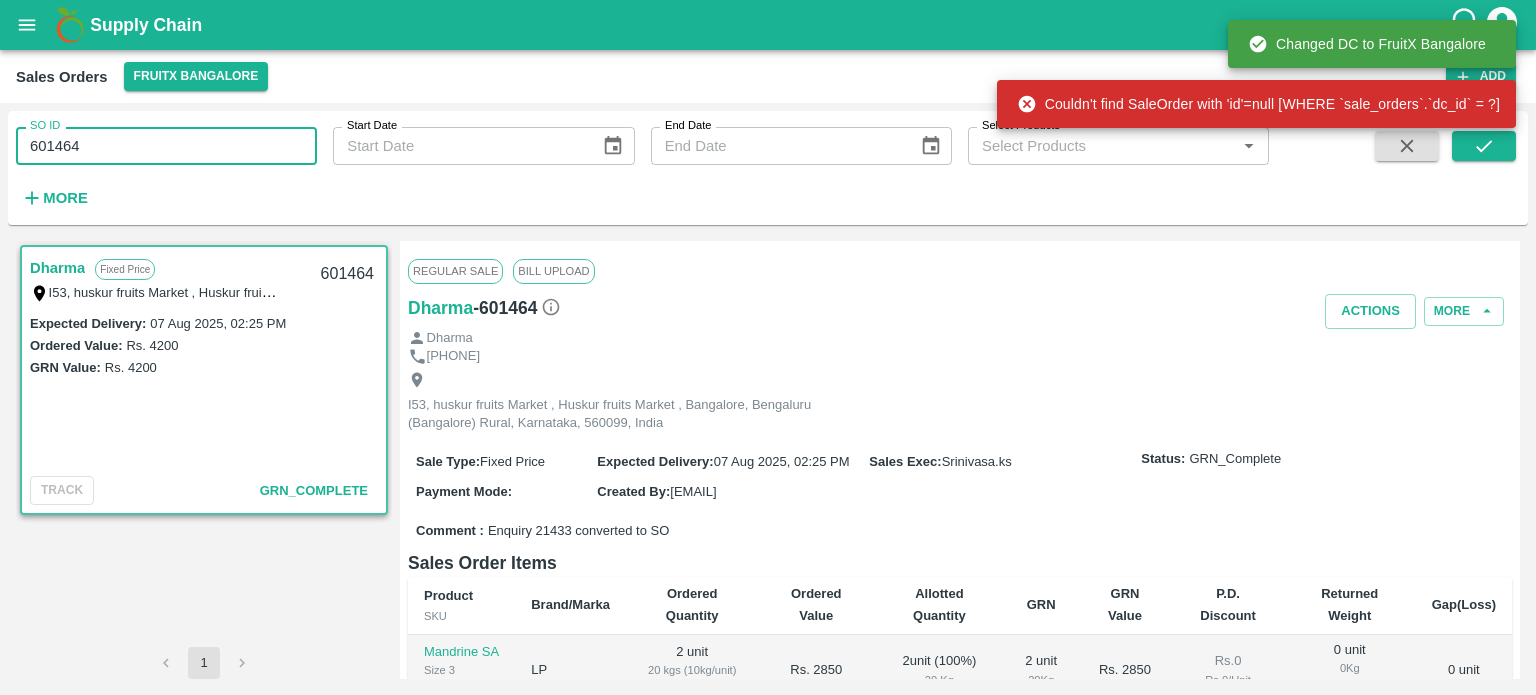 drag, startPoint x: 72, startPoint y: 138, endPoint x: 148, endPoint y: 121, distance: 77.87811 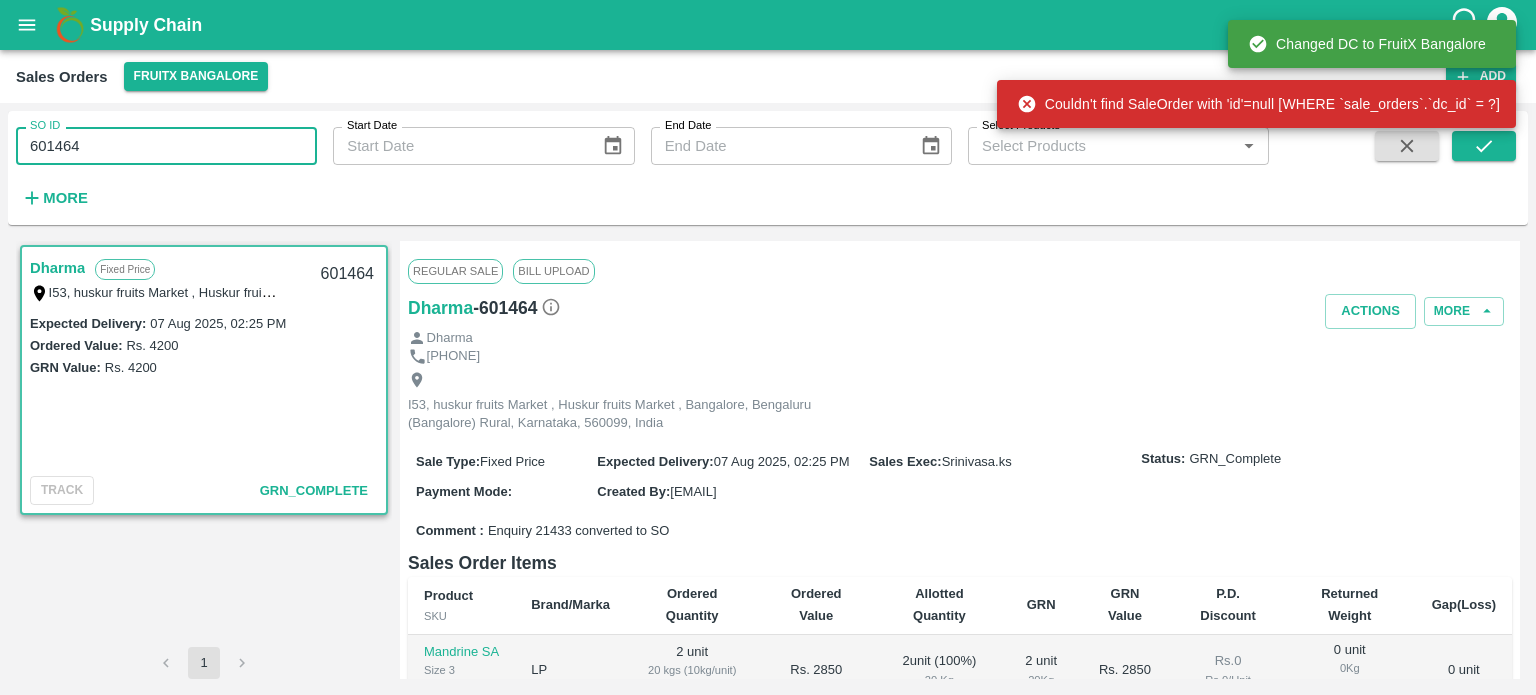 click on "SO ID 601464 SO ID" at bounding box center (158, 138) 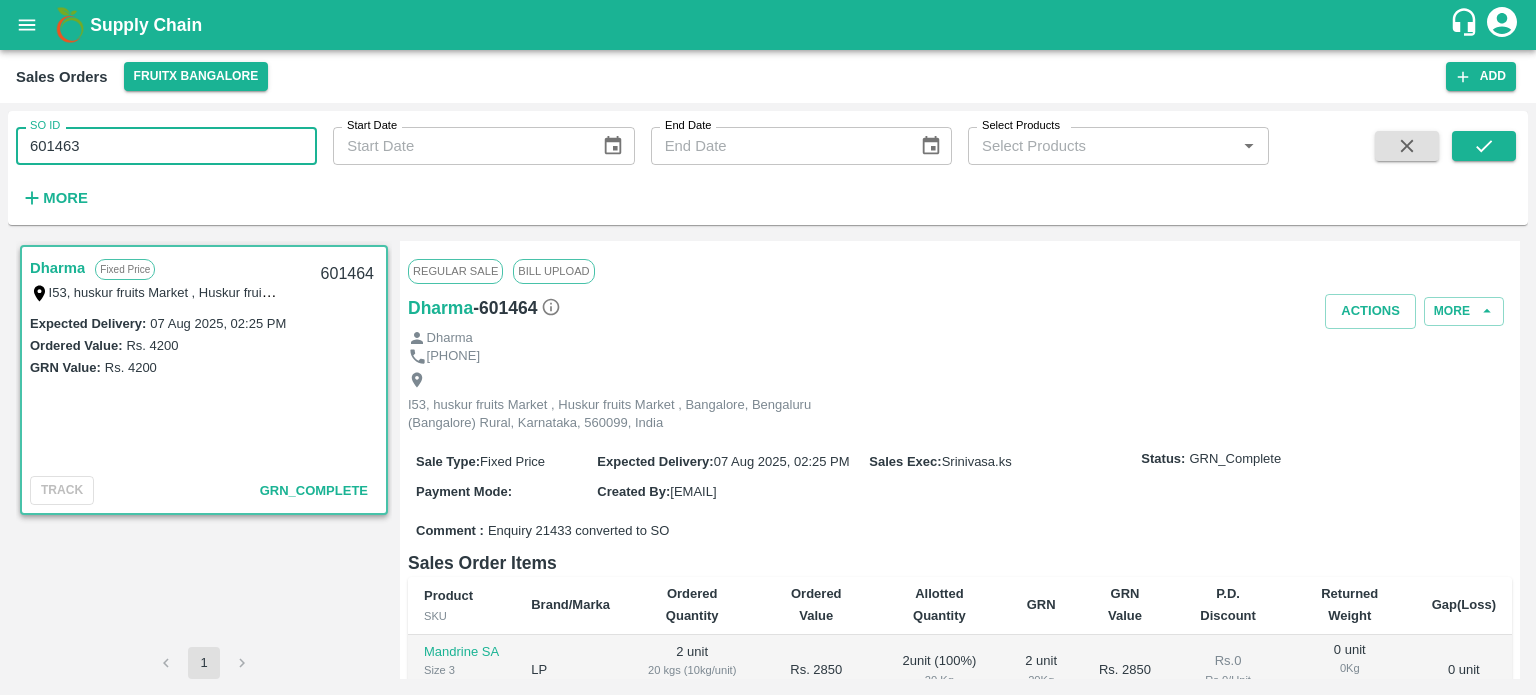 click on "601463" at bounding box center (166, 146) 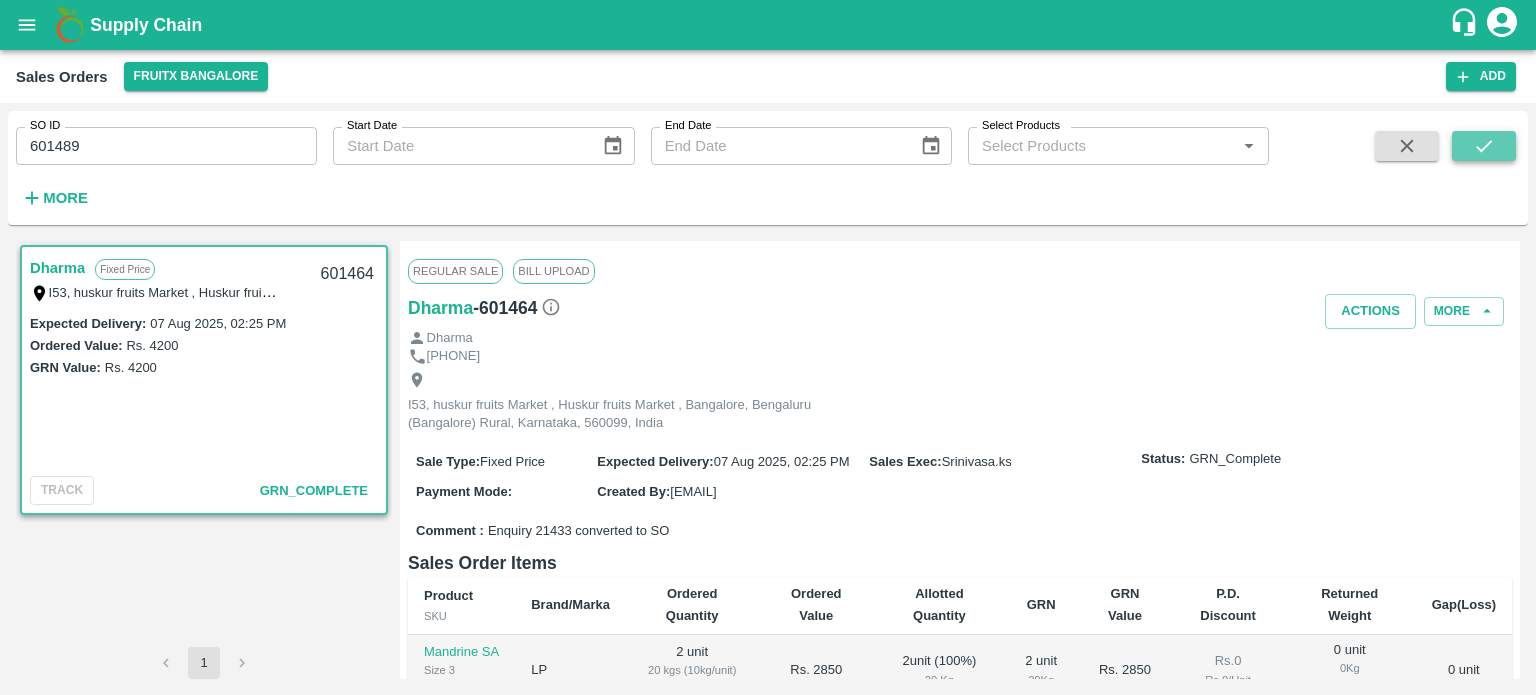 click 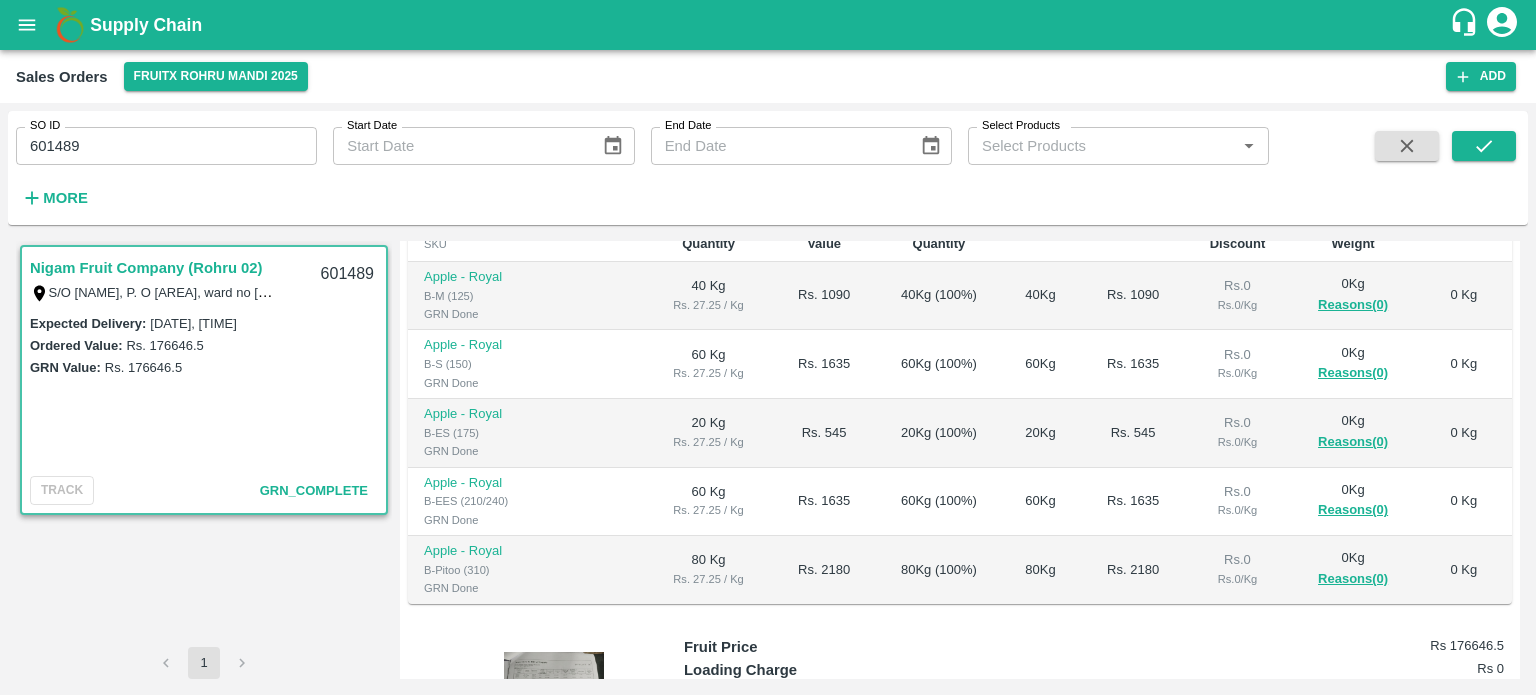 scroll, scrollTop: 400, scrollLeft: 0, axis: vertical 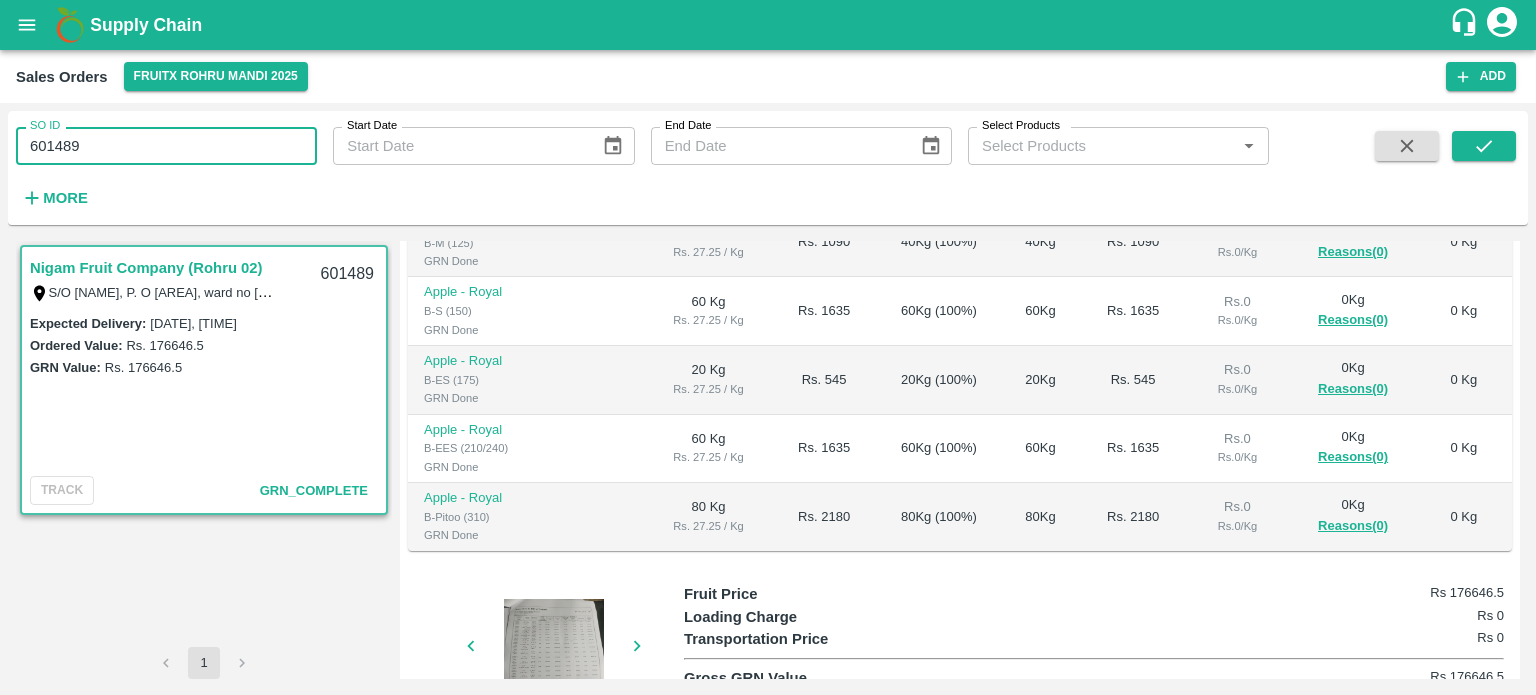 click on "601489" at bounding box center (166, 146) 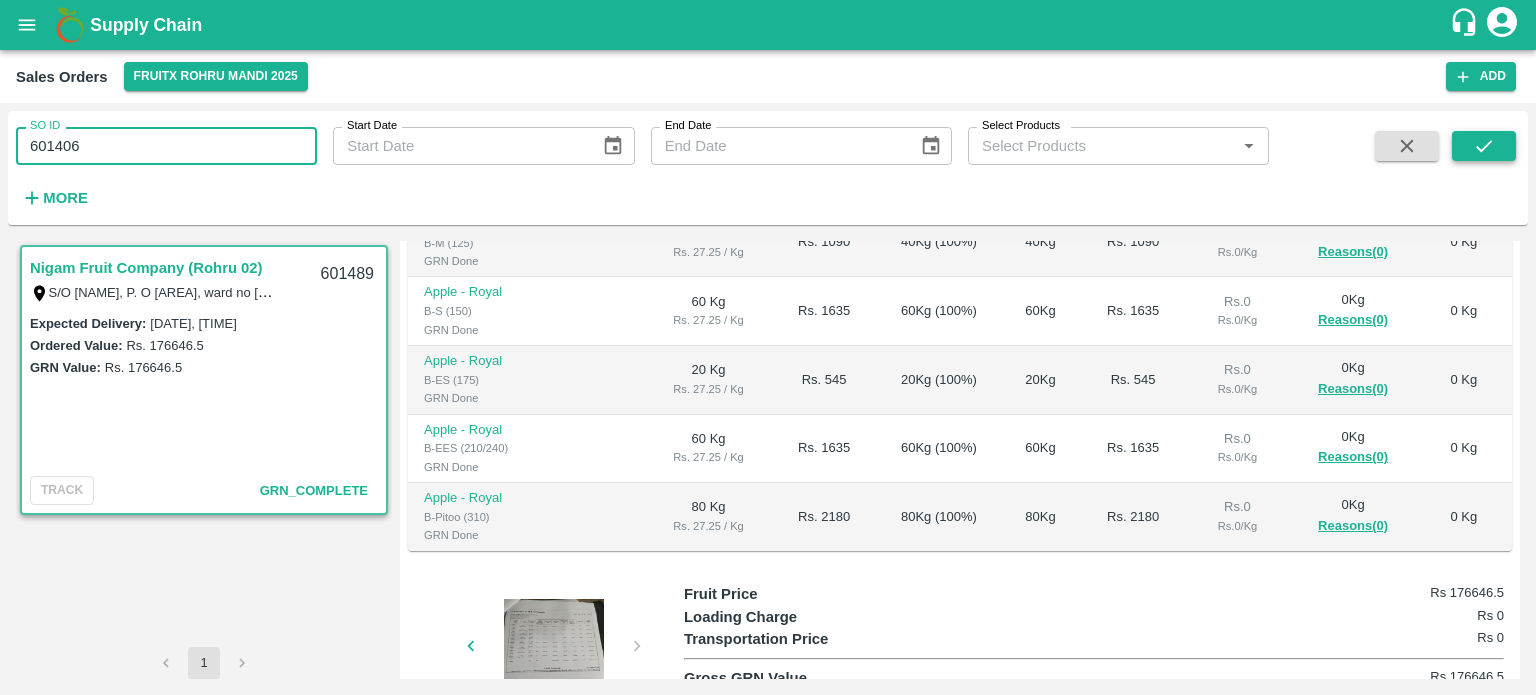 type on "601406" 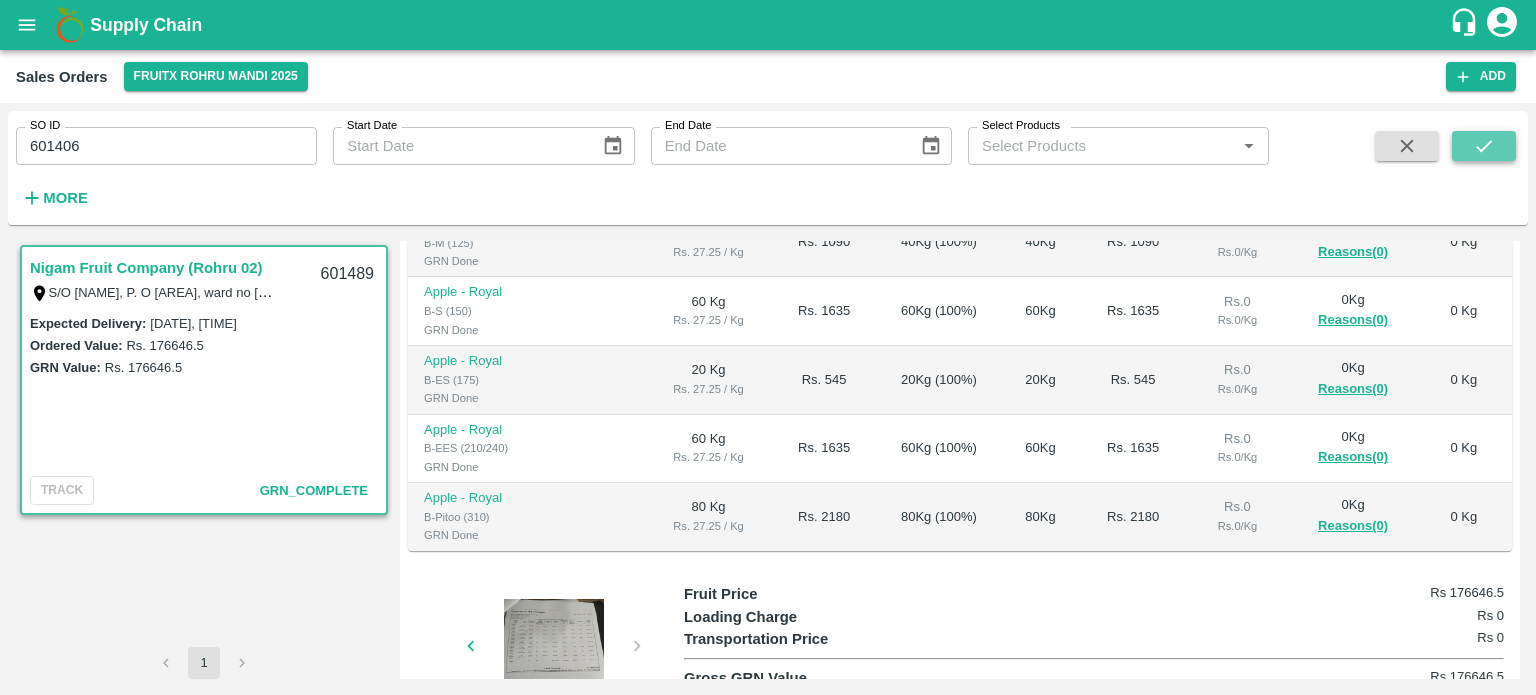 click at bounding box center (1484, 146) 